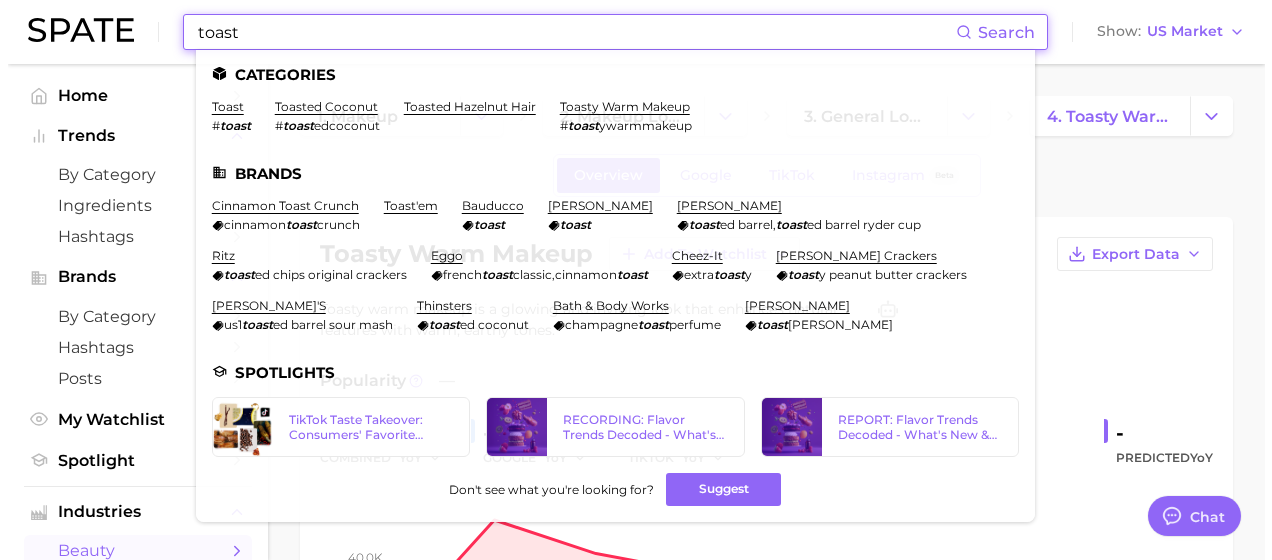 scroll, scrollTop: 0, scrollLeft: 0, axis: both 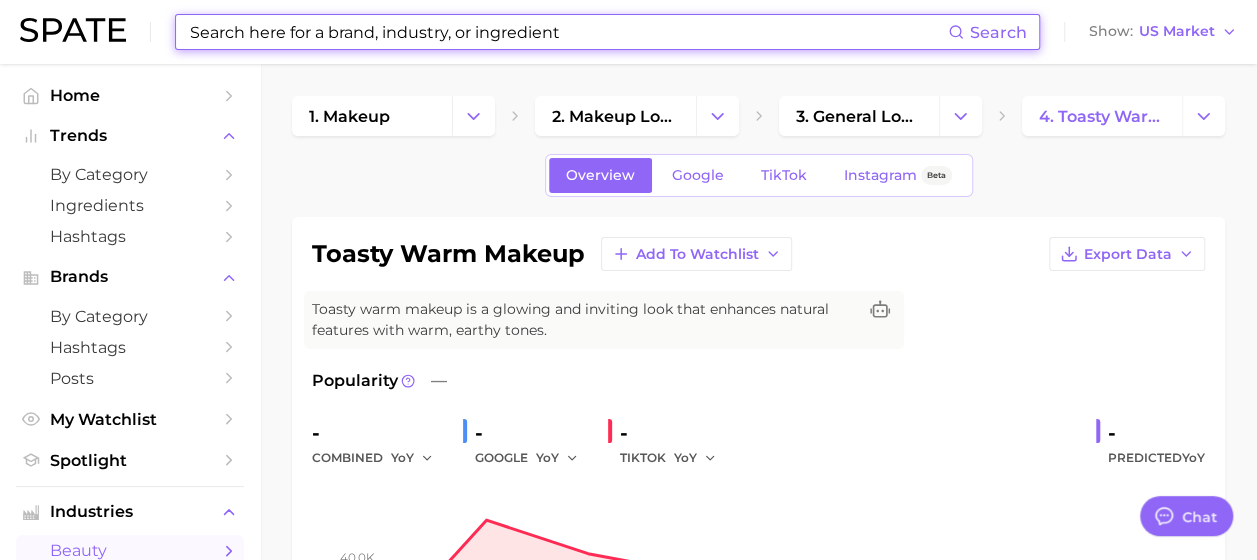 click at bounding box center [568, 32] 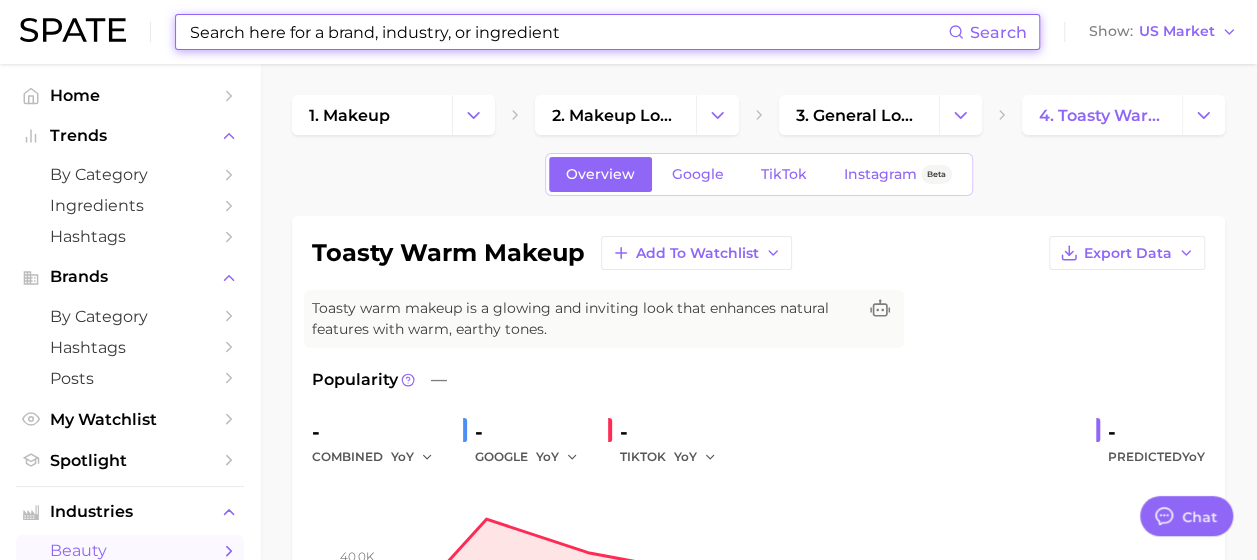 scroll, scrollTop: 0, scrollLeft: 0, axis: both 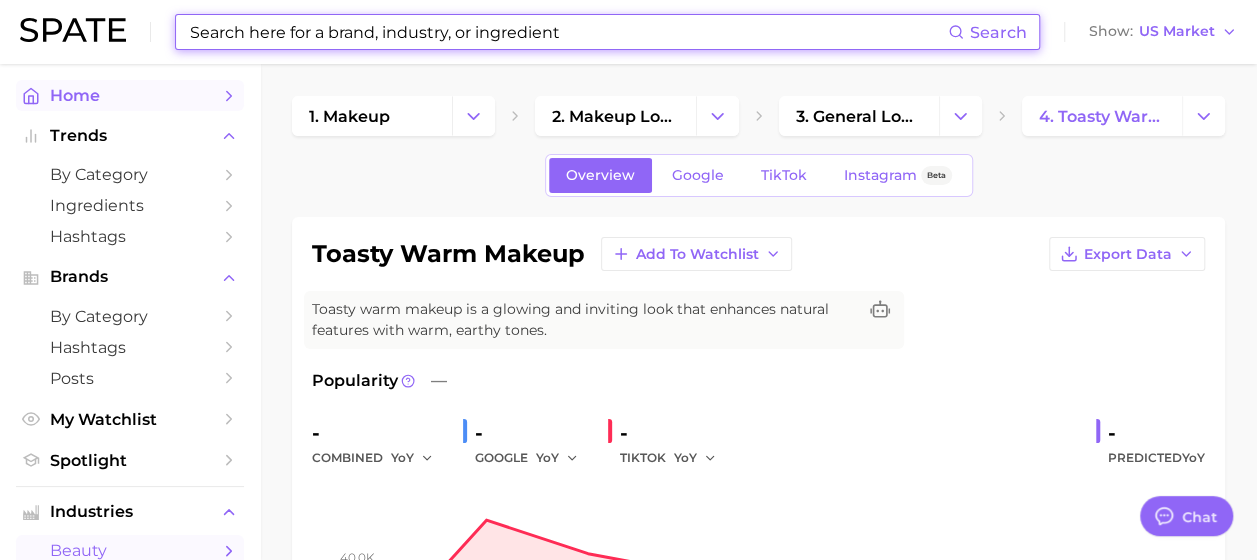 click on "Home" at bounding box center (130, 95) 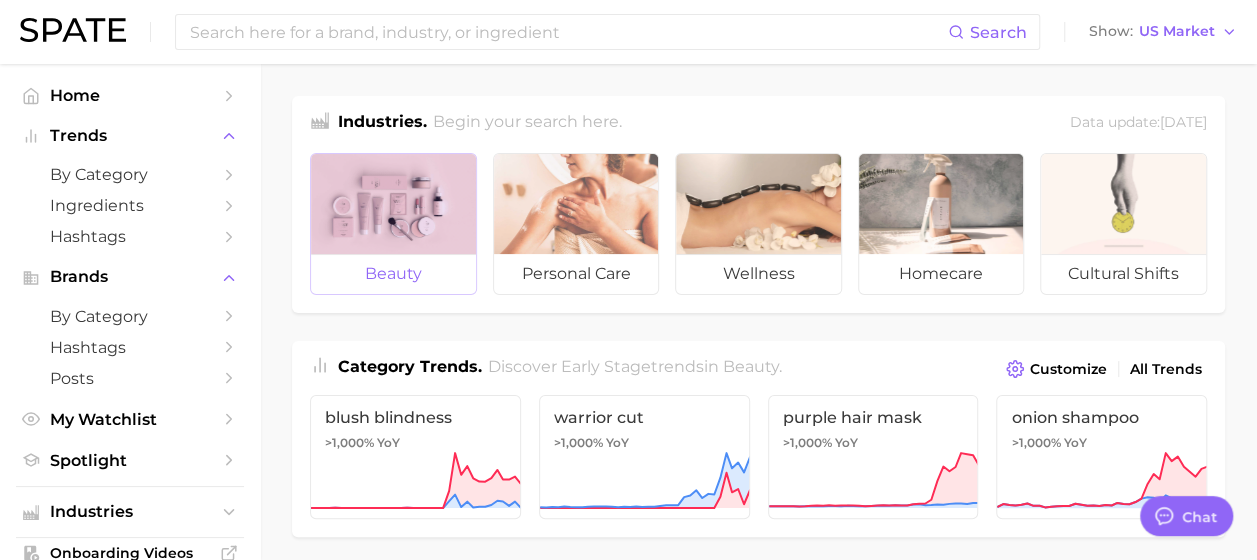 click on "beauty" at bounding box center [393, 274] 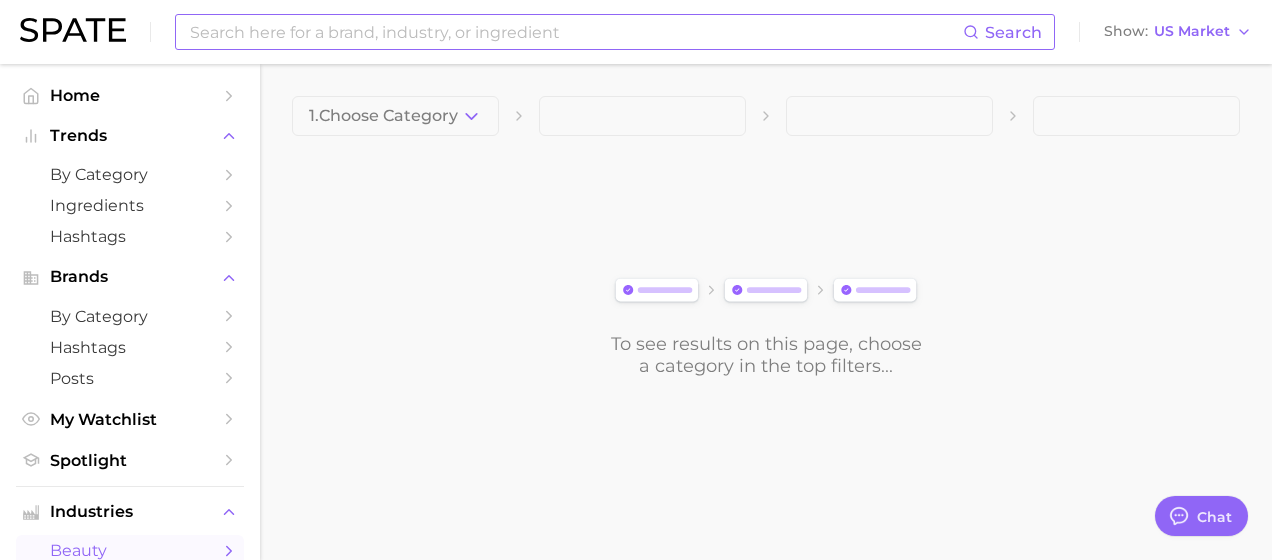 click at bounding box center [575, 32] 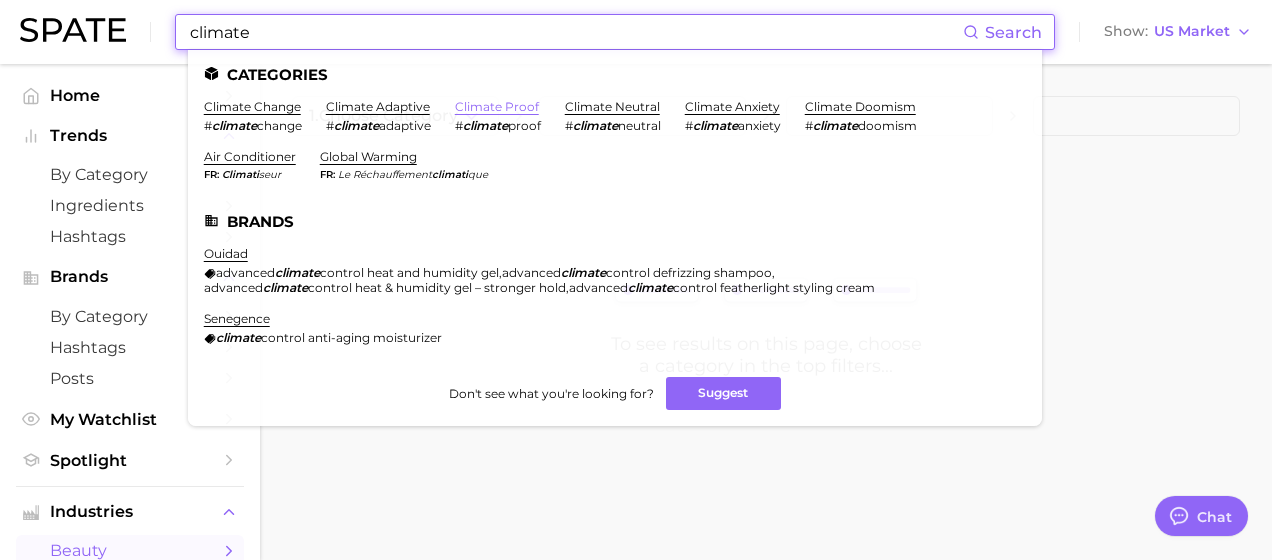 type on "climate" 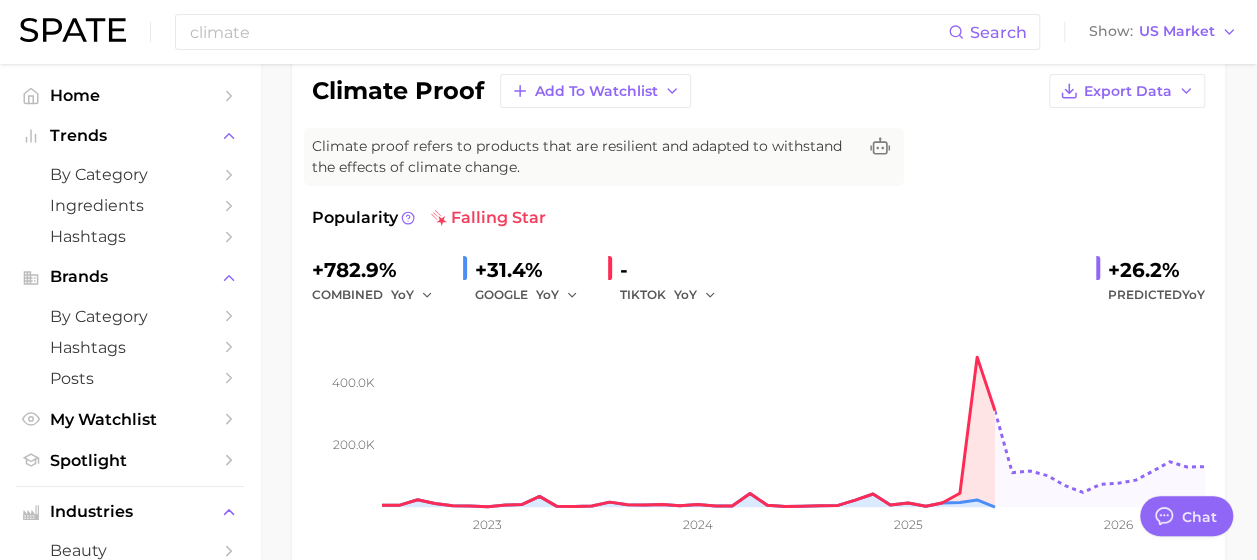 scroll, scrollTop: 164, scrollLeft: 0, axis: vertical 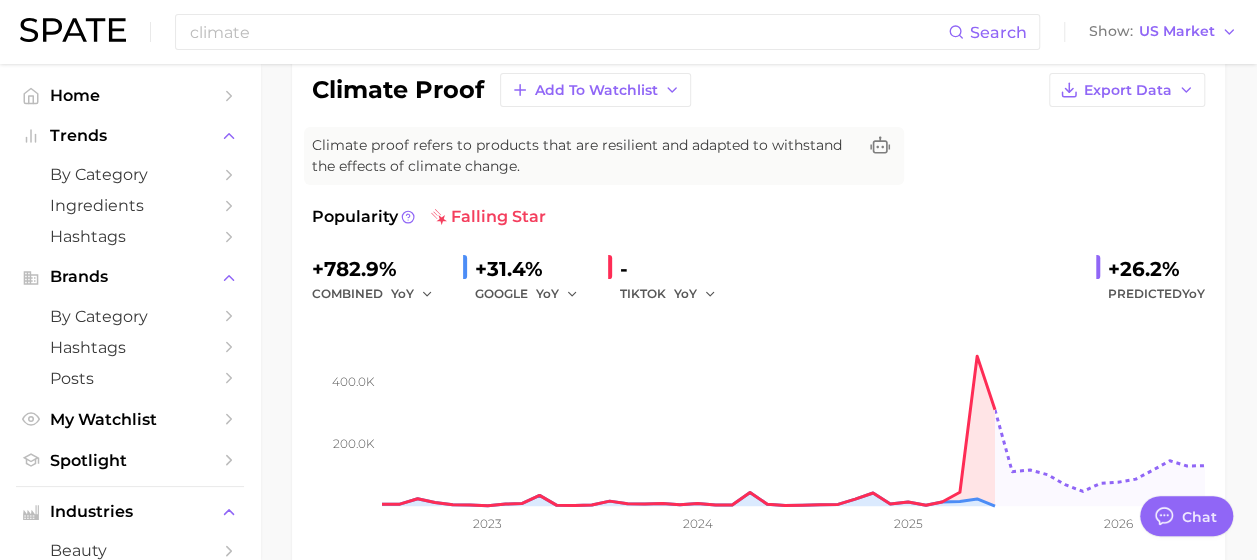 click at bounding box center (614, 267) 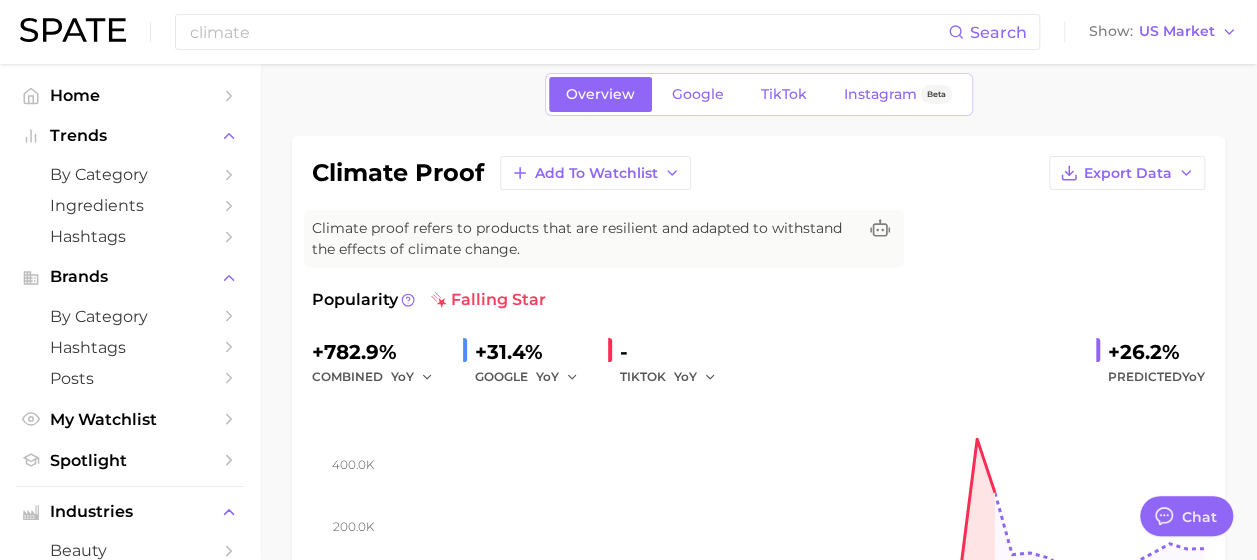 scroll, scrollTop: 68, scrollLeft: 0, axis: vertical 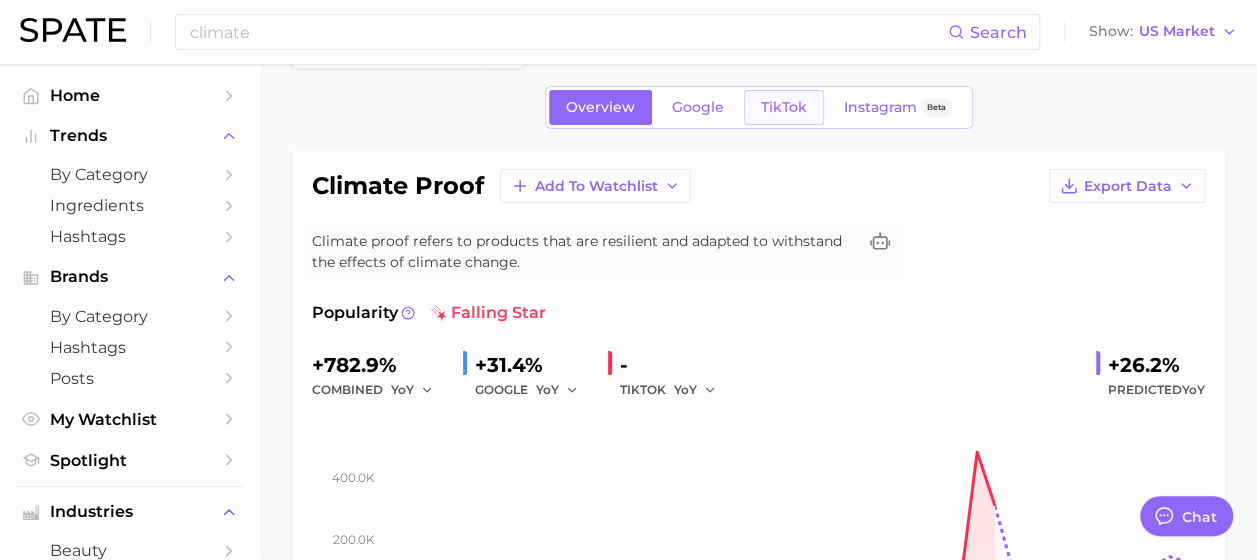 click on "TikTok" at bounding box center (784, 107) 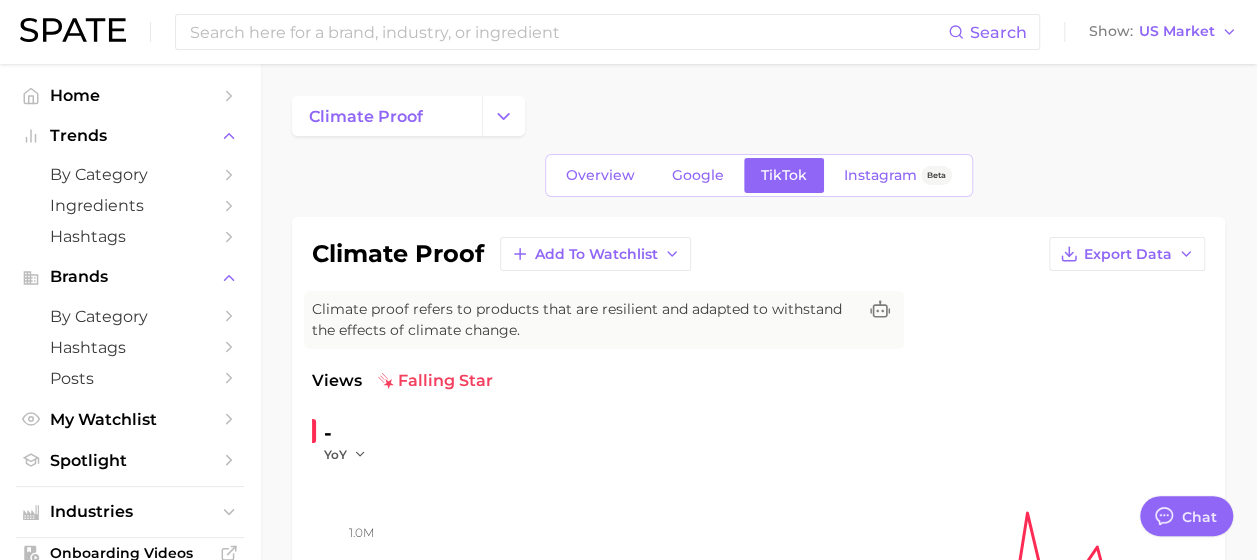 scroll, scrollTop: 83, scrollLeft: 0, axis: vertical 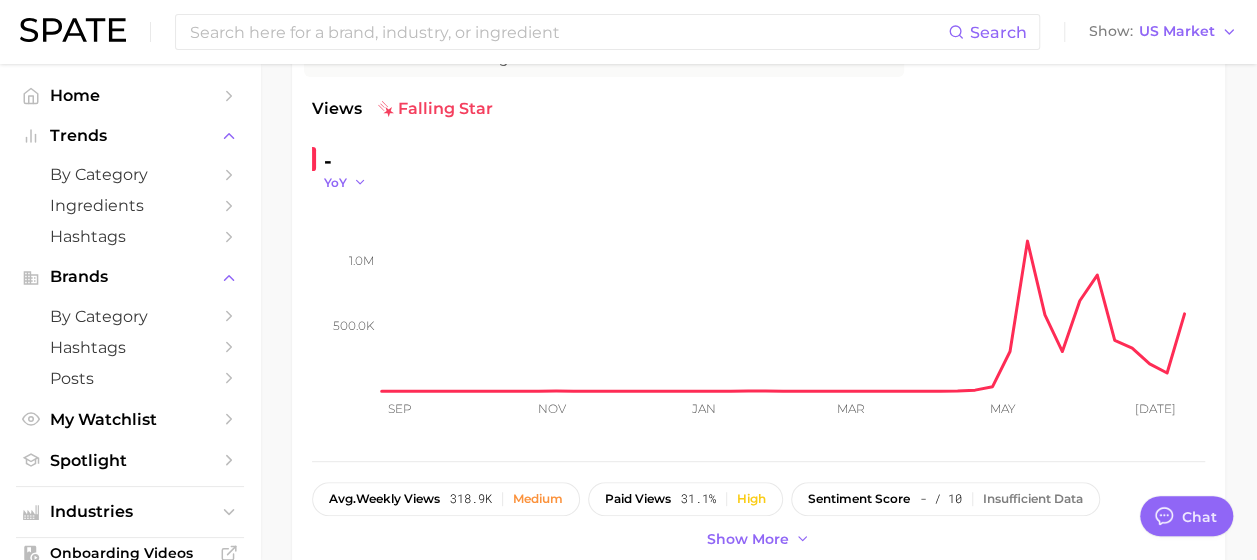click 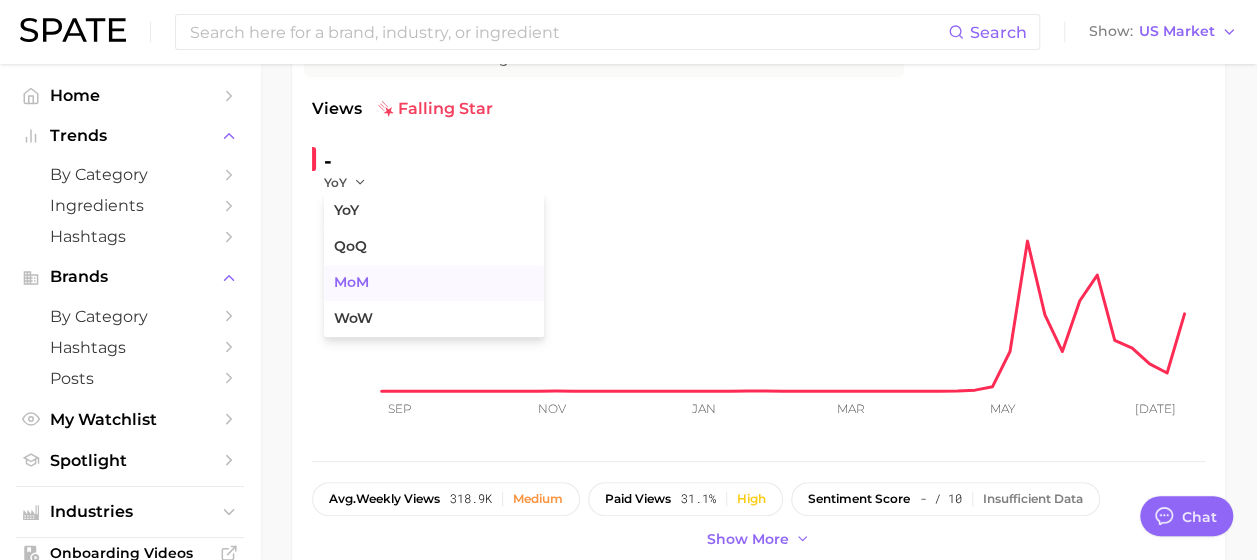 click on "MoM" at bounding box center (434, 283) 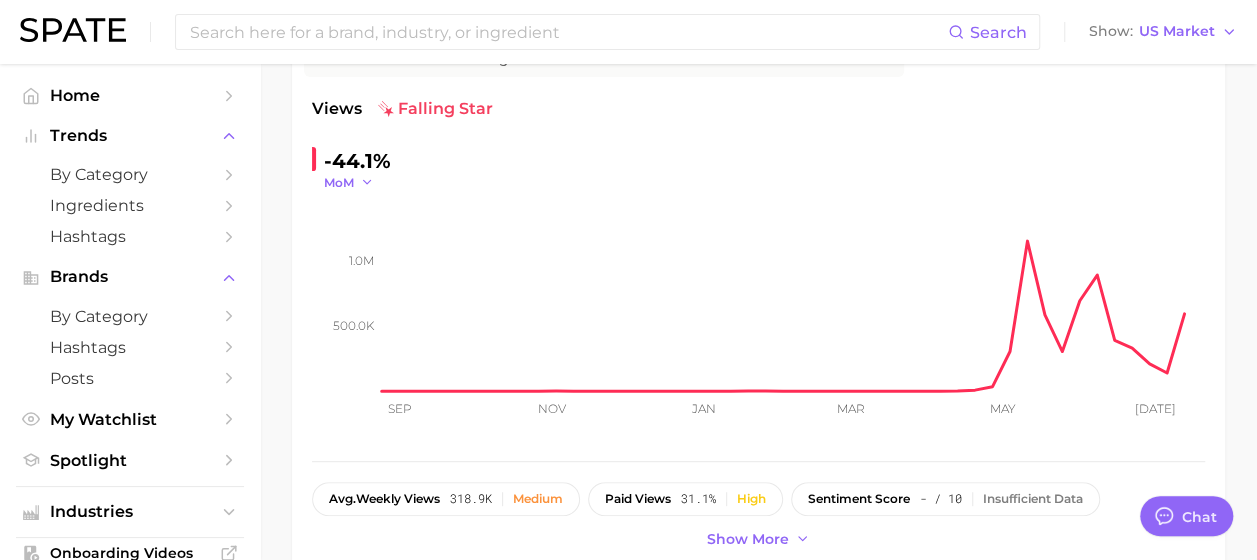 click on "MoM" at bounding box center (349, 182) 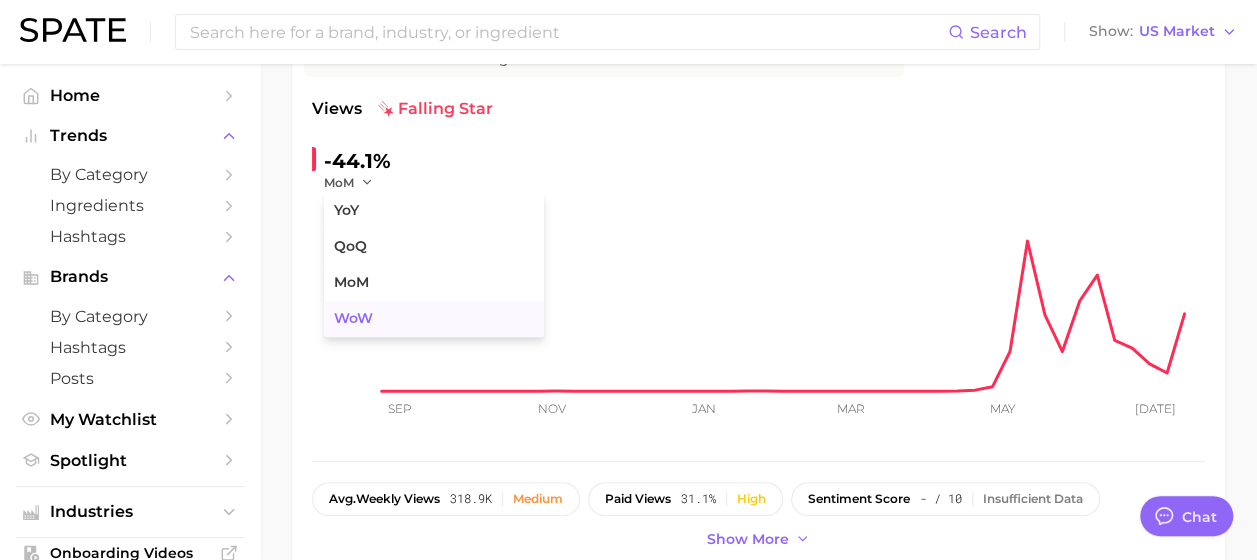 click on "WoW" at bounding box center [434, 319] 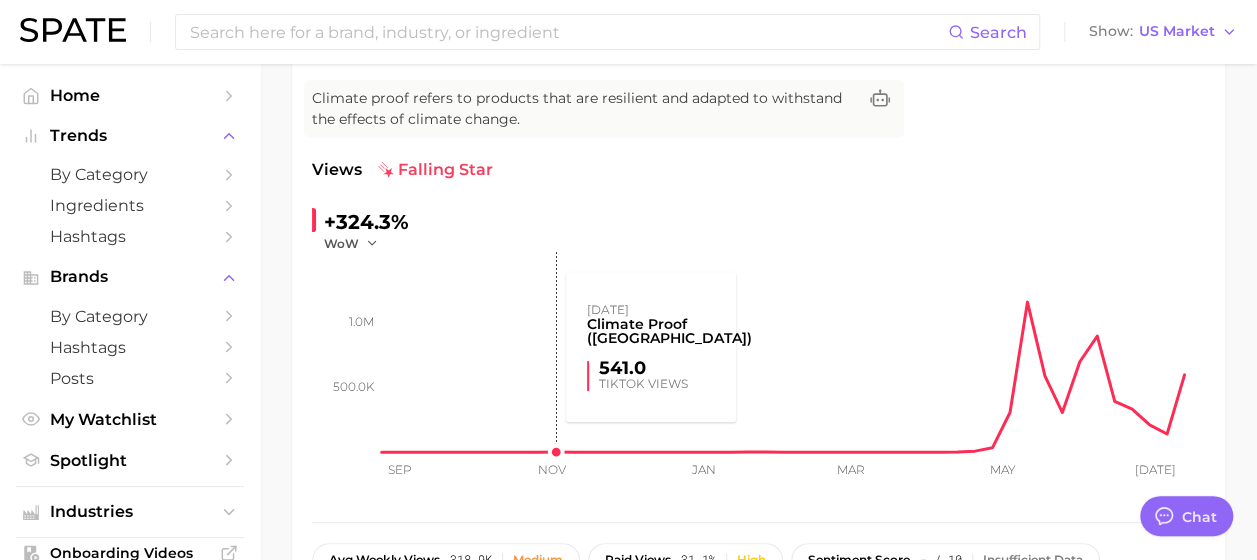 scroll, scrollTop: 204, scrollLeft: 0, axis: vertical 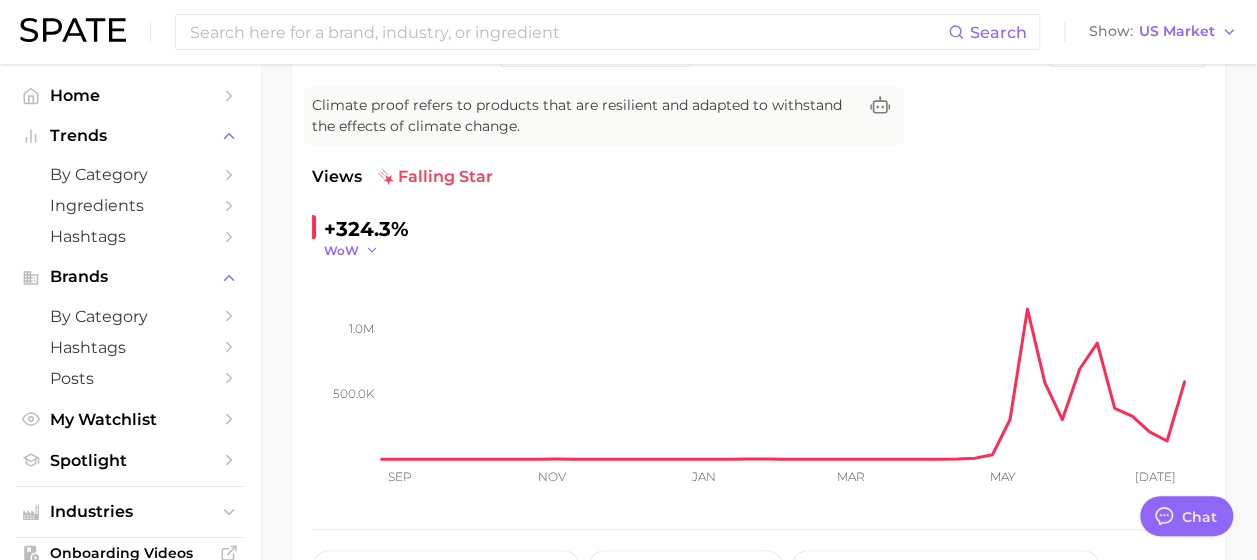 click 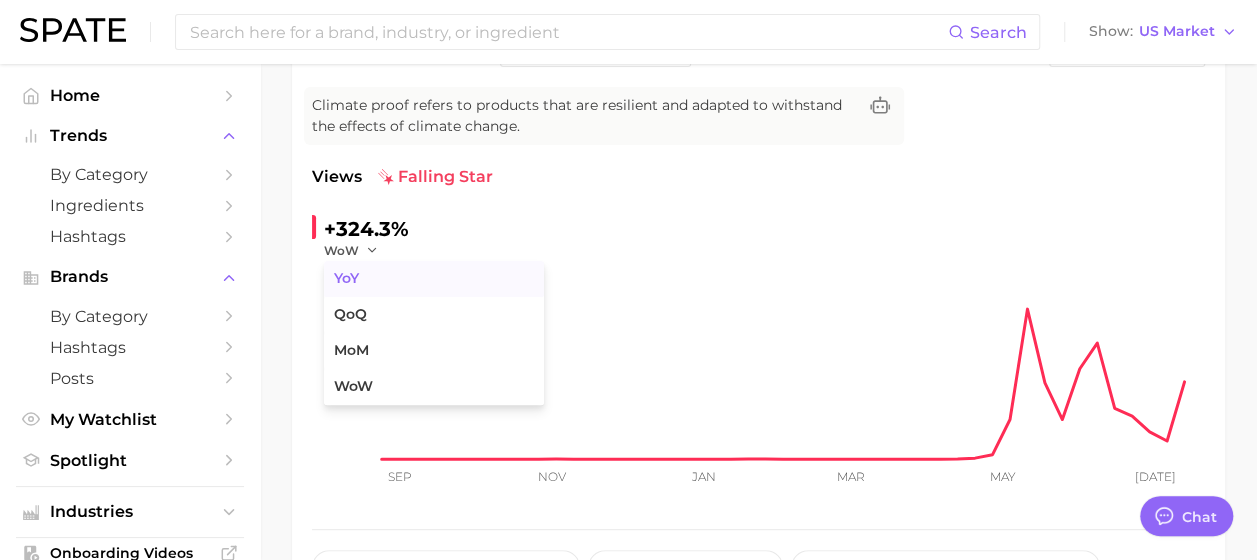 click on "YoY" at bounding box center [434, 279] 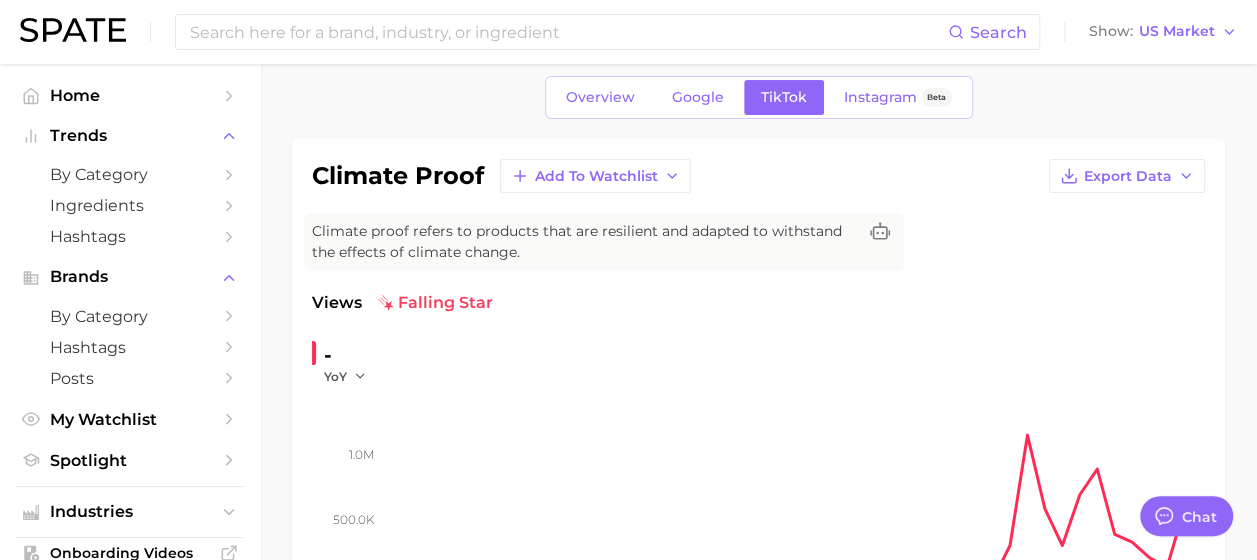 scroll, scrollTop: 0, scrollLeft: 0, axis: both 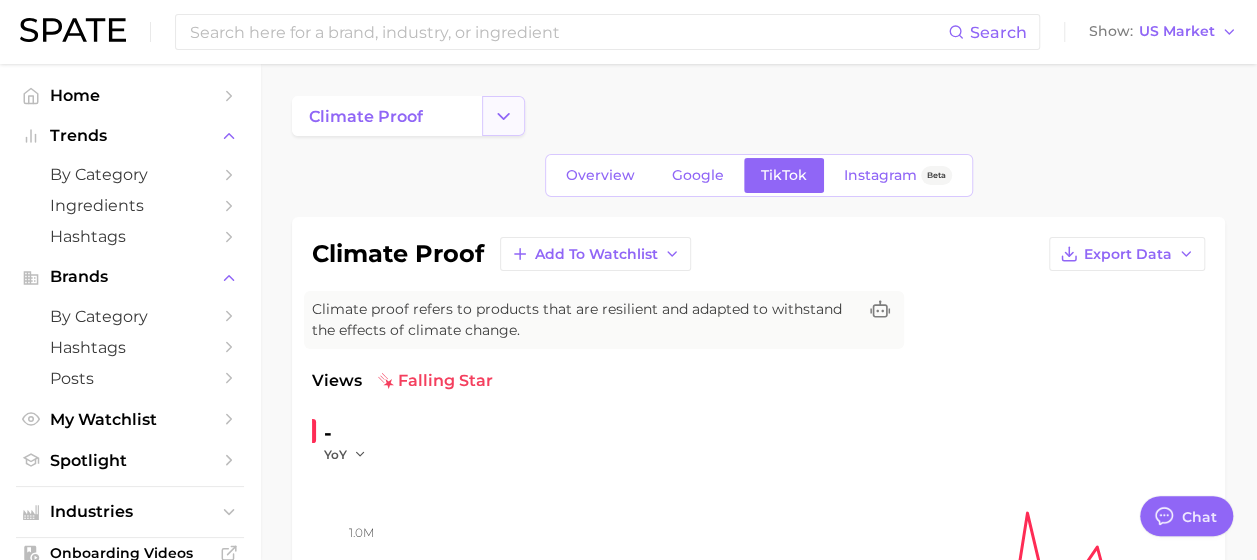 click 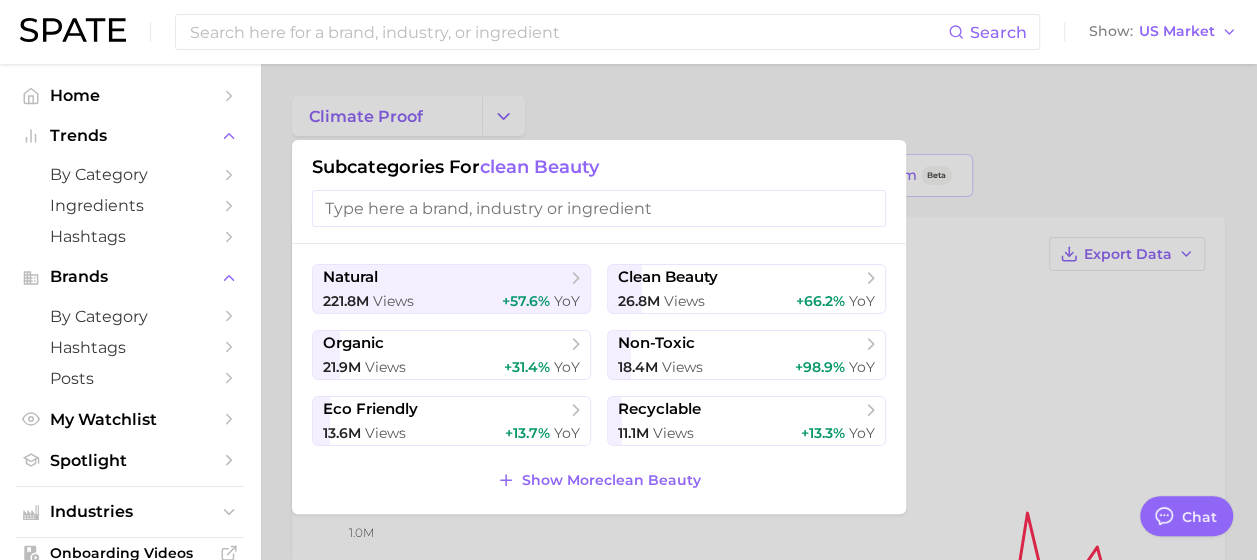 click at bounding box center [628, 280] 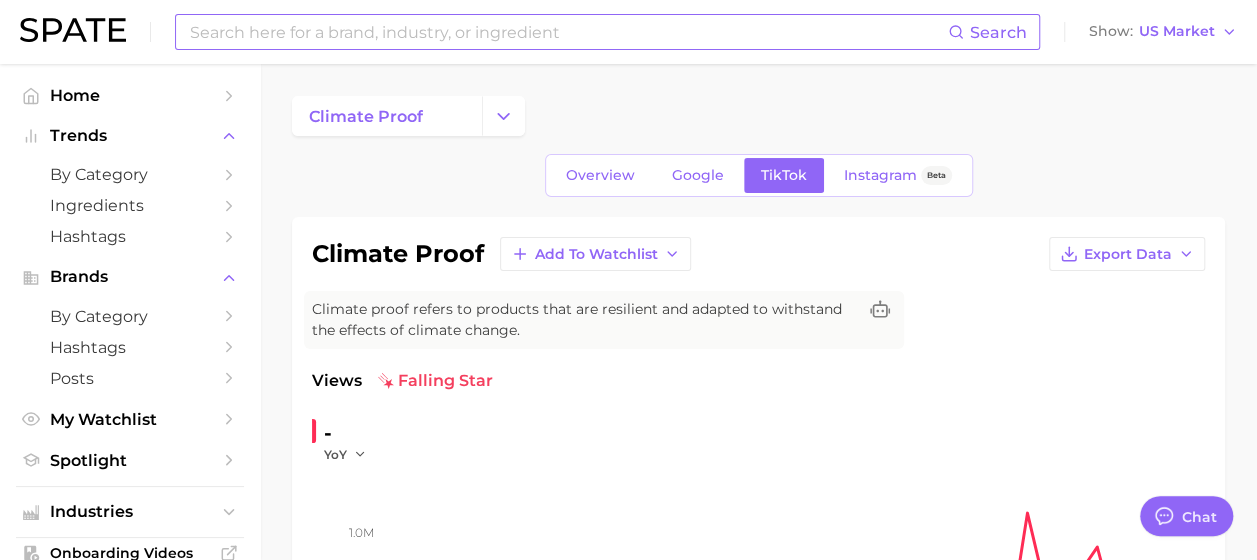 click at bounding box center [568, 32] 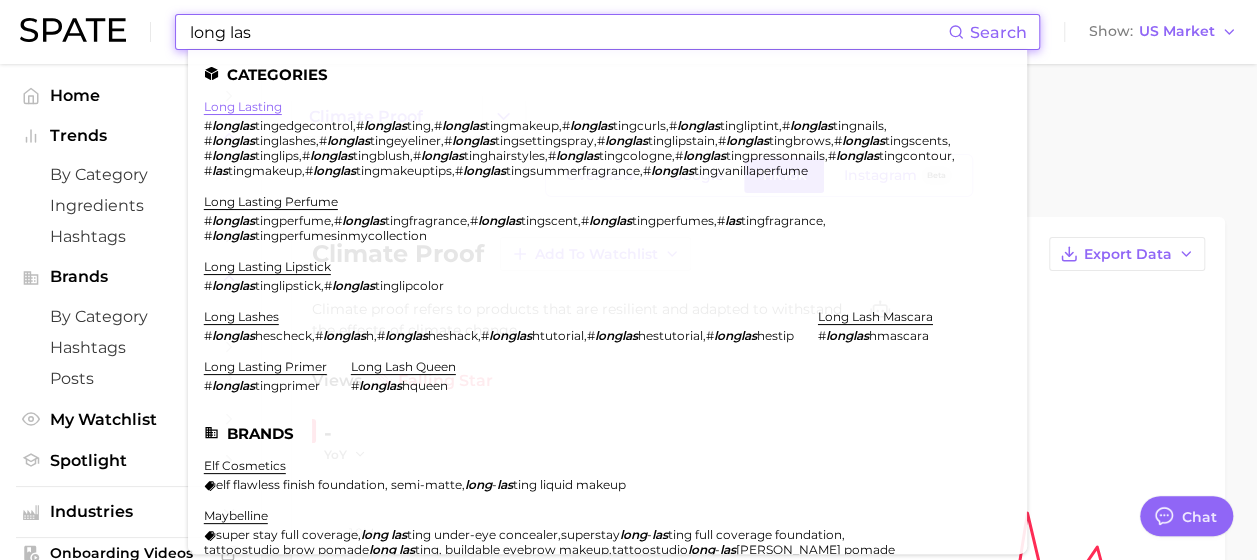 type on "long las" 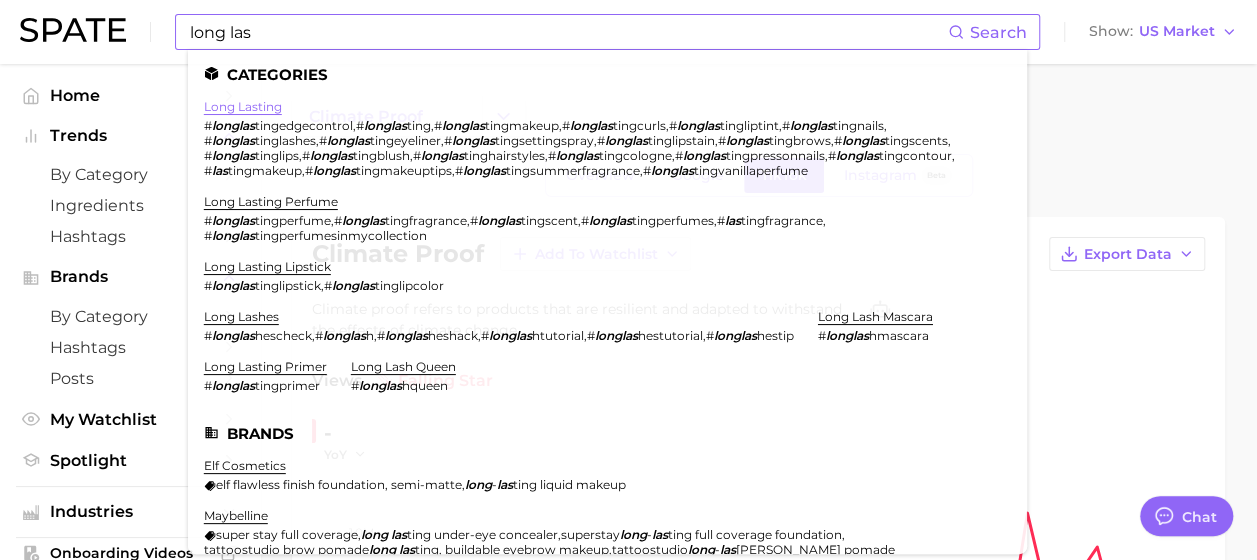 click on "long lasting" at bounding box center [243, 106] 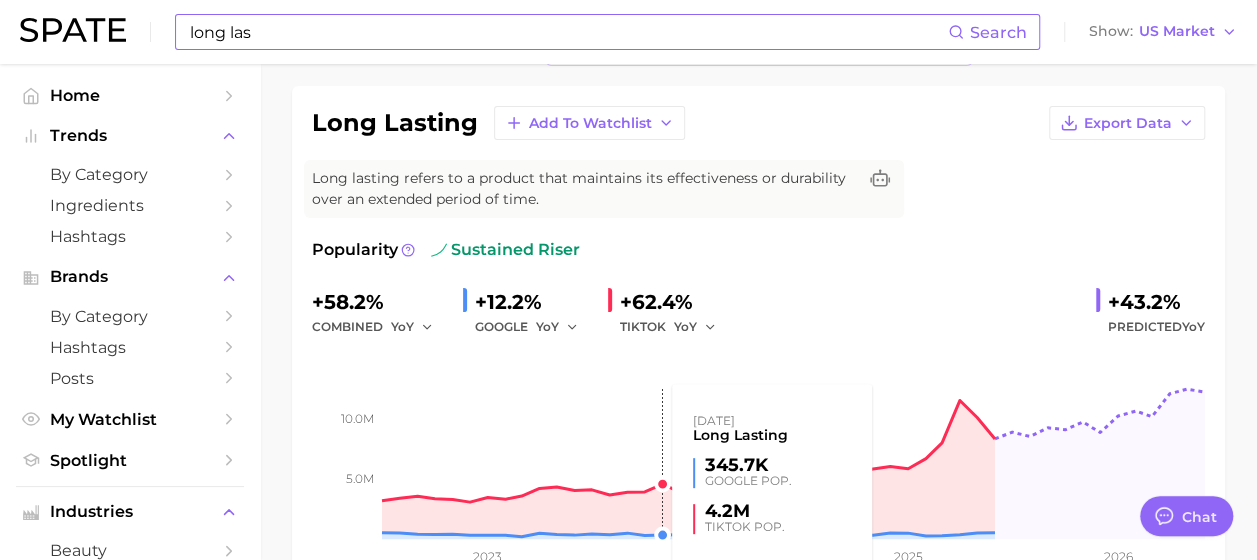 scroll, scrollTop: 130, scrollLeft: 0, axis: vertical 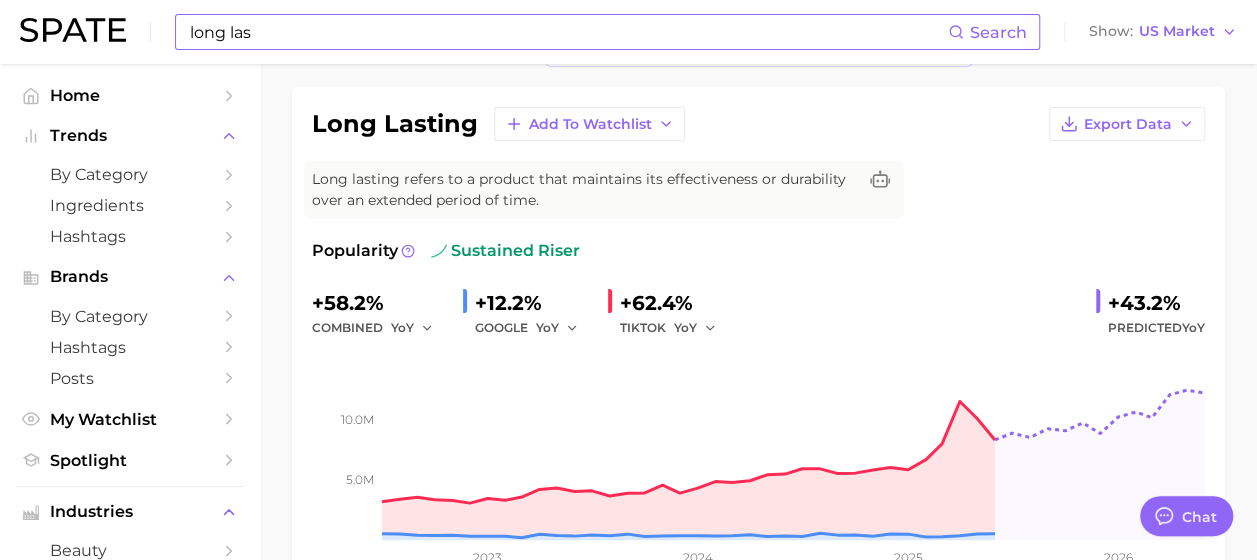 click on "+58.2% combined YoY +12.2% GOOGLE YoY +62.4% TIKTOK YoY +43.2% Predicted  YoY" at bounding box center (758, 313) 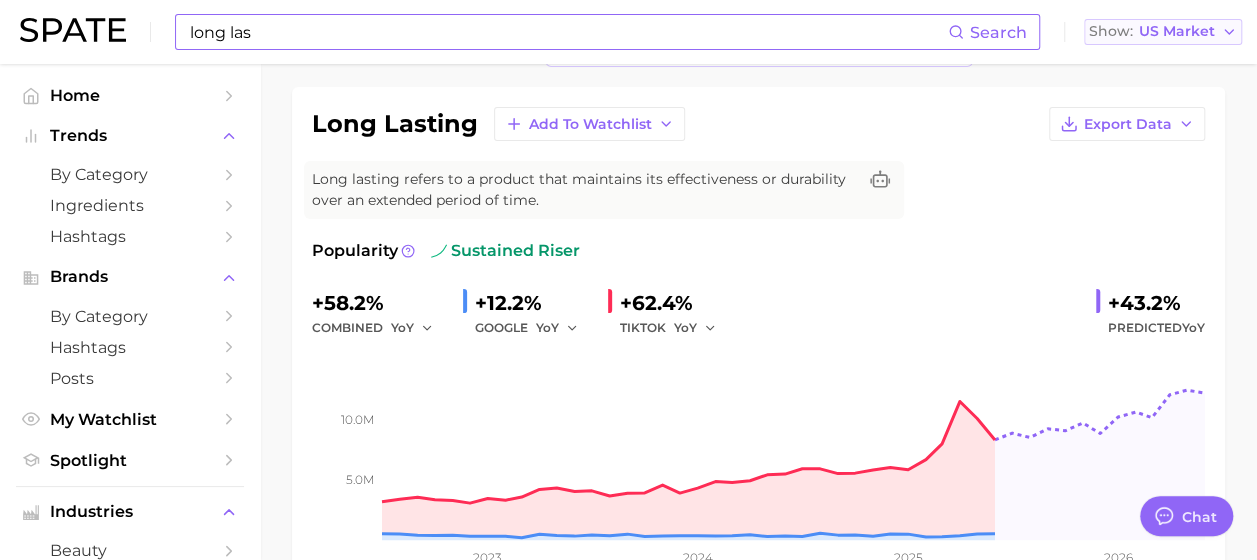 click on "US Market" at bounding box center [1177, 31] 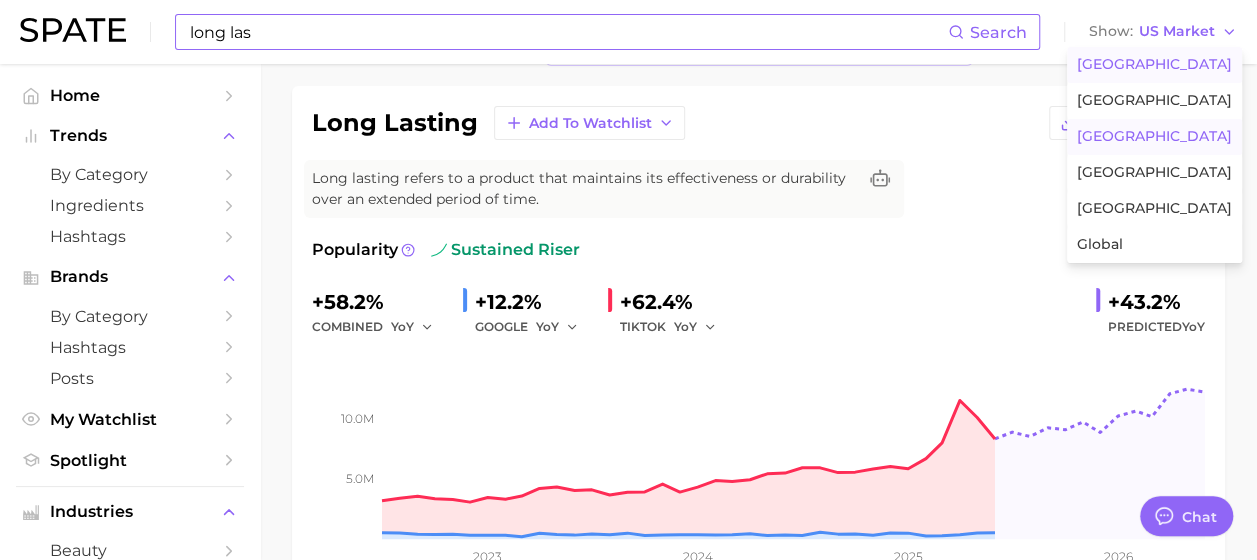 scroll, scrollTop: 125, scrollLeft: 0, axis: vertical 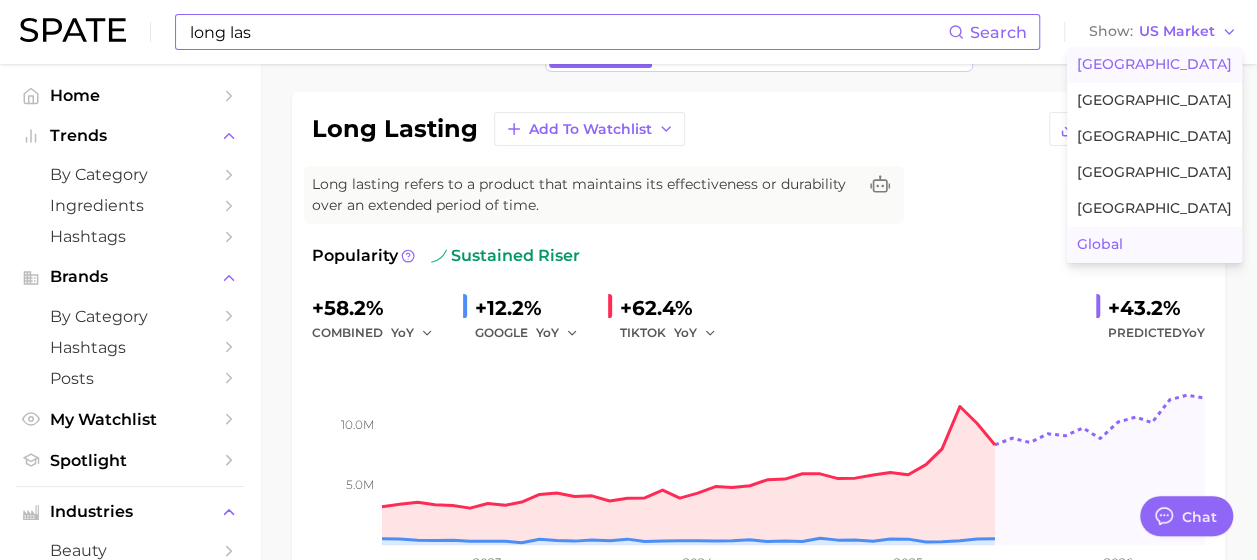 click on "Global" at bounding box center [1154, 245] 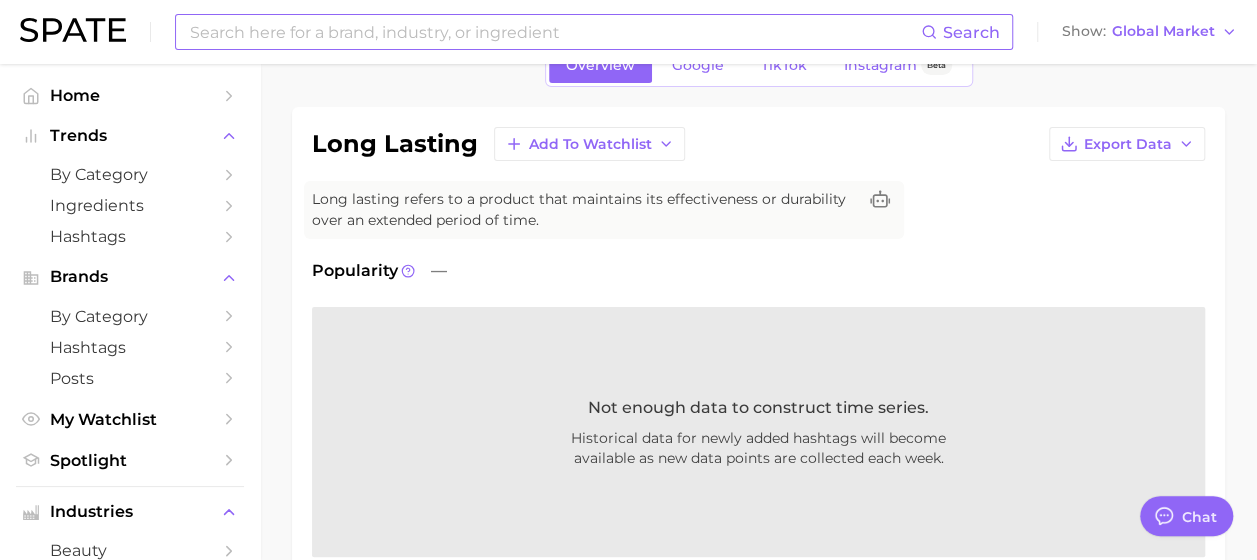 scroll, scrollTop: 0, scrollLeft: 0, axis: both 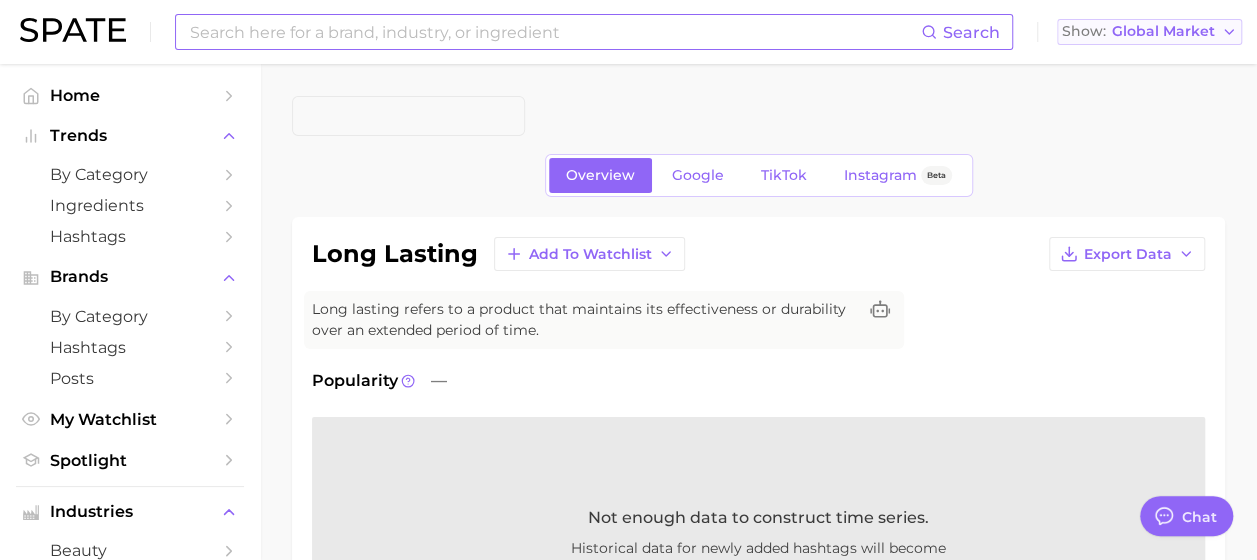 click on "Show Global Market" at bounding box center [1149, 32] 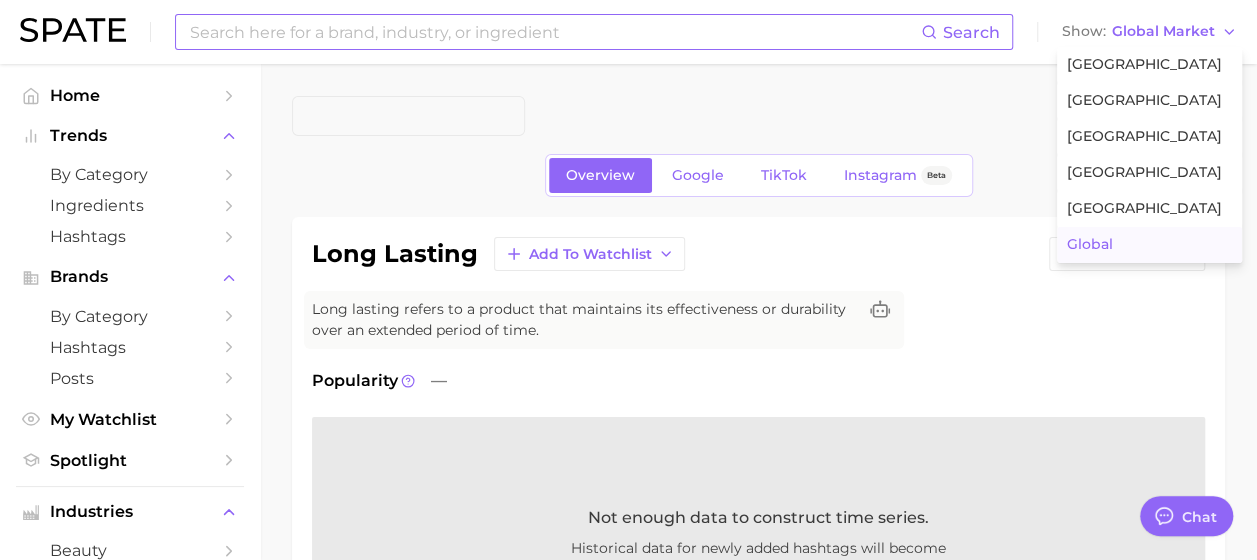 click on "long lasting Add to Watchlist Export Data" at bounding box center (758, 254) 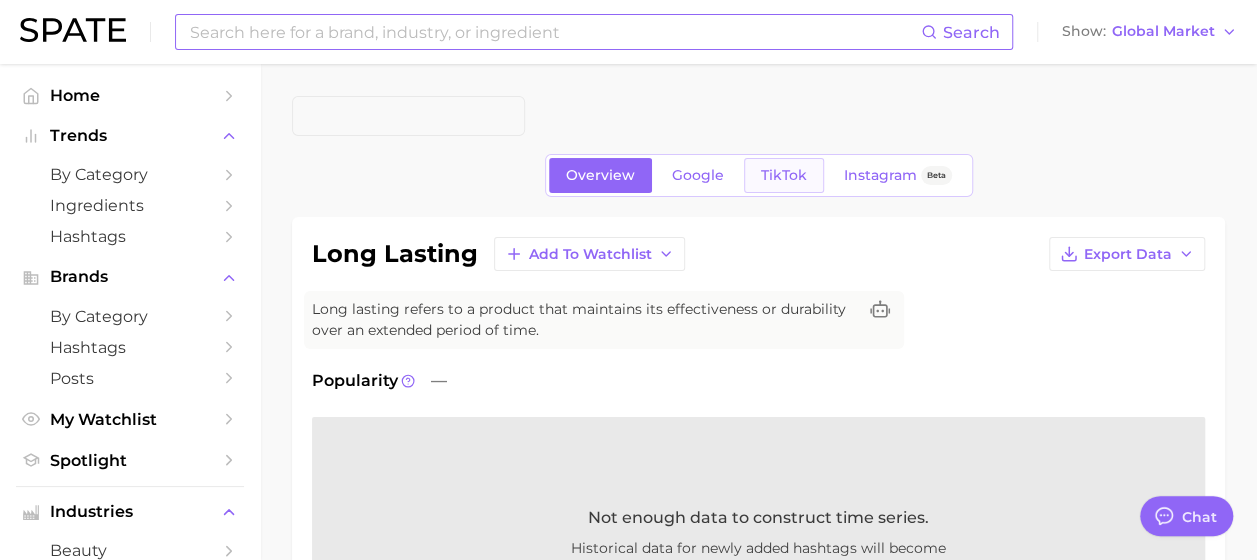click on "TikTok" at bounding box center (784, 175) 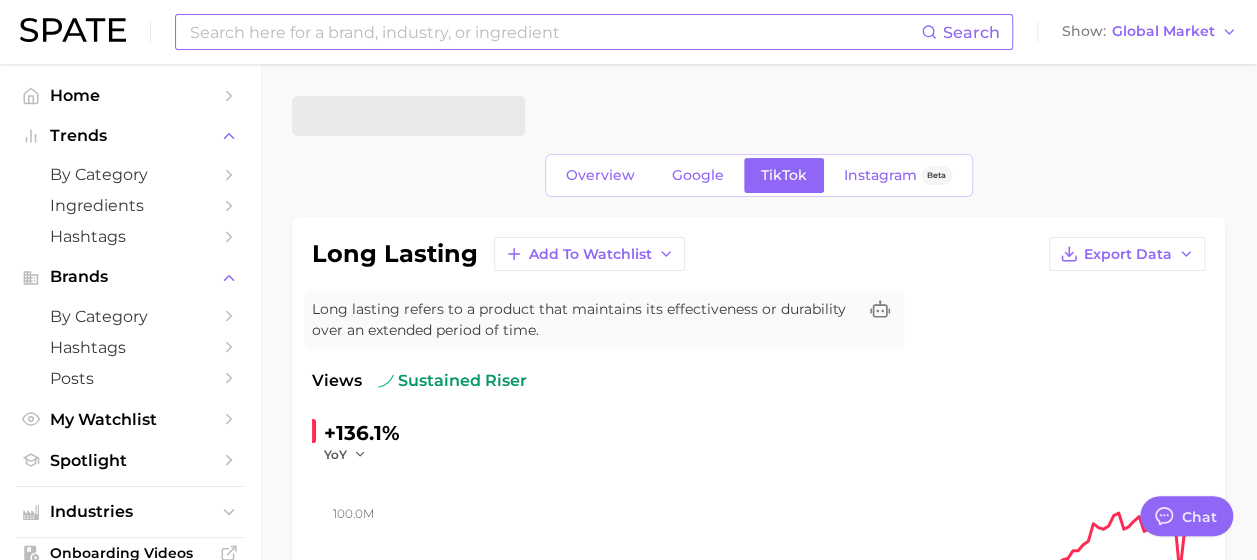 scroll, scrollTop: 0, scrollLeft: 0, axis: both 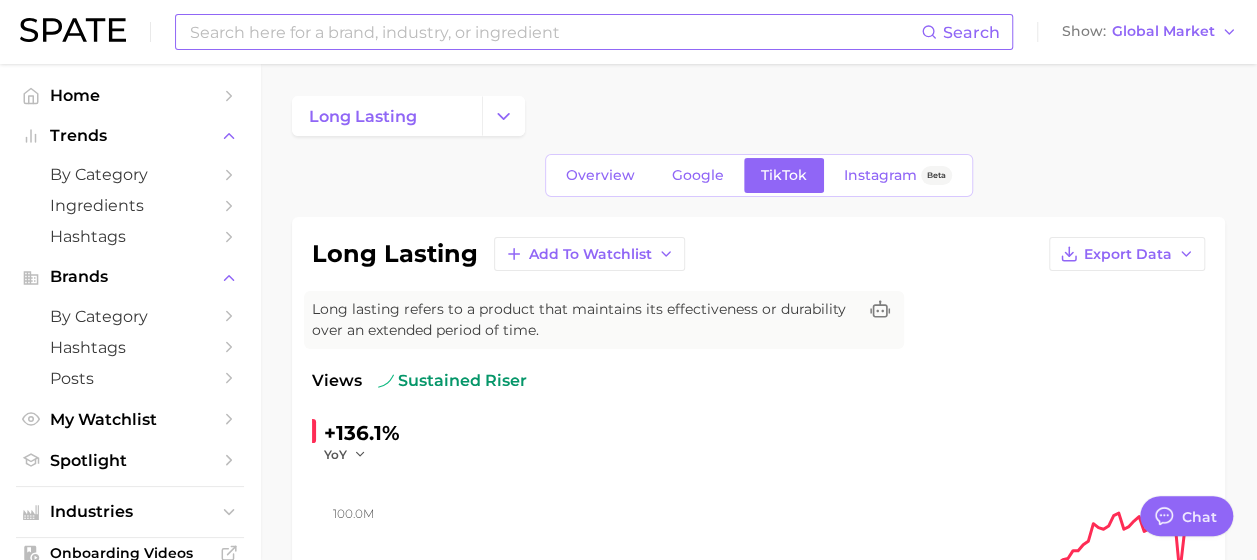 click at bounding box center (554, 32) 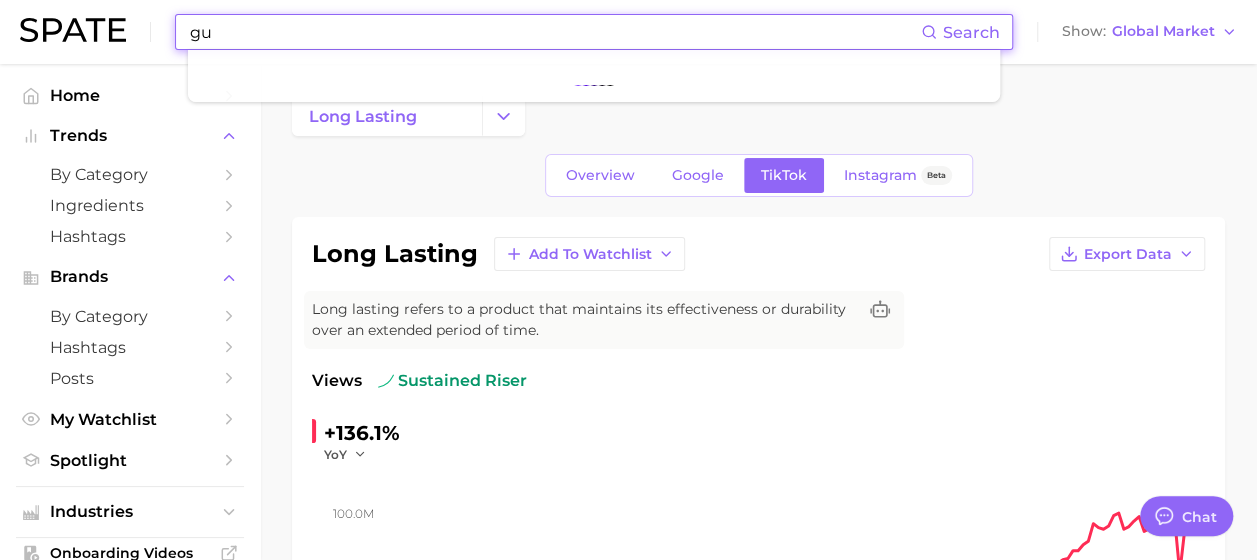type on "g" 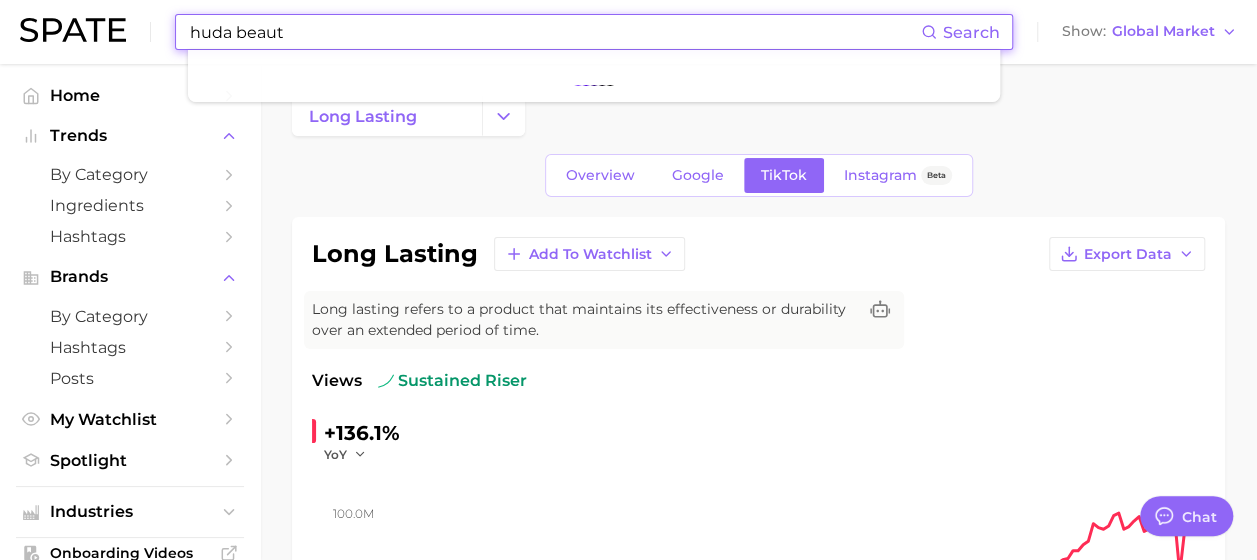 type on "huda beauty" 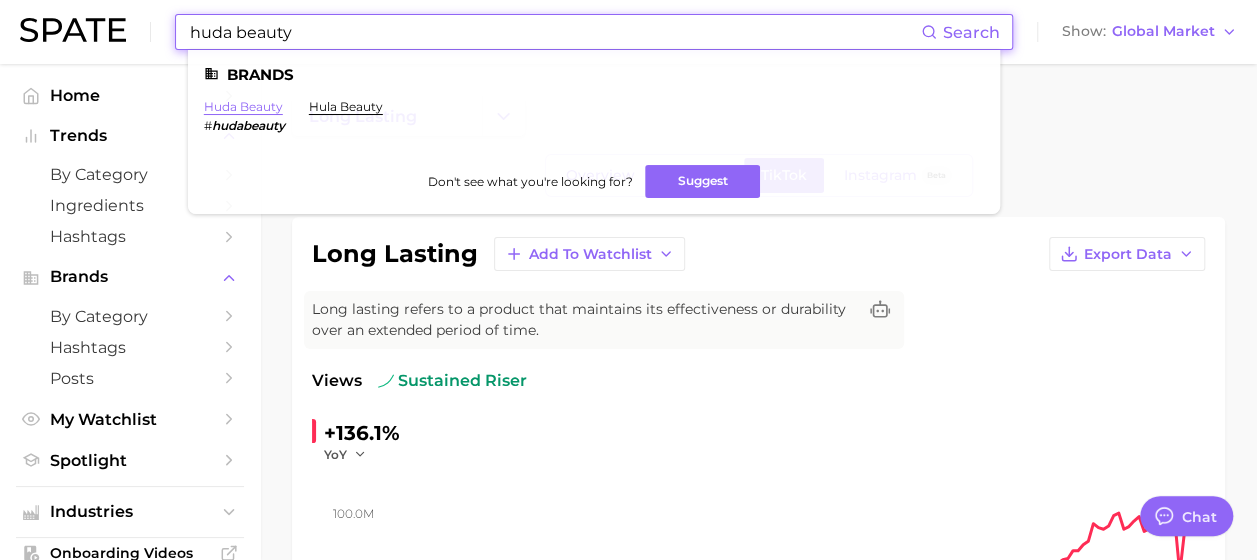 click on "huda beauty" at bounding box center (243, 106) 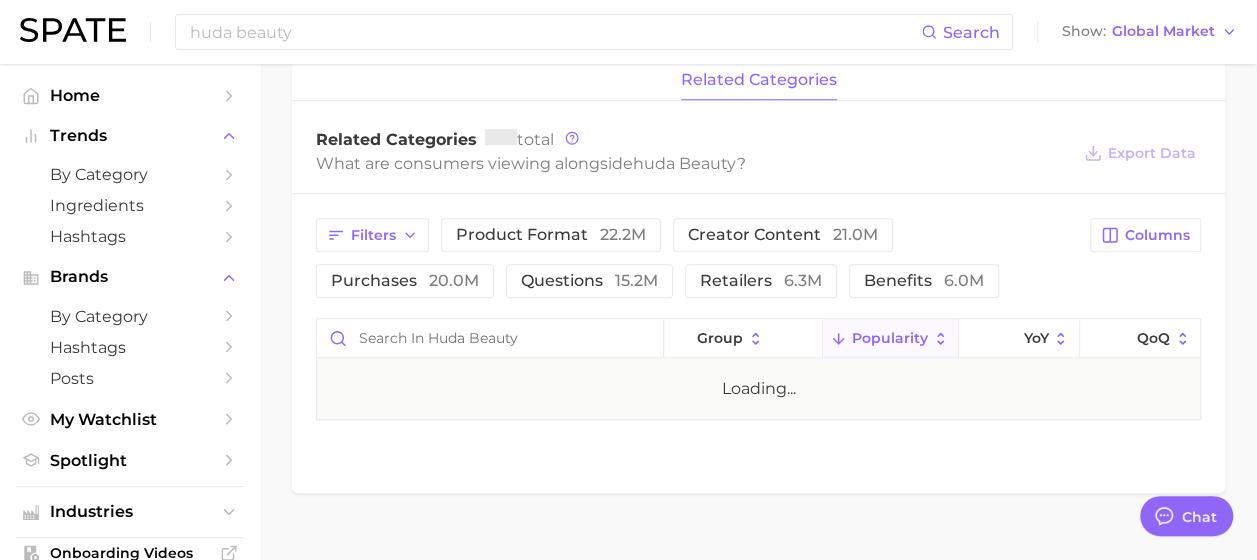 scroll, scrollTop: 857, scrollLeft: 0, axis: vertical 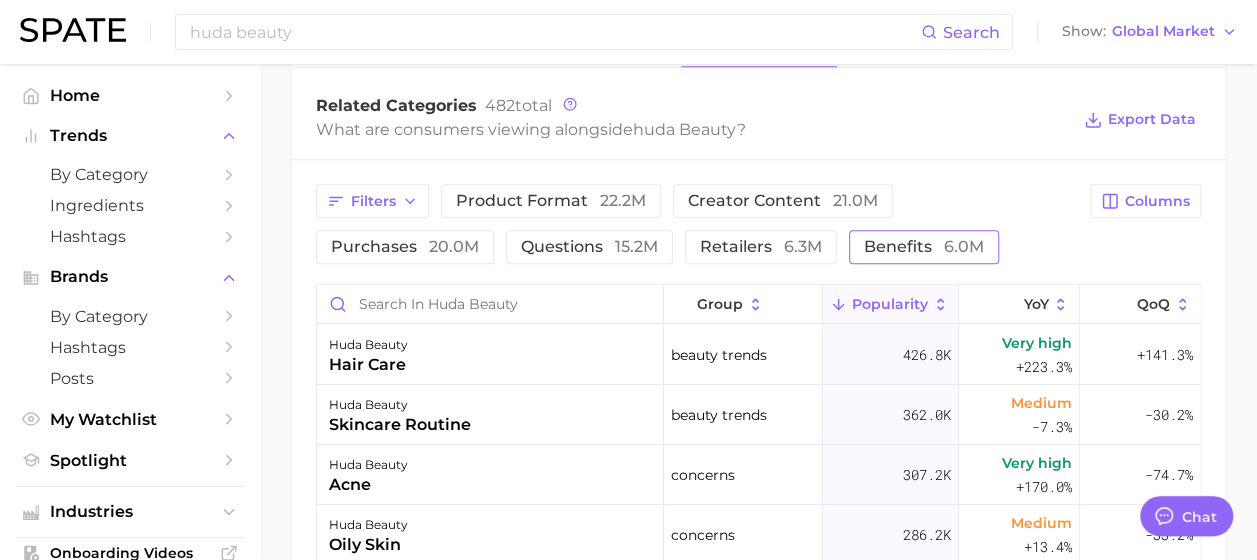 click on "benefits   6.0m" at bounding box center (924, 247) 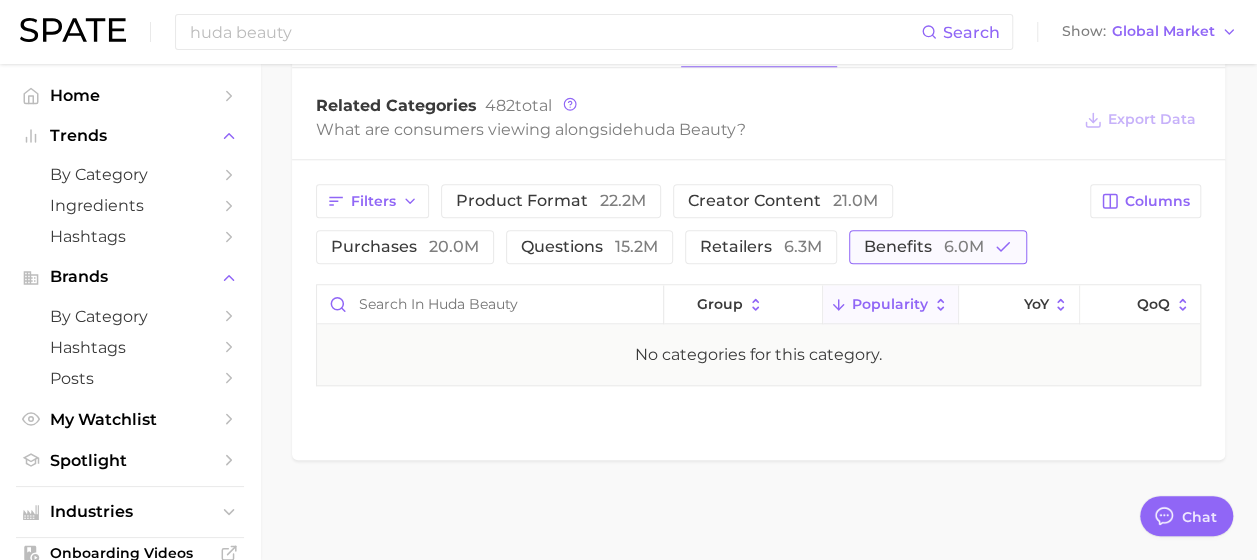 click on "6.0m" at bounding box center (964, 246) 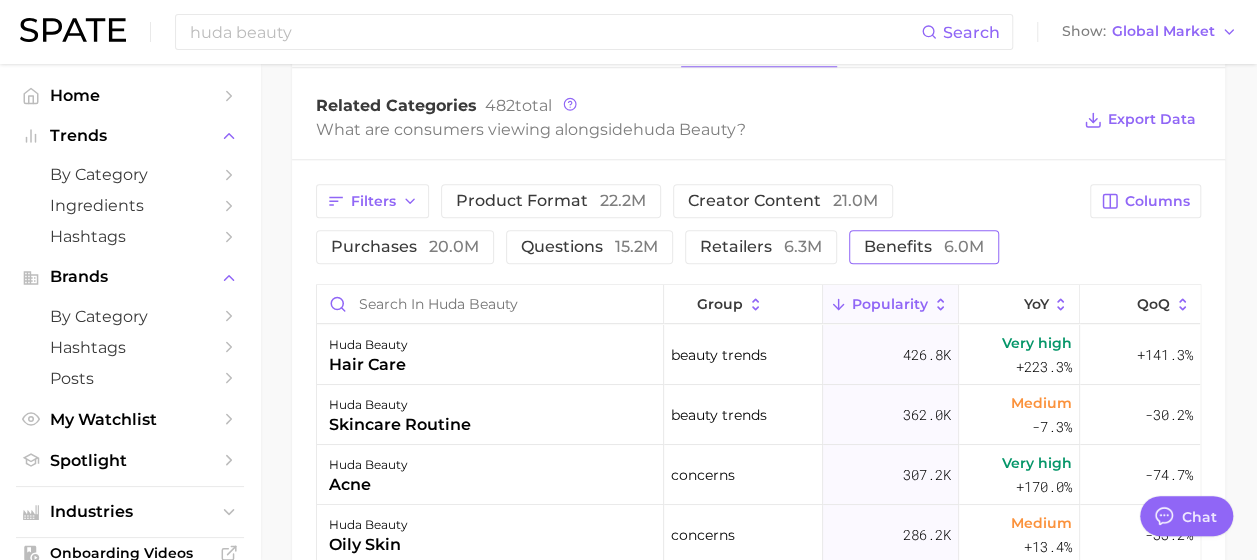 click on "6.0m" at bounding box center [964, 246] 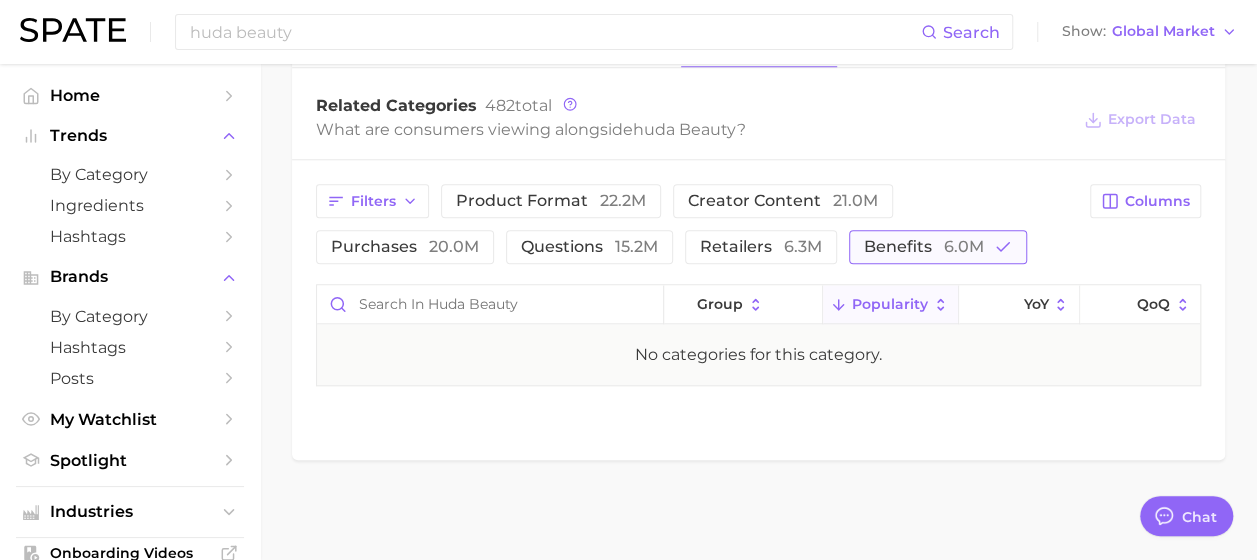 click on "6.0m" at bounding box center (964, 246) 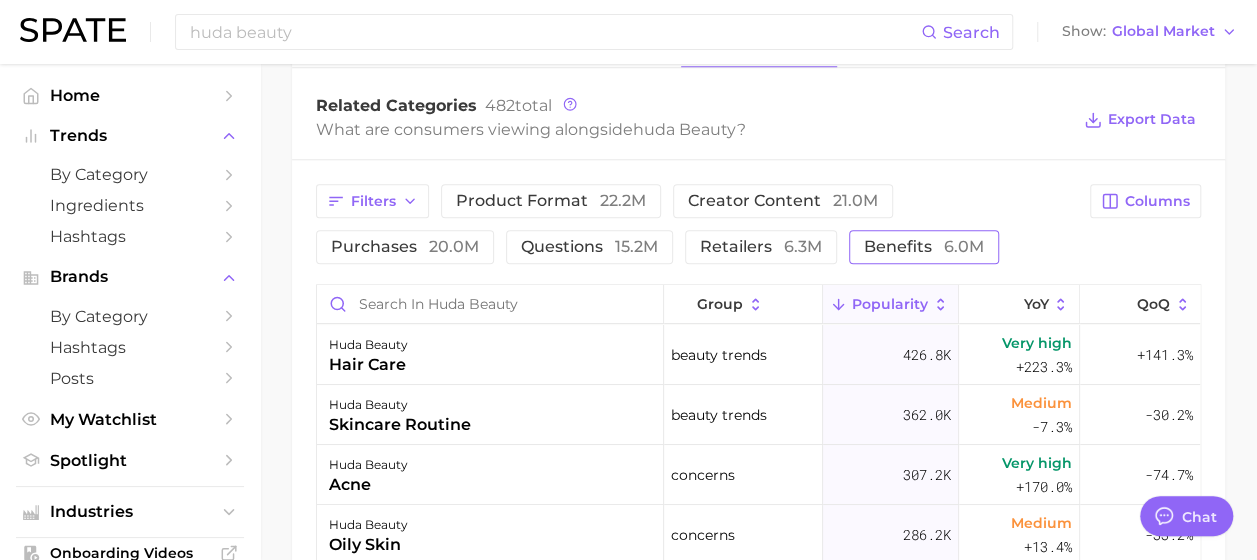 click on "6.0m" at bounding box center (964, 246) 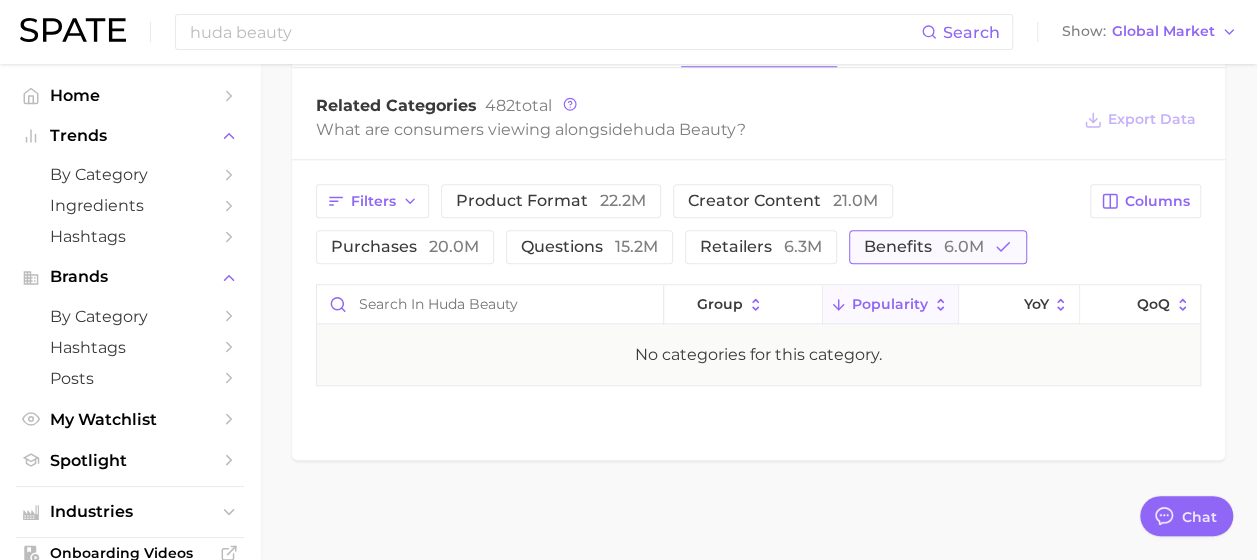 click on "6.0m" at bounding box center (964, 246) 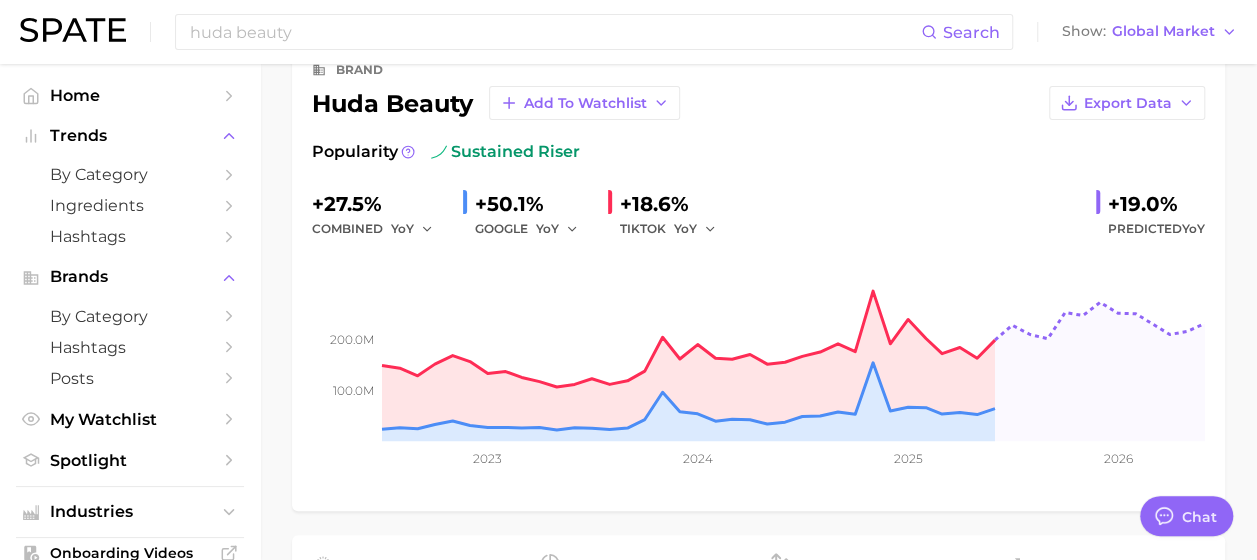 scroll, scrollTop: 119, scrollLeft: 0, axis: vertical 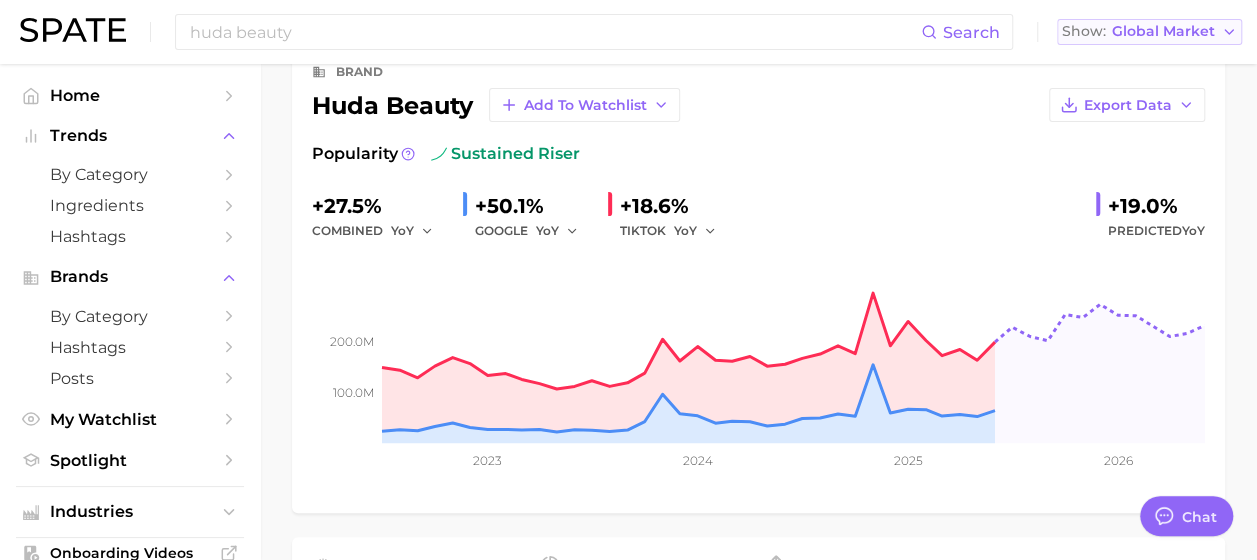 click on "Global Market" at bounding box center [1163, 31] 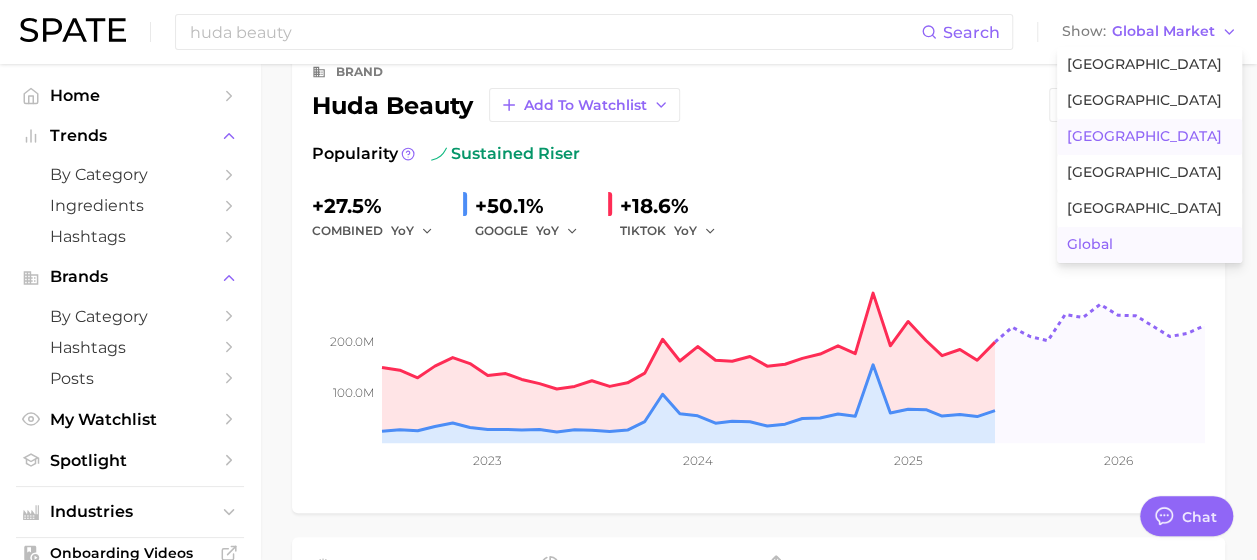 click on "[GEOGRAPHIC_DATA]" at bounding box center (1149, 137) 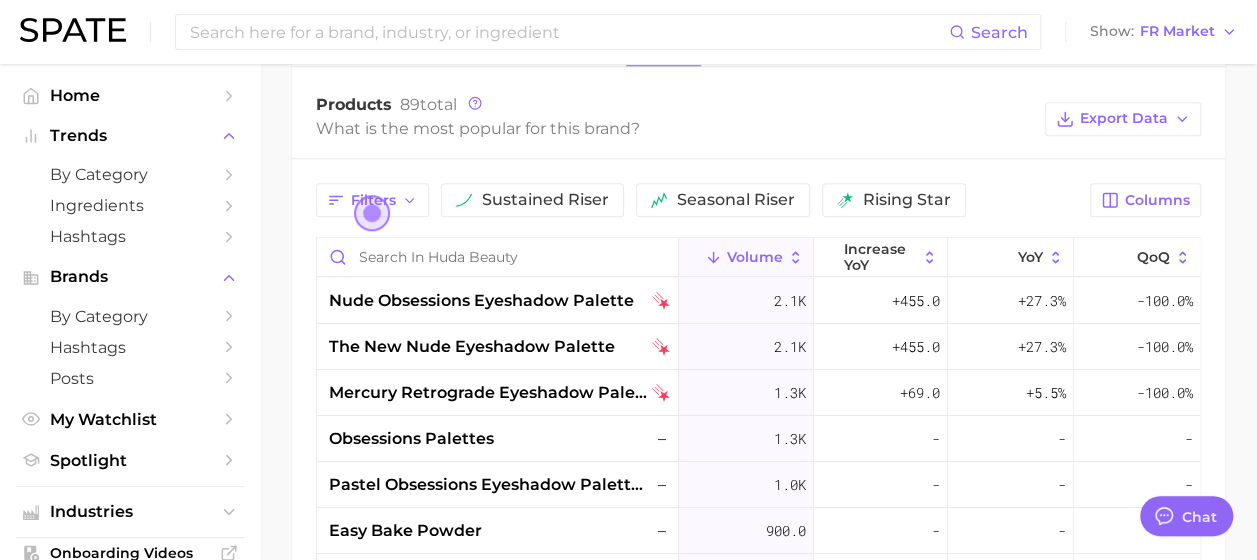 scroll, scrollTop: 928, scrollLeft: 0, axis: vertical 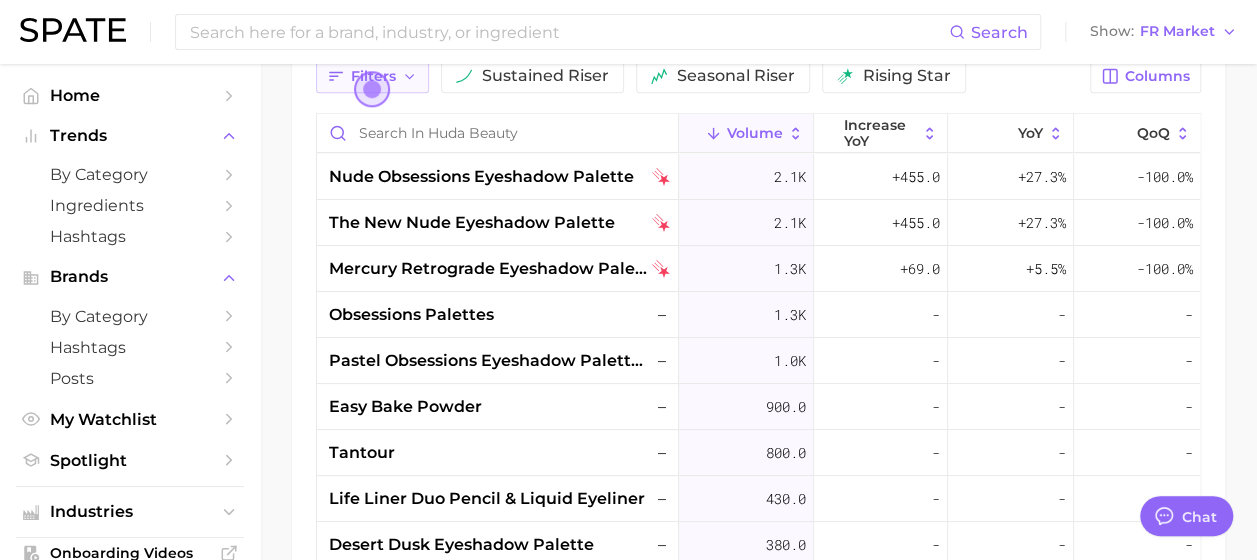 click 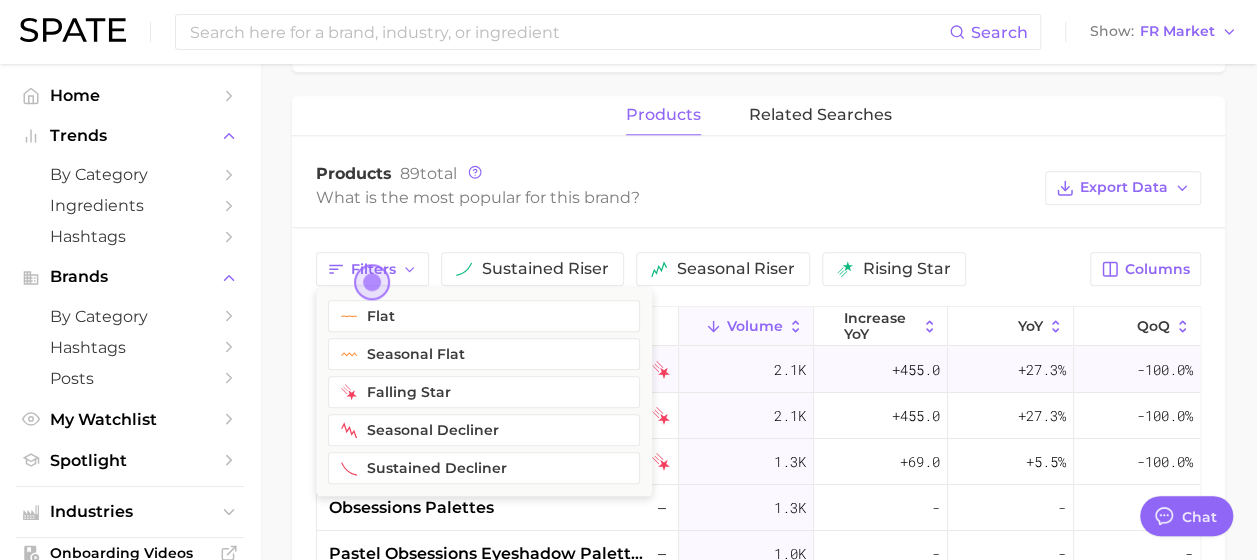 scroll, scrollTop: 869, scrollLeft: 0, axis: vertical 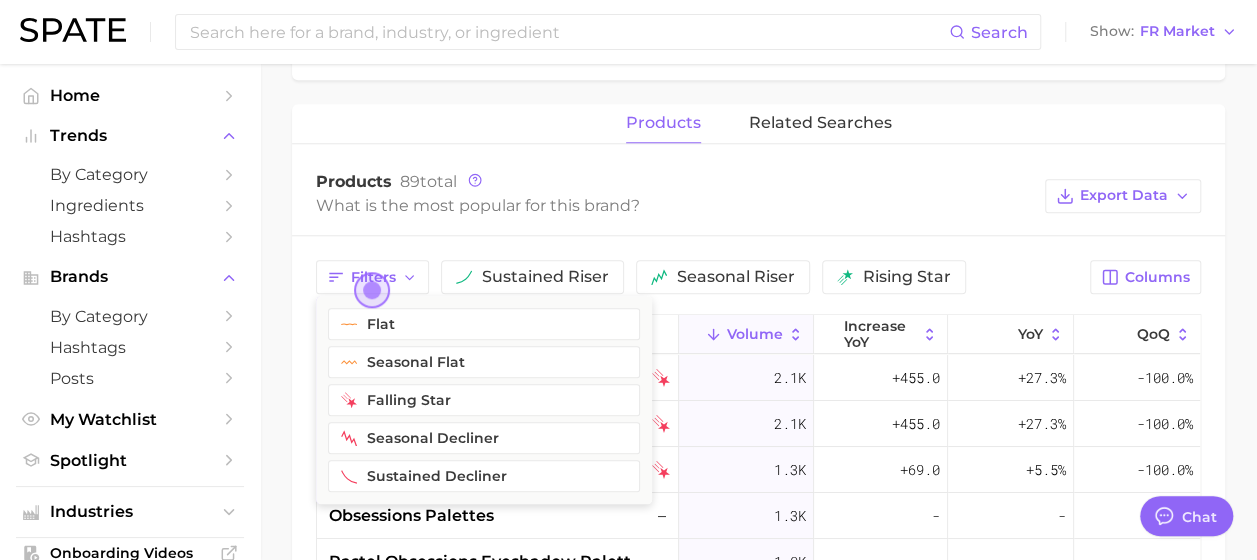 click on "Products 89  total" at bounding box center [675, 182] 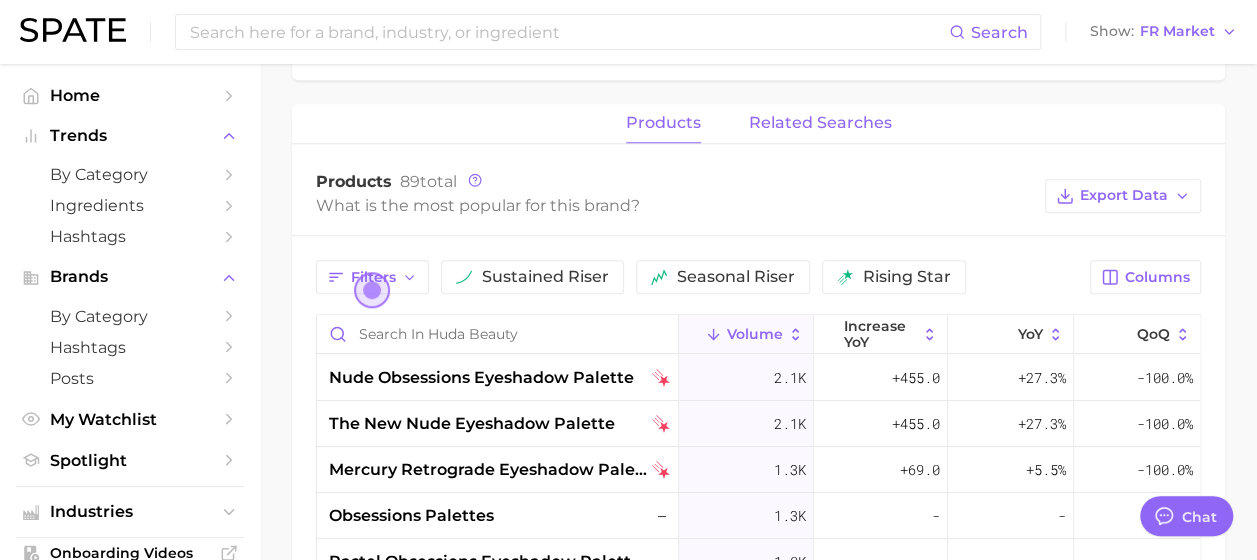 click on "related searches" at bounding box center [820, 123] 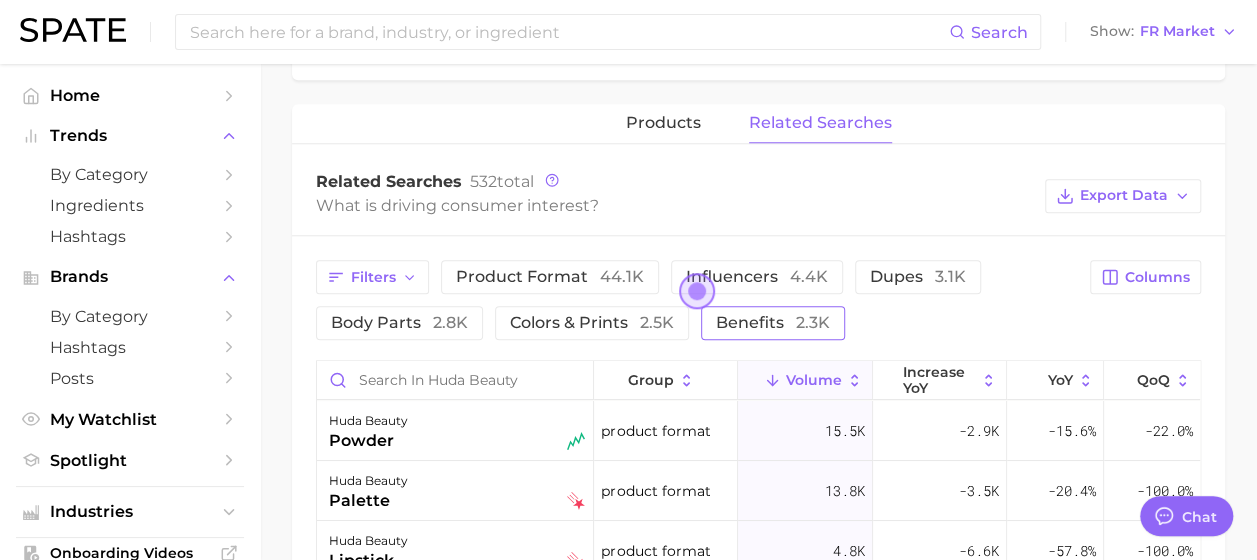click on "benefits   2.3k" at bounding box center (773, 323) 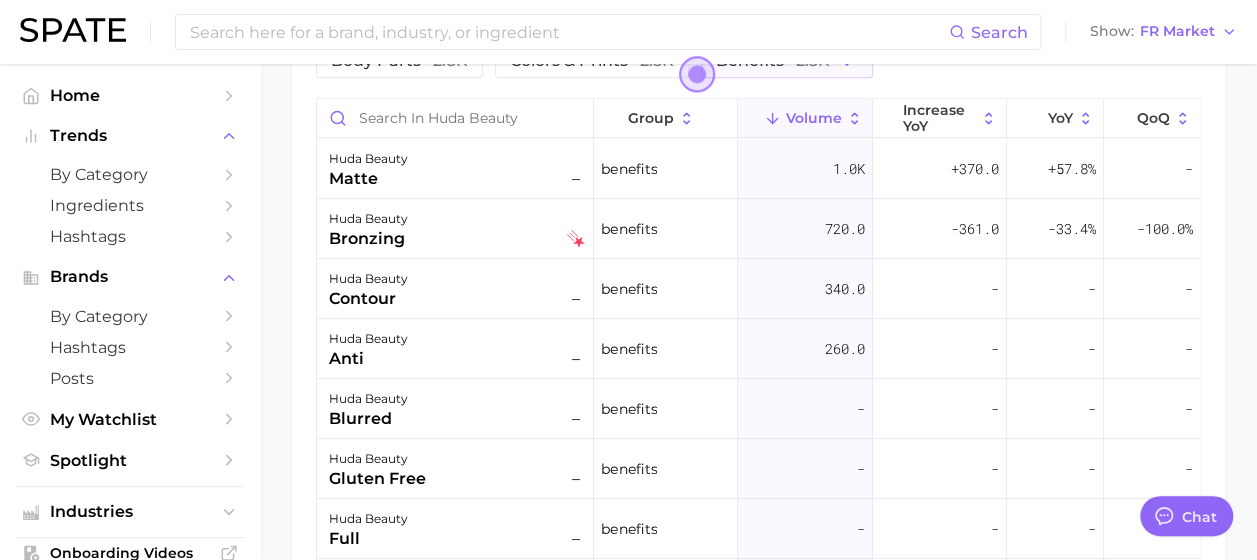 scroll, scrollTop: 1134, scrollLeft: 0, axis: vertical 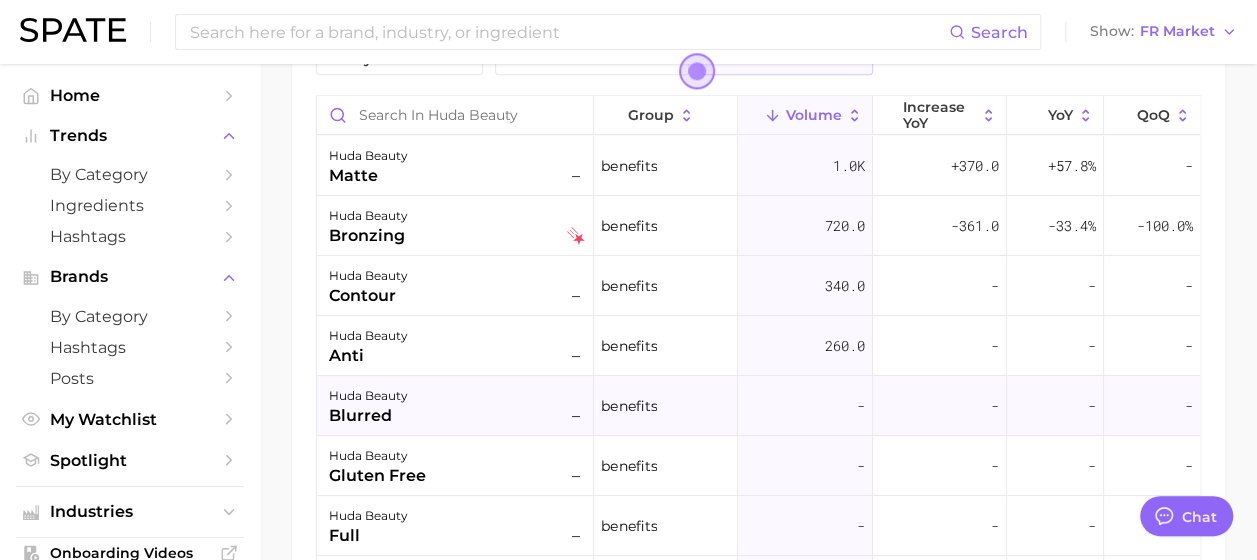 type 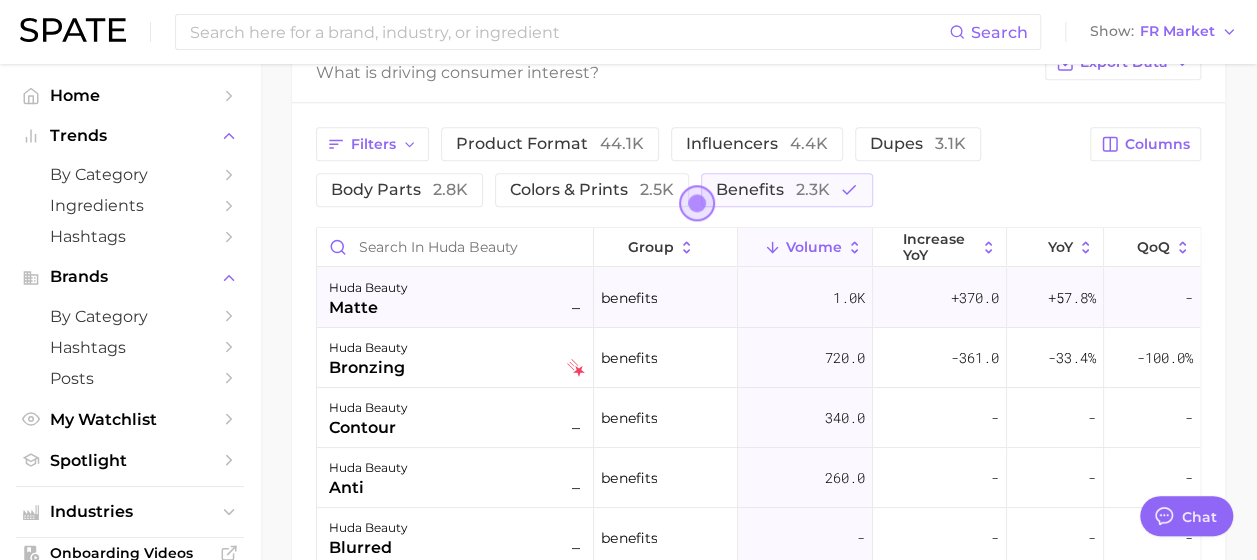 scroll, scrollTop: 1090, scrollLeft: 0, axis: vertical 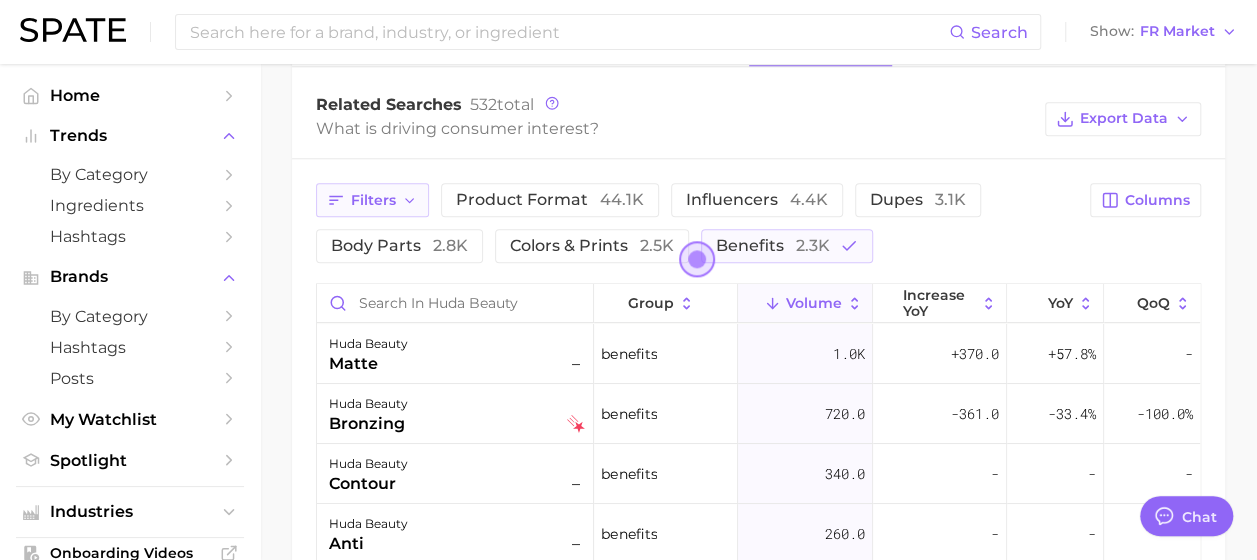 click 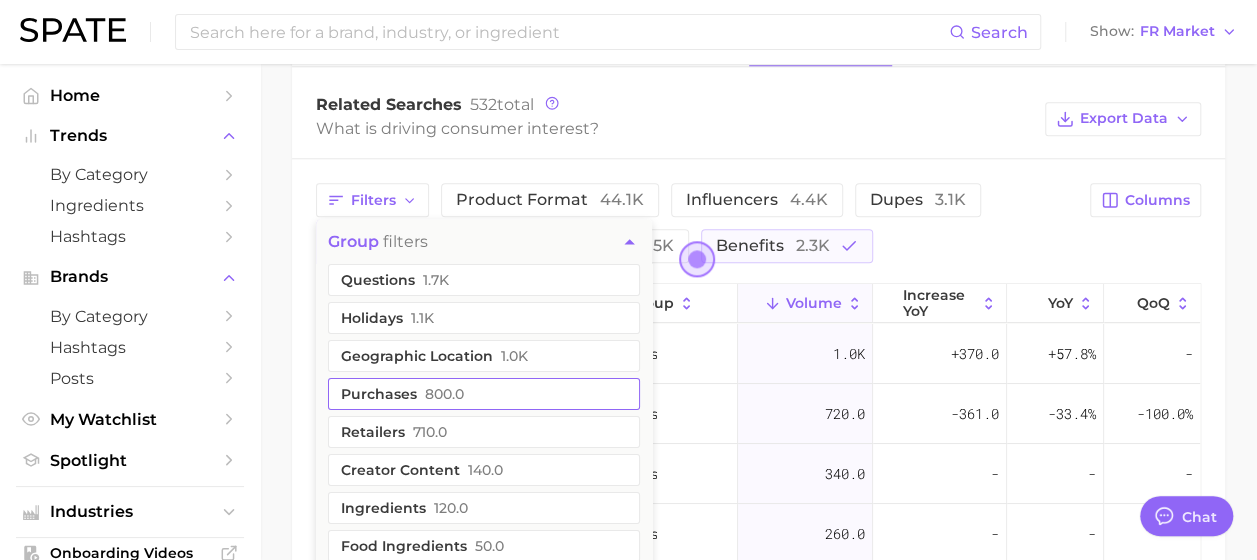 scroll, scrollTop: 44, scrollLeft: 0, axis: vertical 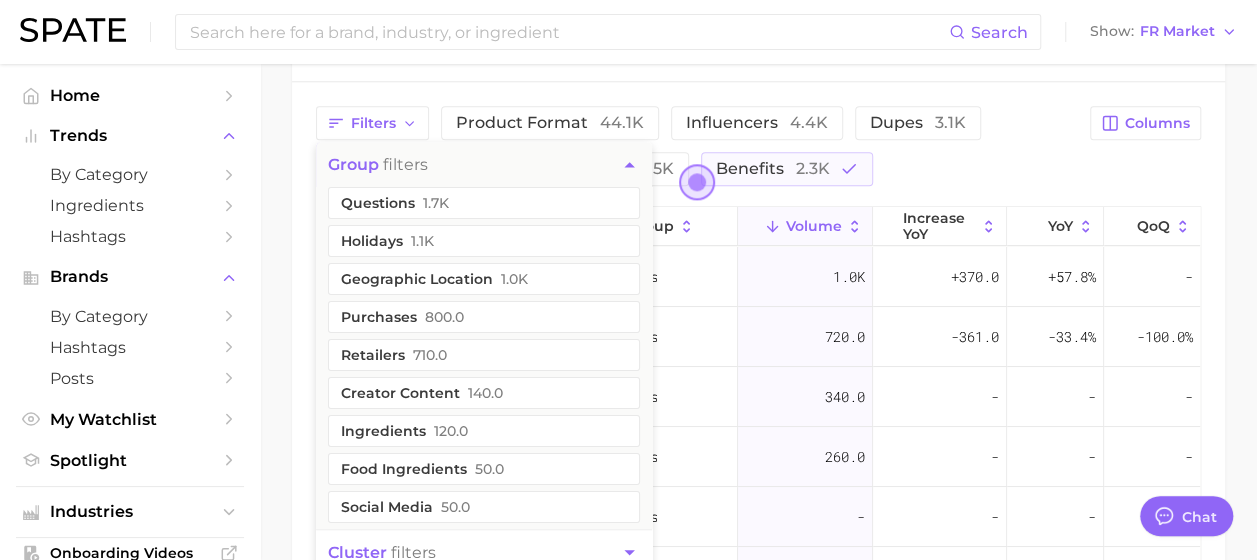 click on "Filters group   filters questions   1.7k holidays   1.1k geographic location   1.0k purchases   800.0 retailers   710.0 creator content   140.0 ingredients   120.0 food ingredients   50.0 social media   50.0 concerns   50.0 cluster   filters product format   44.1k influencers   4.4k dupes   3.1k body parts   2.8k colors & prints   2.5k benefits   2.3k" at bounding box center [697, 146] 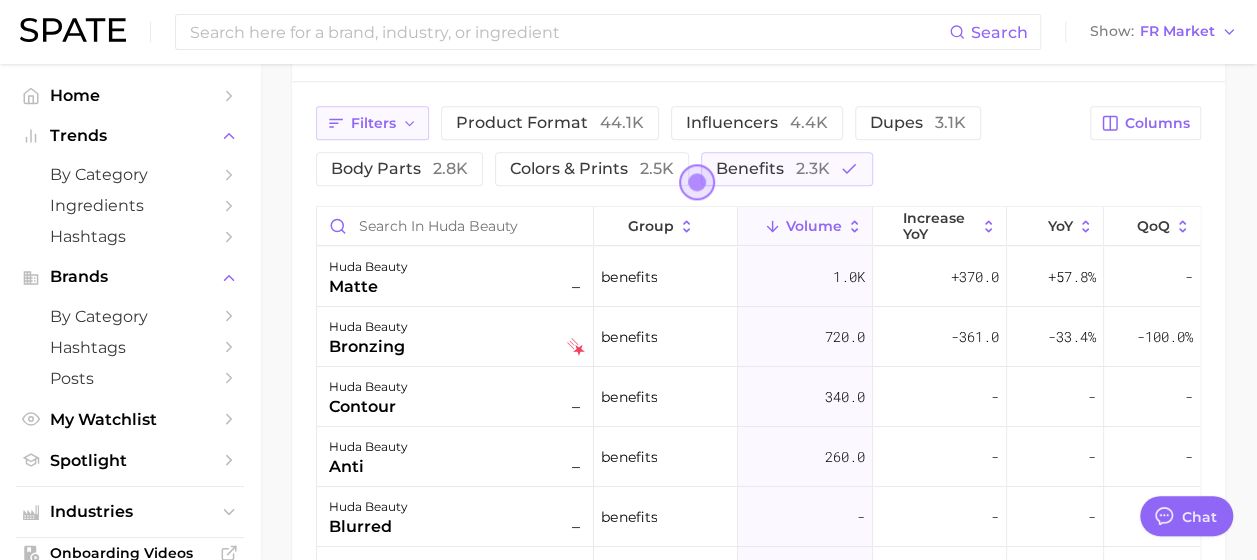 click 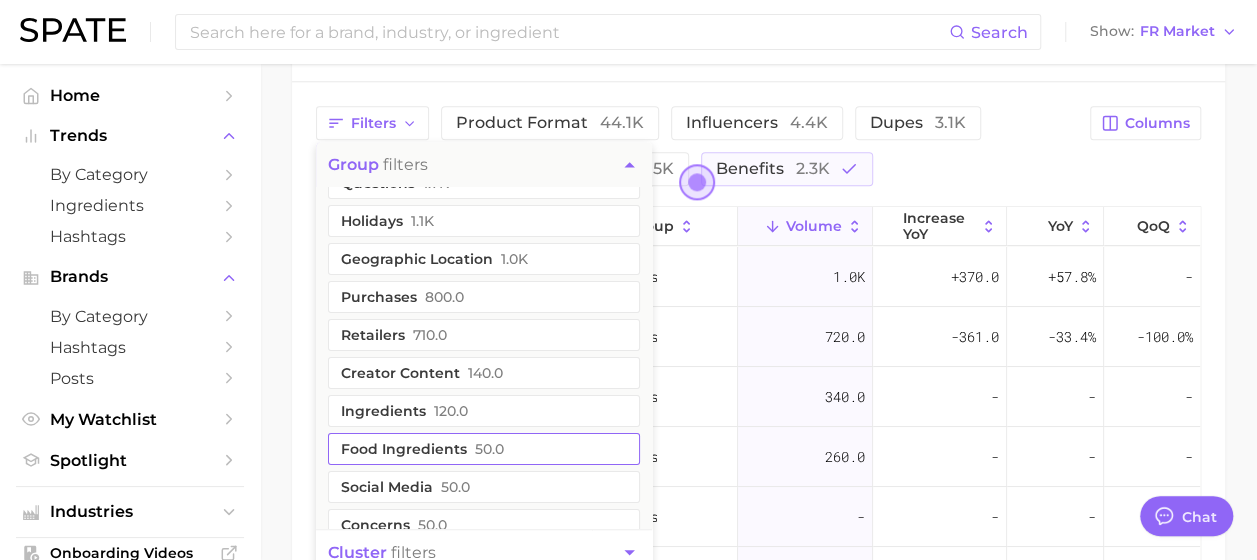scroll, scrollTop: 21, scrollLeft: 0, axis: vertical 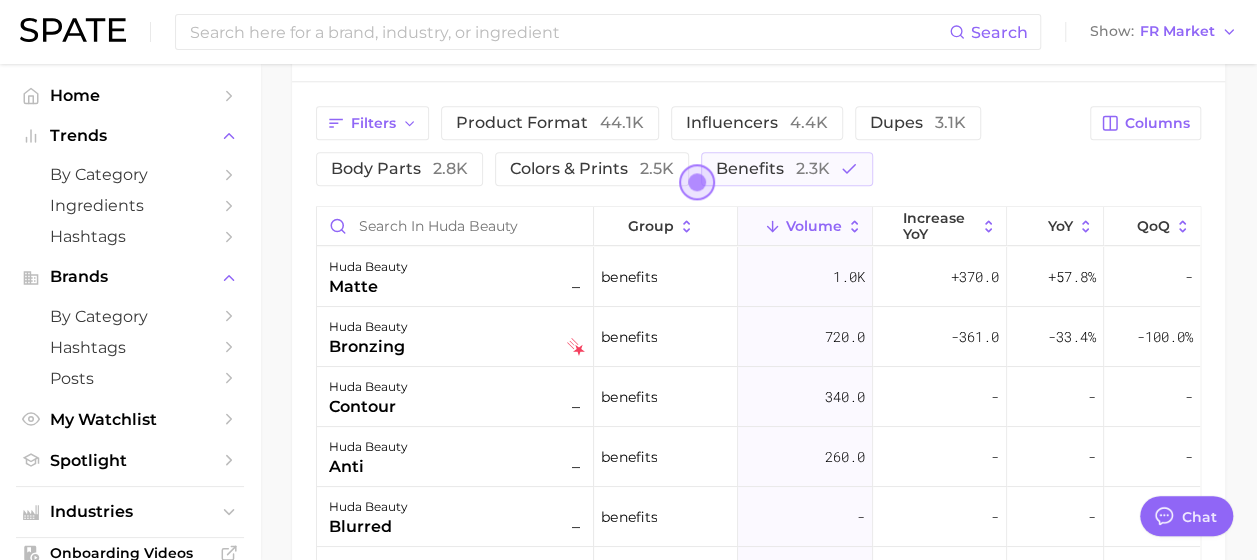 click on "Filters product format   44.1k influencers   4.4k dupes   3.1k body parts   2.8k colors & prints   2.5k benefits   2.3k" at bounding box center [697, 146] 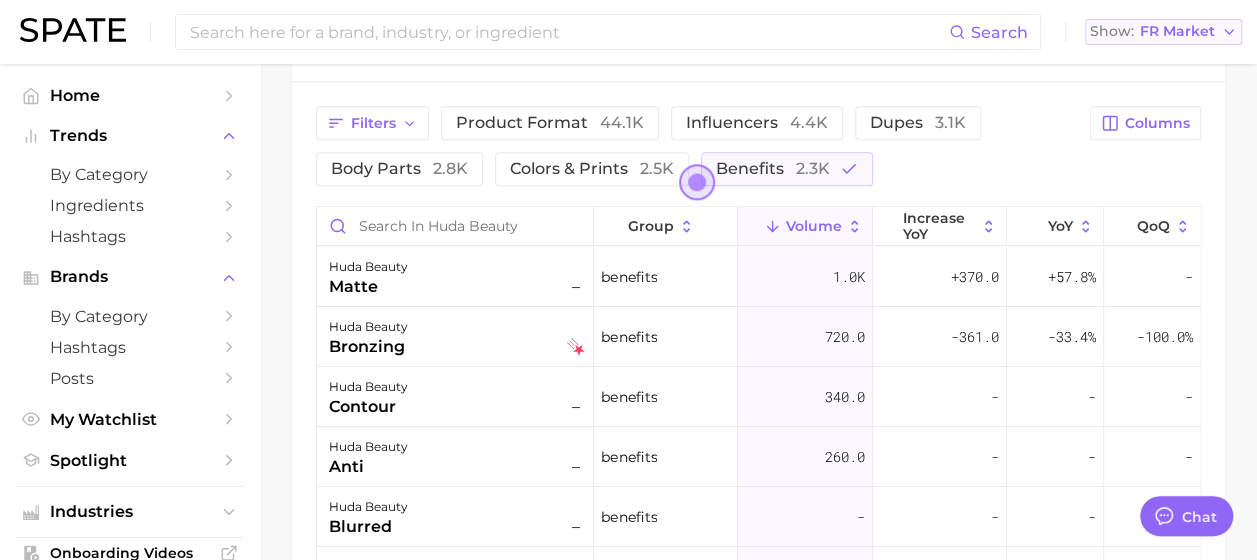 click on "FR Market" at bounding box center (1177, 31) 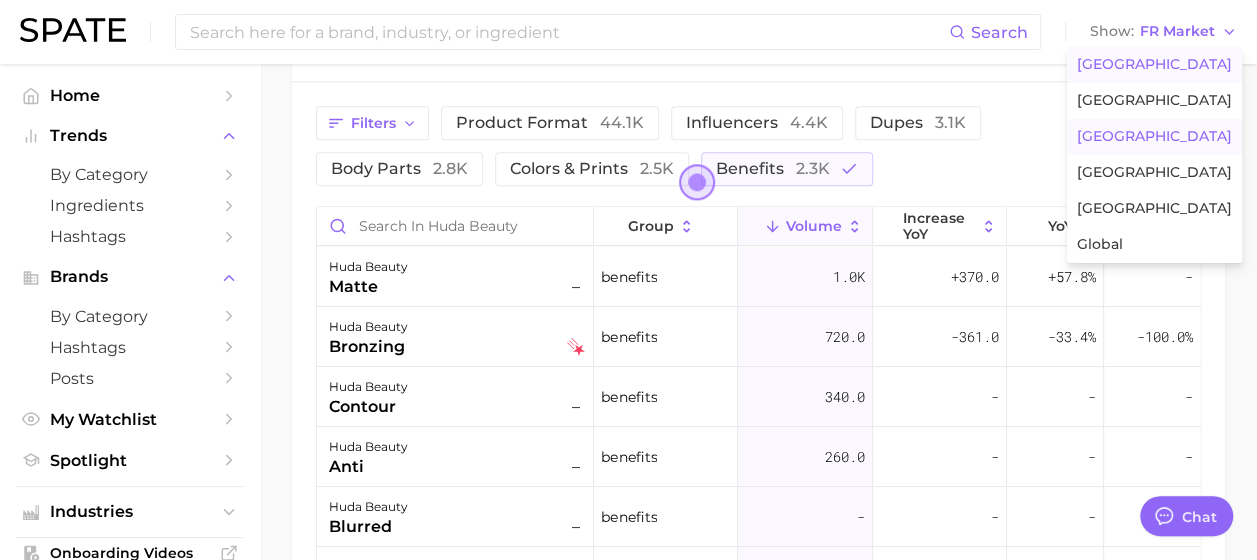 click on "[GEOGRAPHIC_DATA]" at bounding box center [1154, 64] 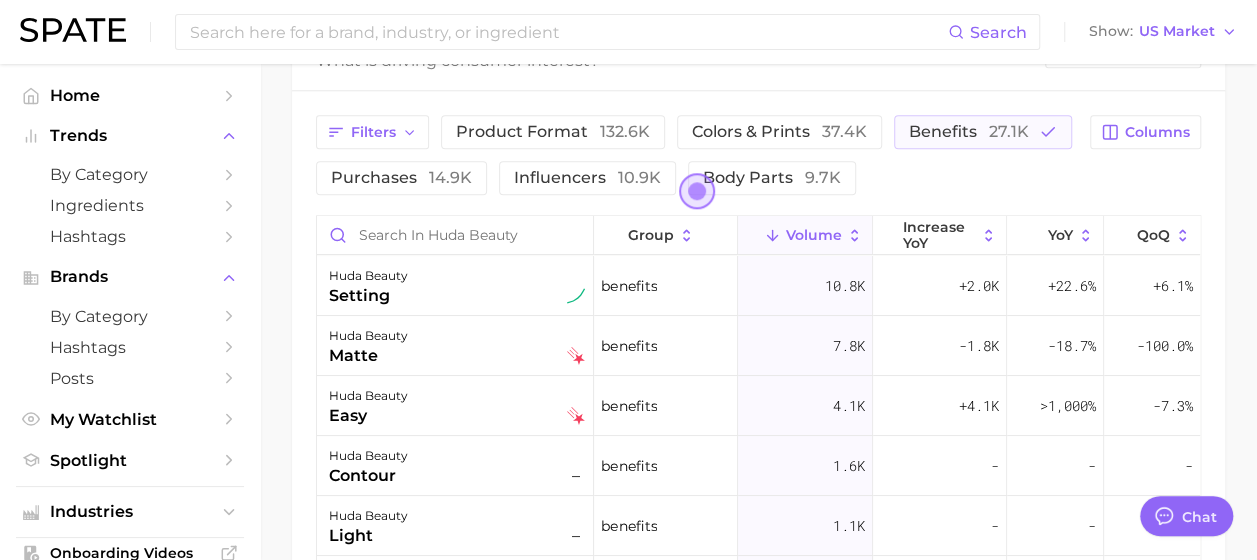 scroll, scrollTop: 984, scrollLeft: 0, axis: vertical 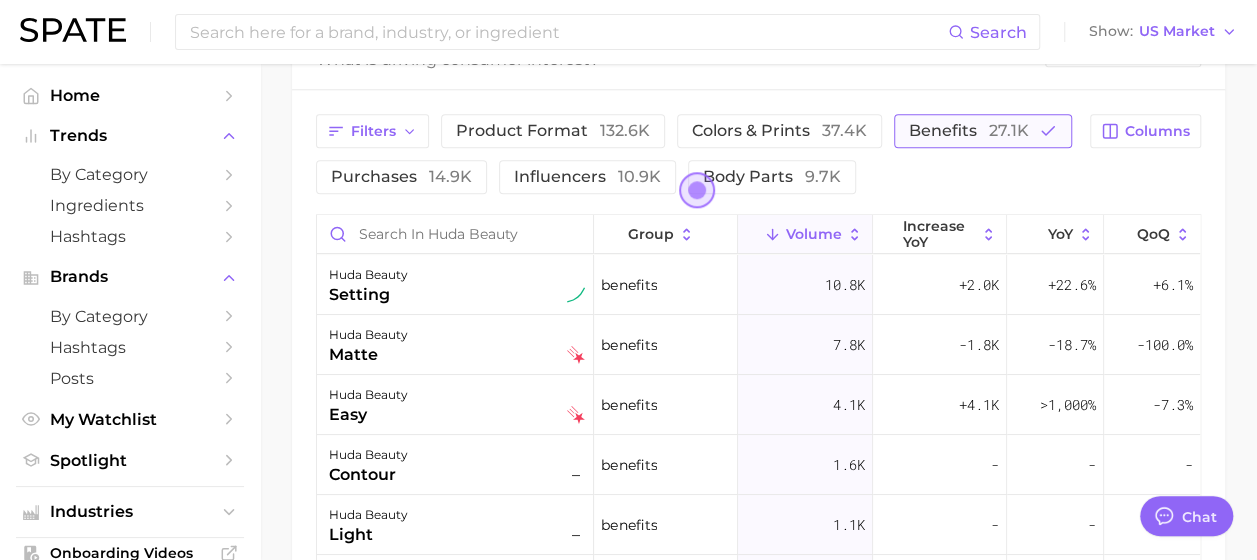 click on "benefits   27.1k" at bounding box center (969, 130) 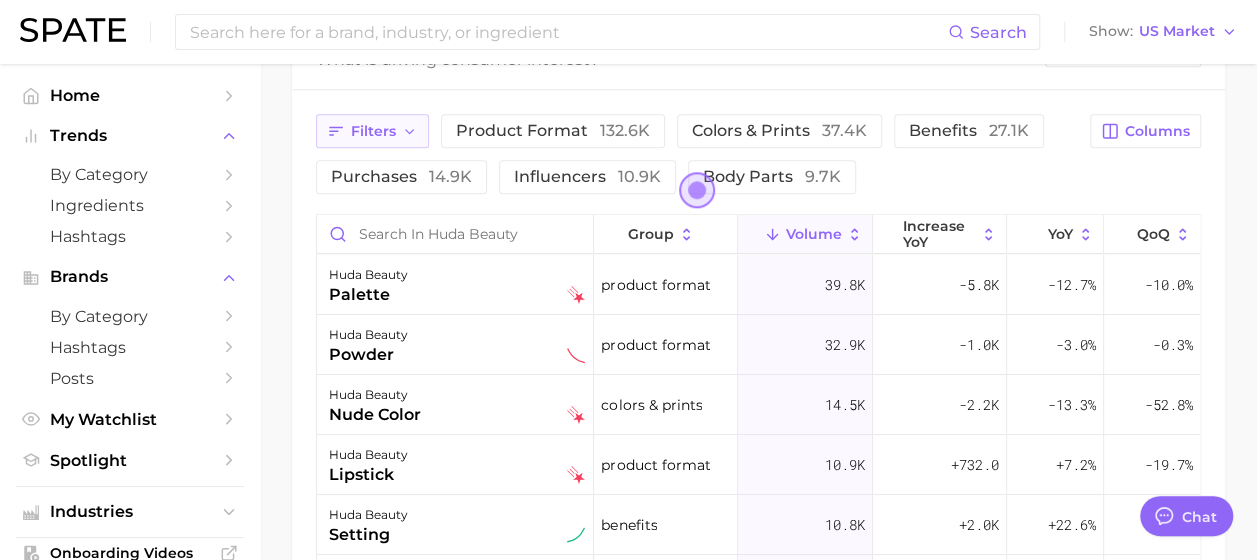 click 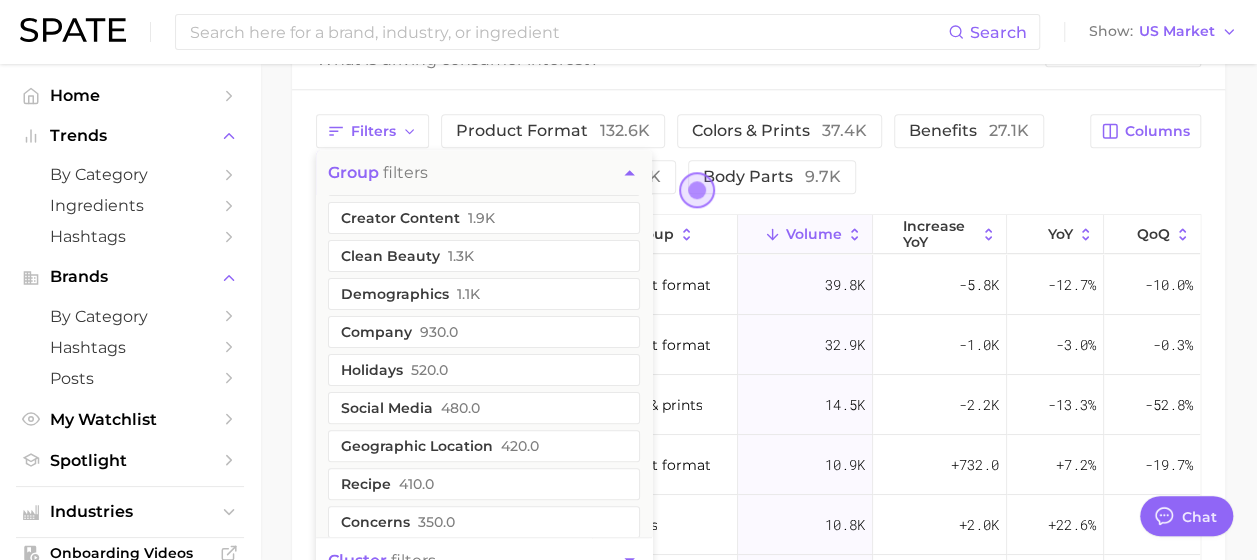 scroll, scrollTop: 424, scrollLeft: 0, axis: vertical 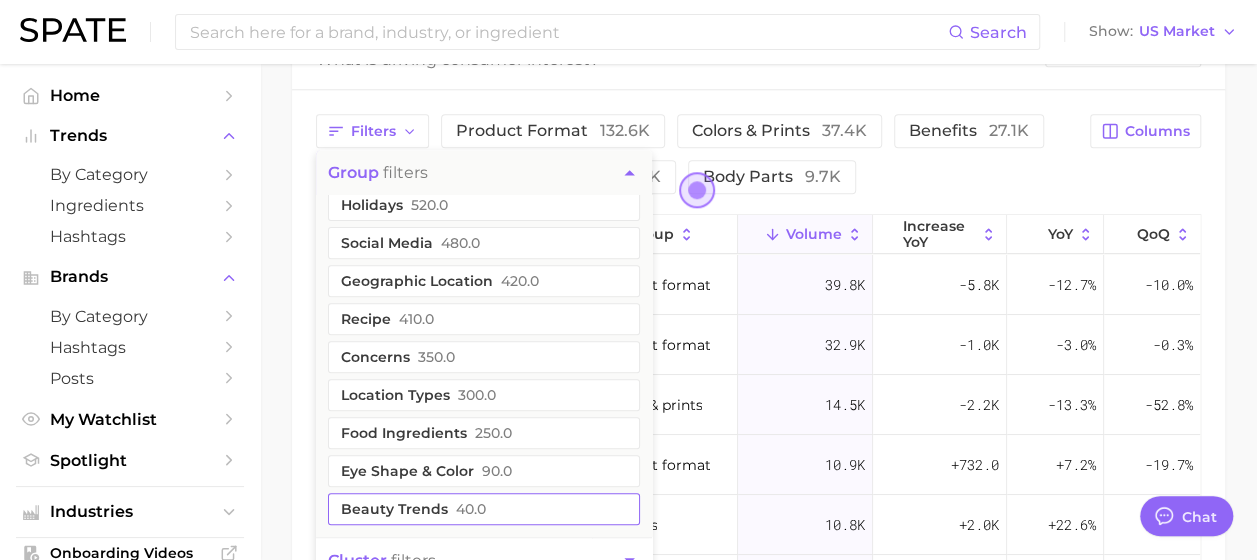 click on "beauty trends   40.0" at bounding box center (484, 509) 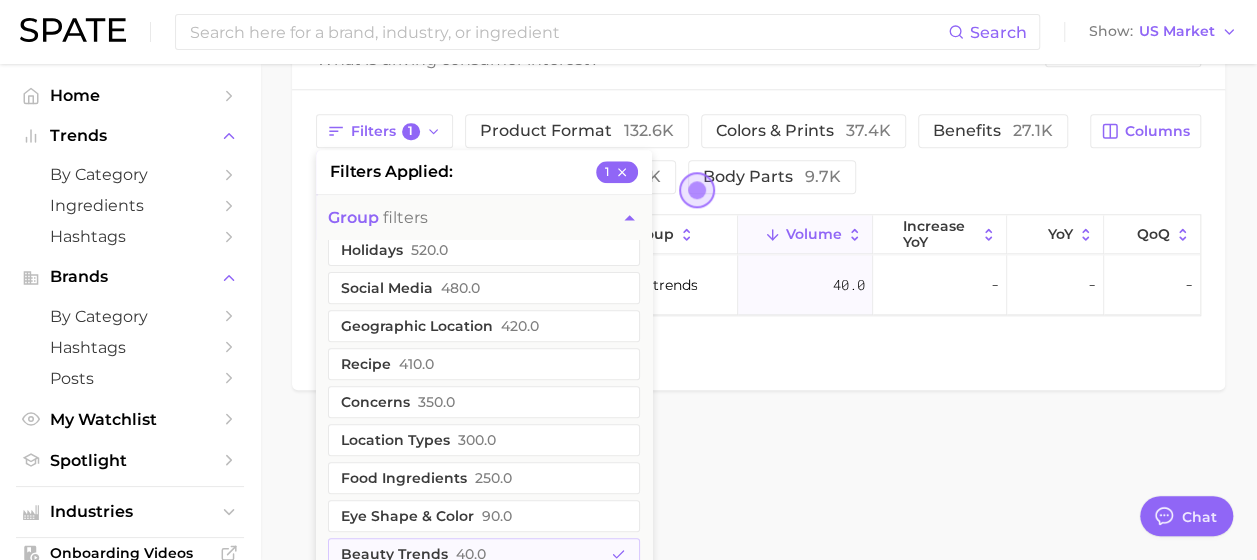 click on "Overview Google TikTok Instagram Beta brand huda beauty Add to Watchlist Export Data Searches seasonal decliner +22.2% YoY 100.0k 200.0k 300.0k 2023 2024 2025 avg.  monthly searches 270.8k High price point Medium Top Search Queries for  huda beauty  by Volume  high to low View As Text Export Data Huda   beauty Huda   beauty  powder Huda   beauty  setting powder [PERSON_NAME]   beauty  concealer Show more  search queries products related searches Related Searches 532  total What is driving consumer interest? Export Data Filters 1 filters applied 1 group   filters ingredients   6.9k theme   6.2k questions   4.7k retailers   4.6k dupes   3.7k routines   3.4k sentiment   2.4k creator content   1.9k clean beauty   1.3k demographics   1.1k company   930.0 holidays   520.0 social media   480.0 geographic location   420.0 recipe   410.0 concerns   350.0 location types   300.0 food ingredients   250.0 eye shape & color   90.0 beauty trends   40.0 cluster   filters product format   132.6k colors & prints   37.4k benefits" at bounding box center [758, -215] 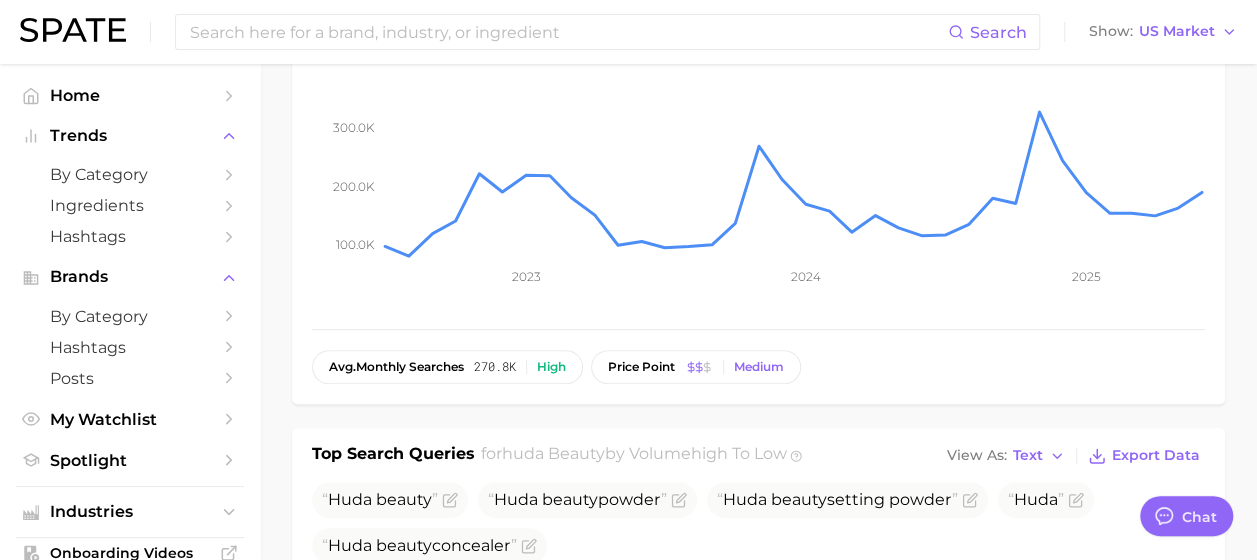 scroll, scrollTop: 0, scrollLeft: 0, axis: both 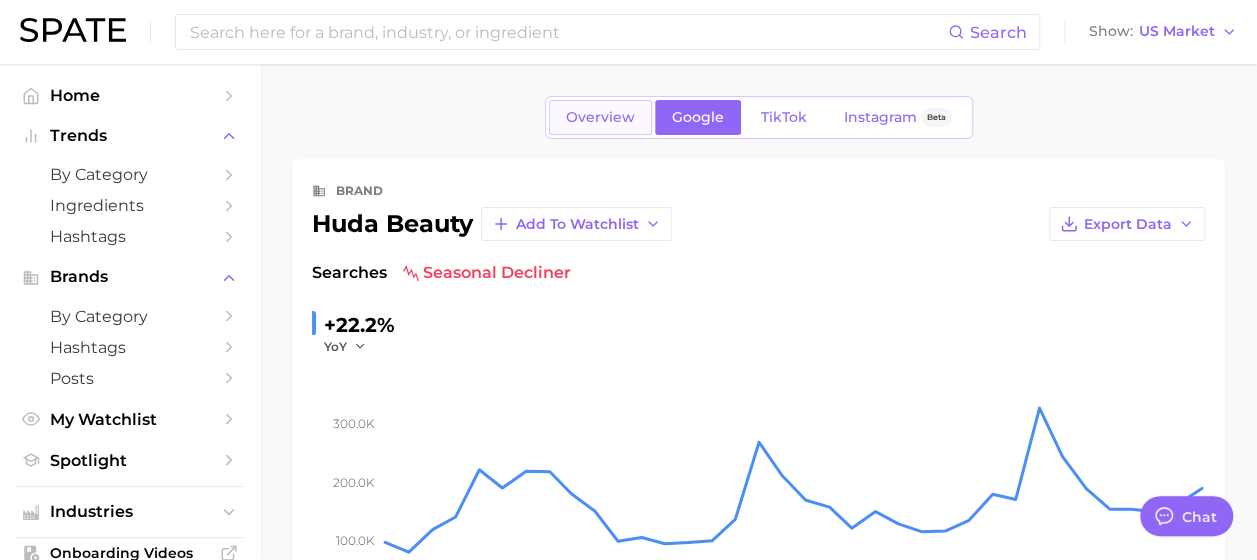 click on "Overview" at bounding box center (600, 117) 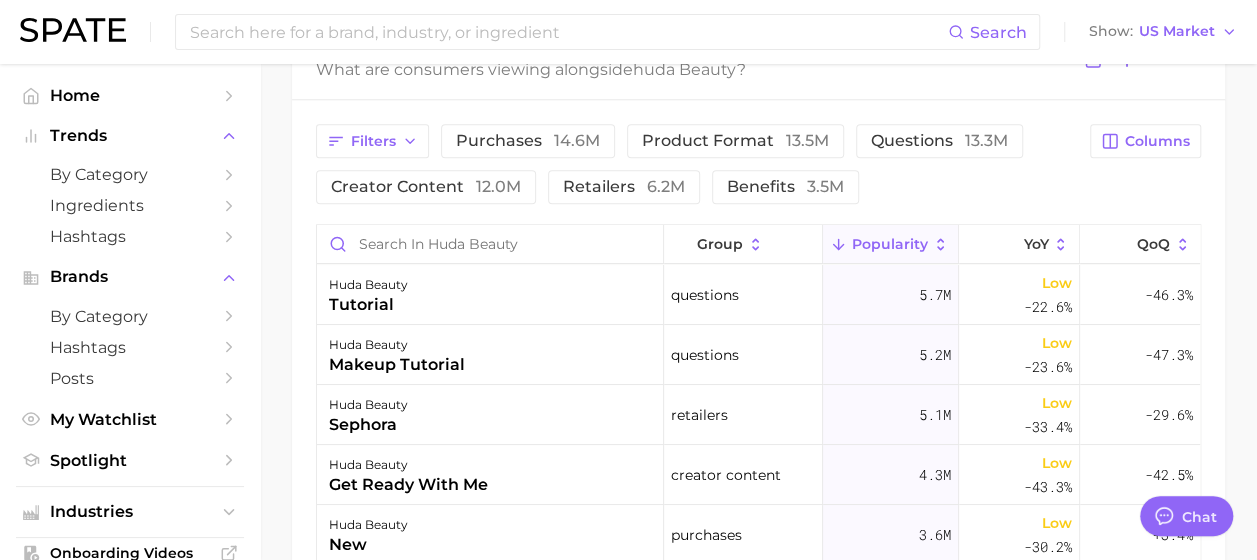 scroll, scrollTop: 900, scrollLeft: 0, axis: vertical 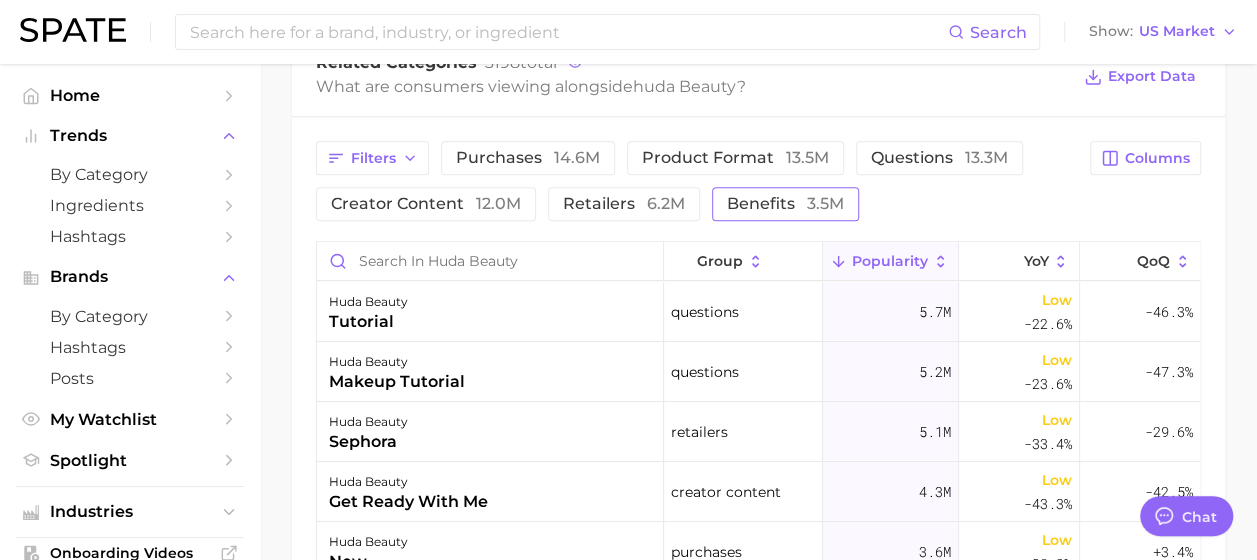 click on "3.5m" at bounding box center (825, 203) 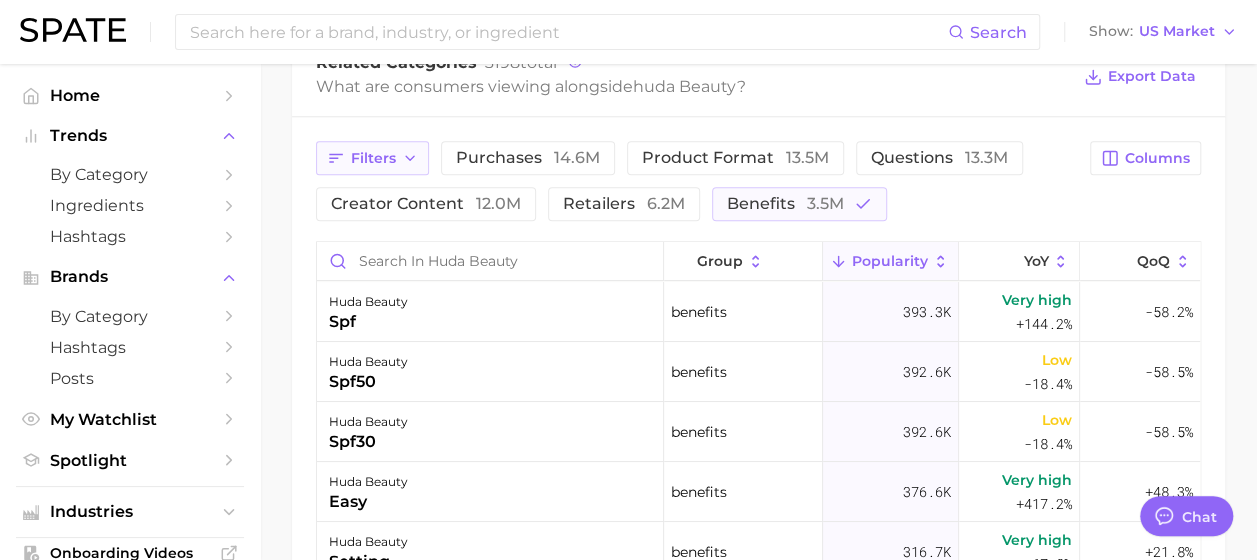 click on "Filters" at bounding box center (372, 158) 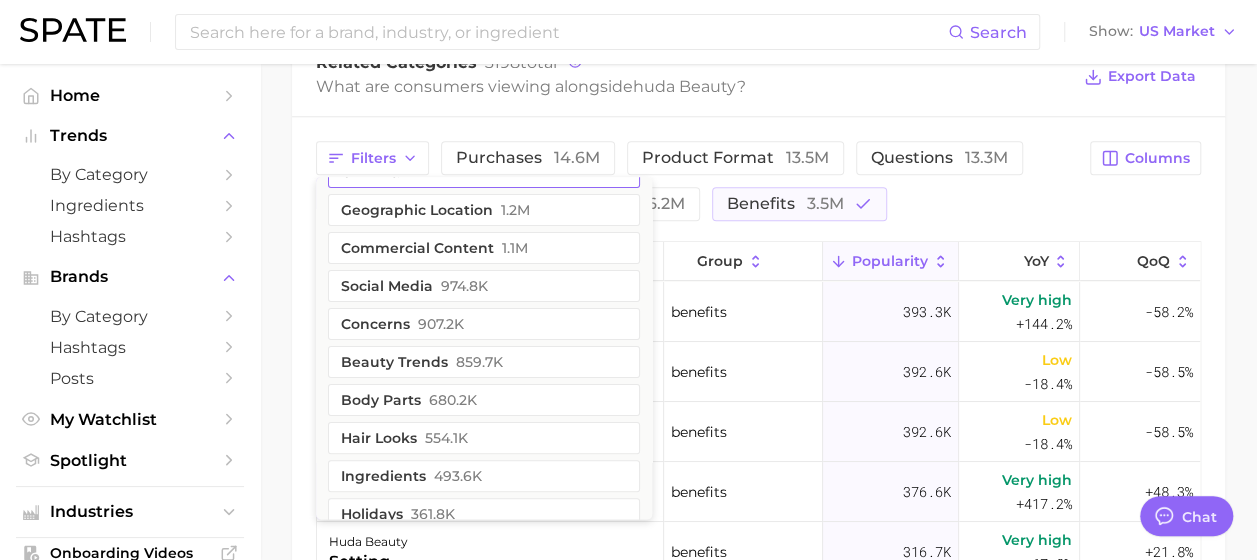 scroll, scrollTop: 0, scrollLeft: 0, axis: both 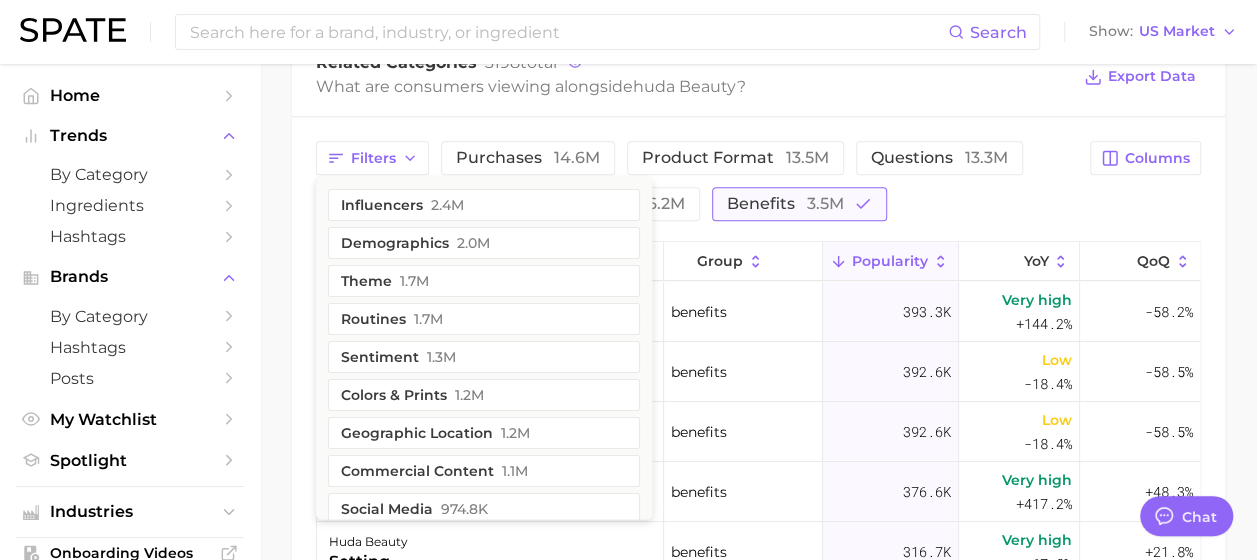 click on "benefits   3.5m" at bounding box center [799, 204] 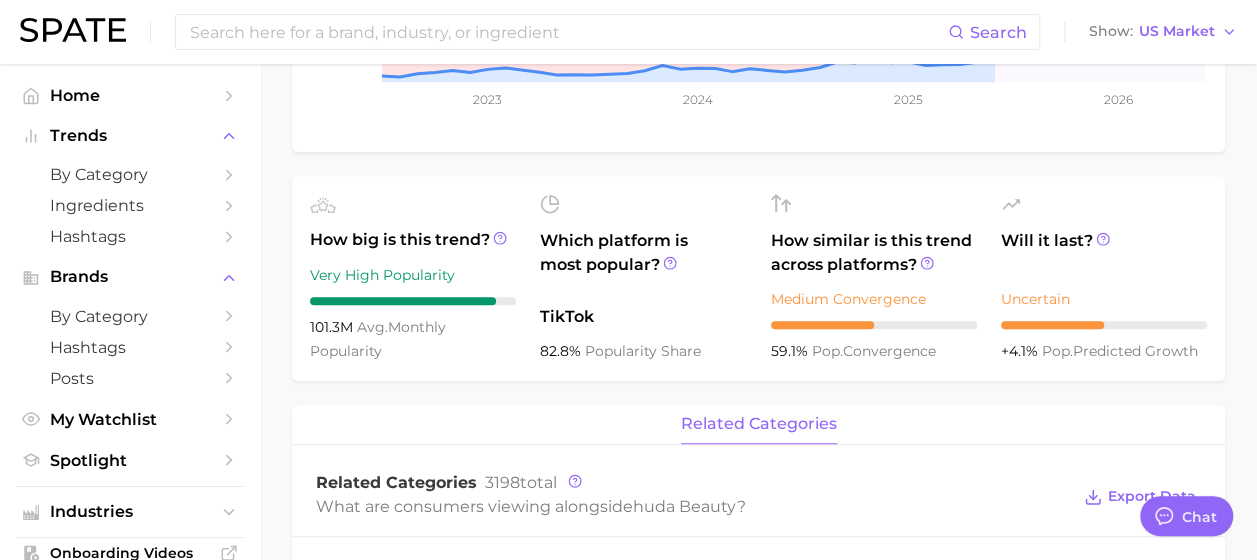 scroll, scrollTop: 443, scrollLeft: 0, axis: vertical 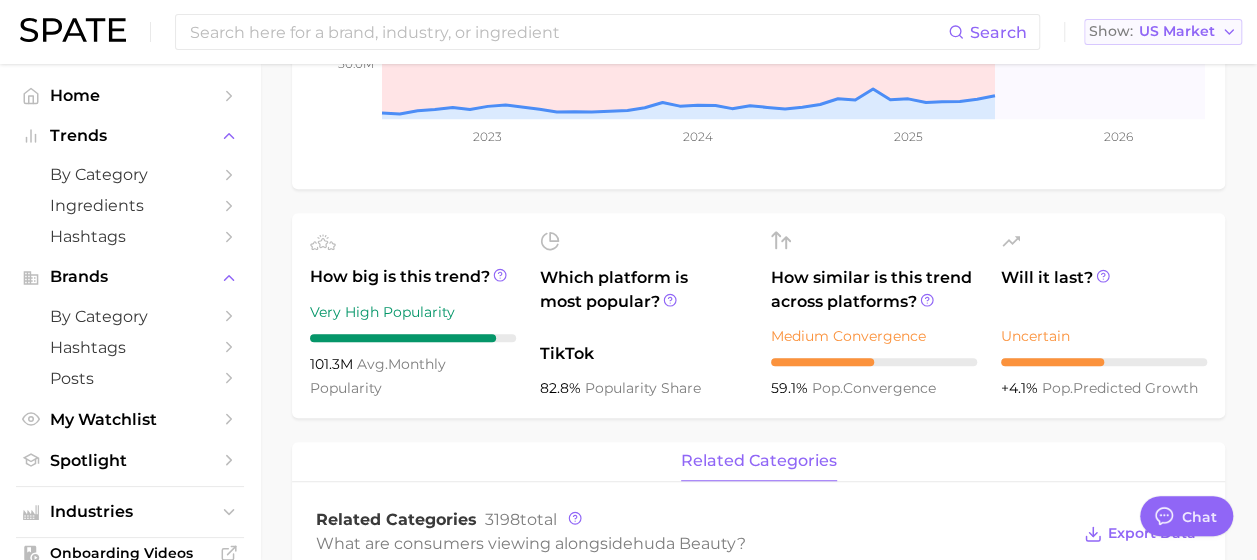 click on "US Market" at bounding box center (1177, 31) 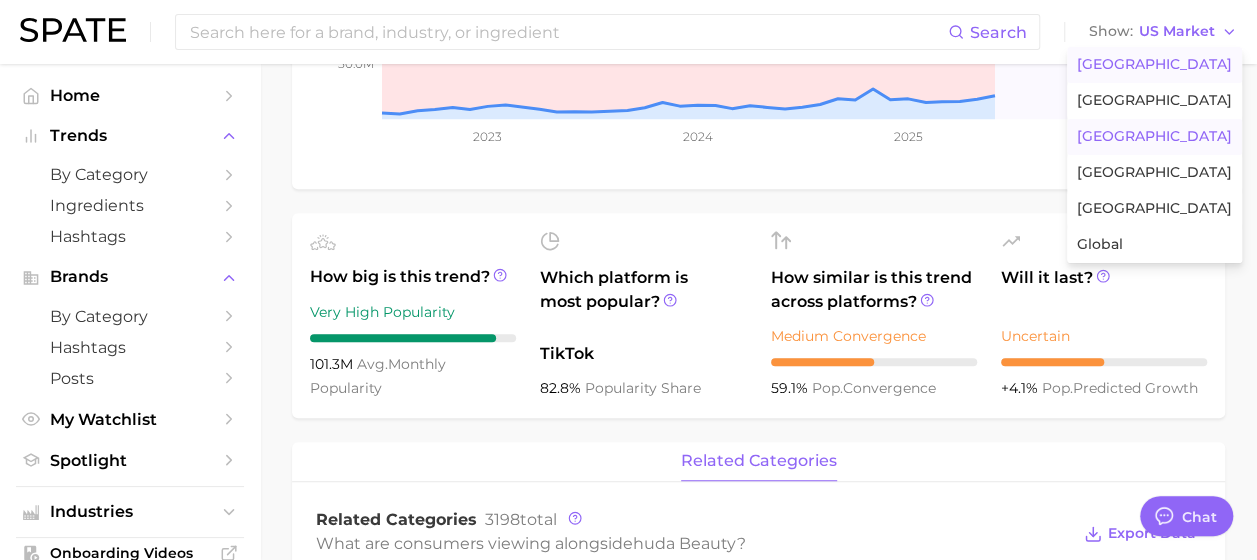 click on "[GEOGRAPHIC_DATA]" at bounding box center (1154, 136) 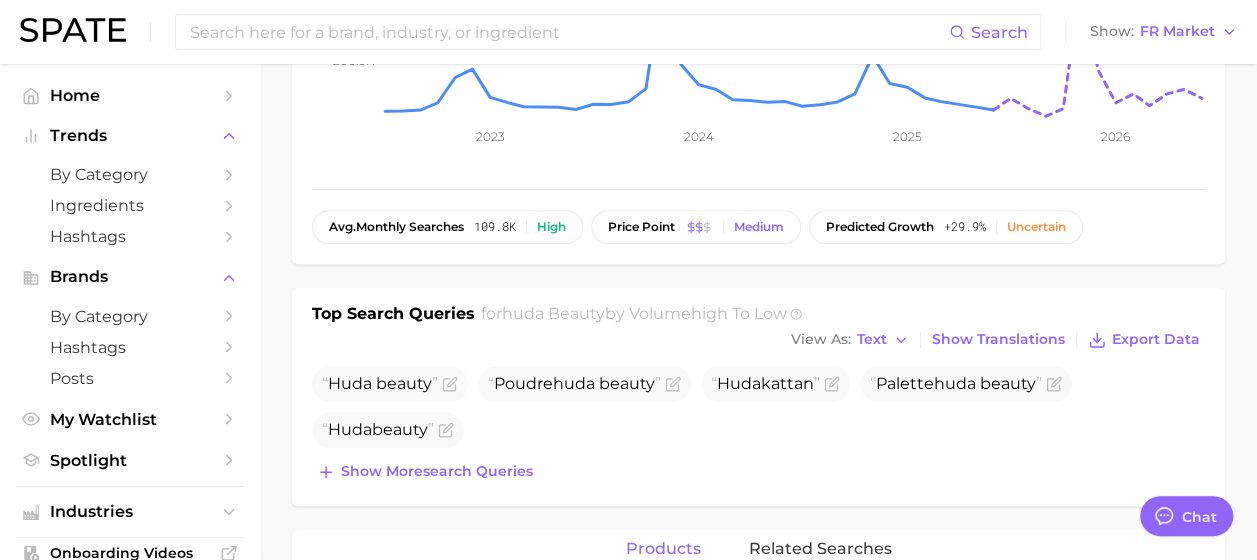 scroll, scrollTop: 0, scrollLeft: 0, axis: both 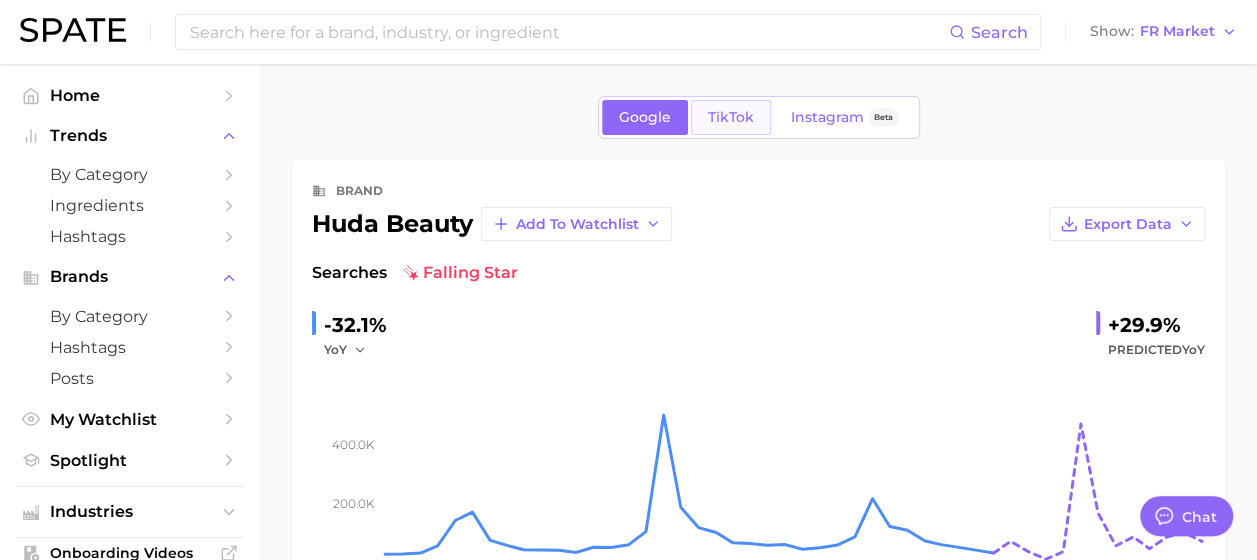 click on "TikTok" at bounding box center [731, 117] 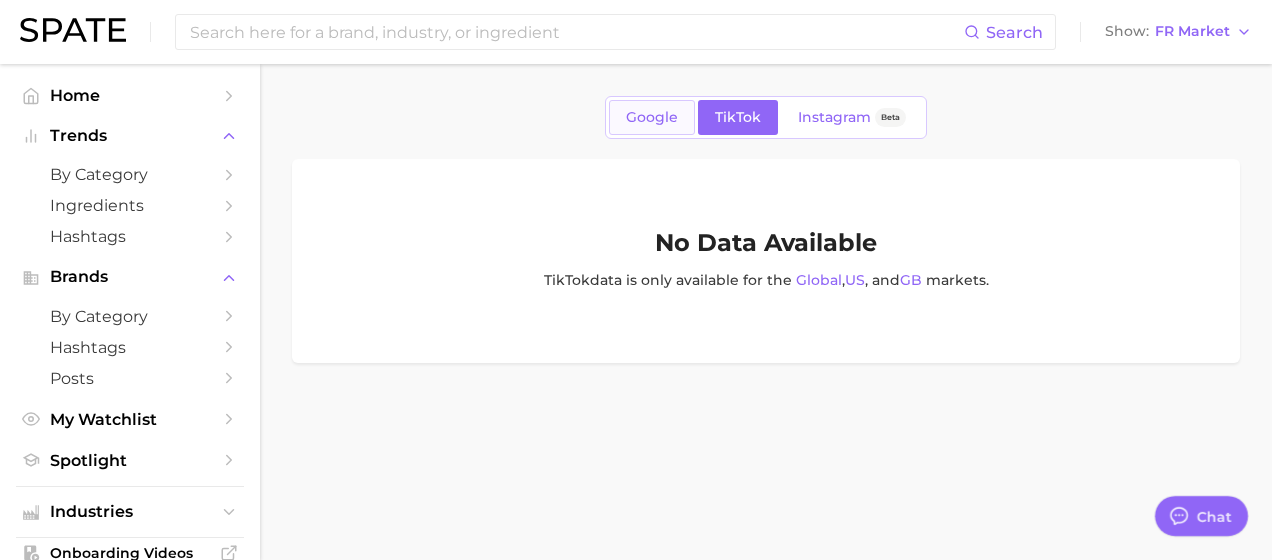 click on "Google" at bounding box center [652, 117] 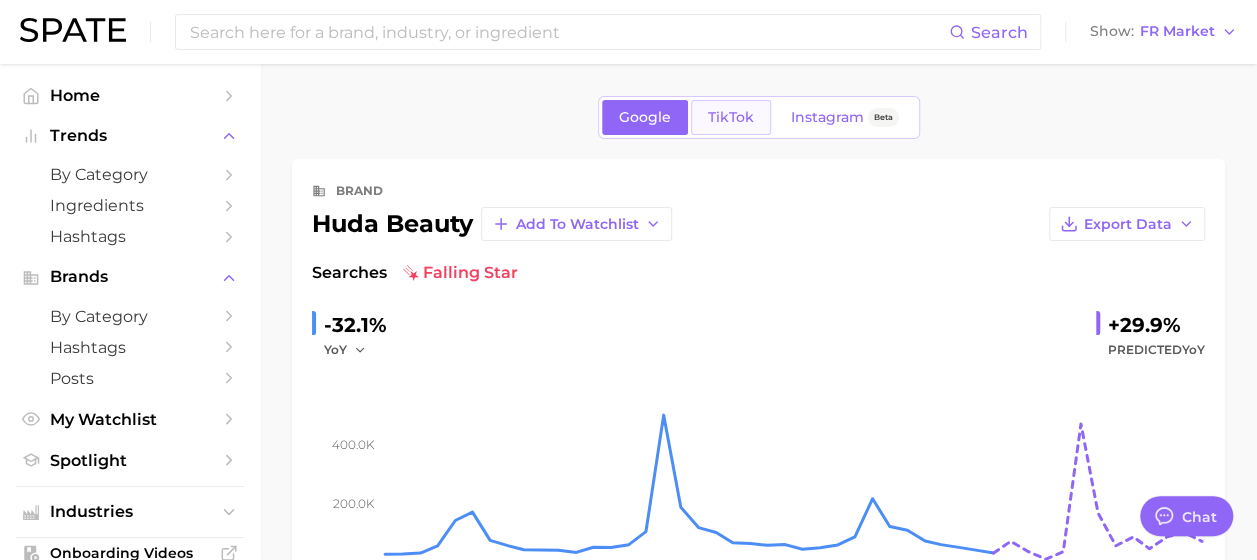 click on "TikTok" at bounding box center (731, 117) 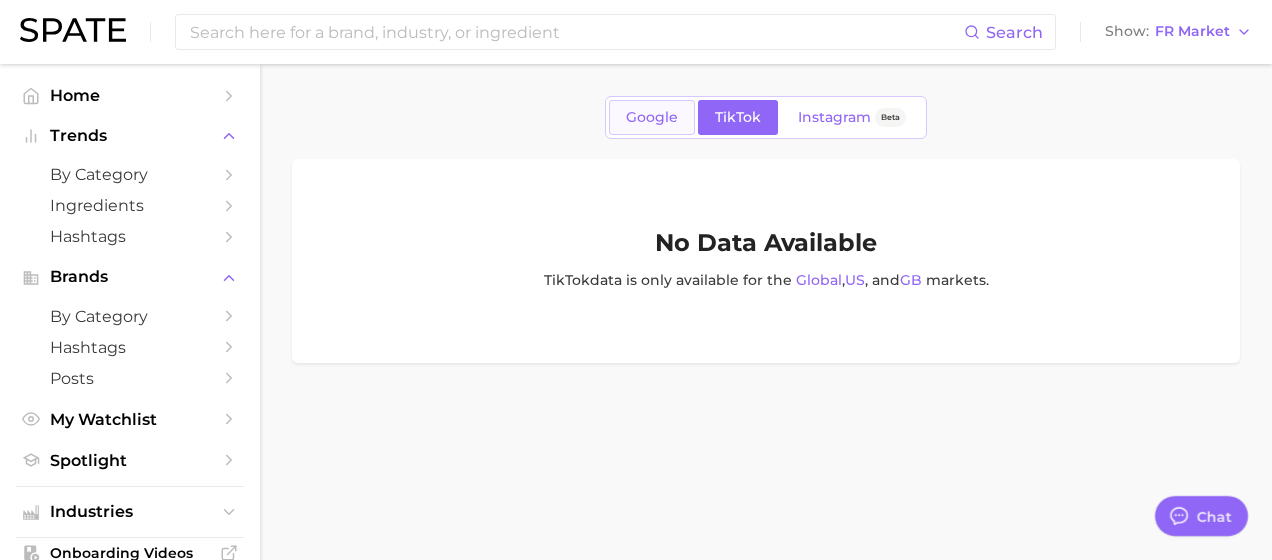 click on "Google" at bounding box center [652, 117] 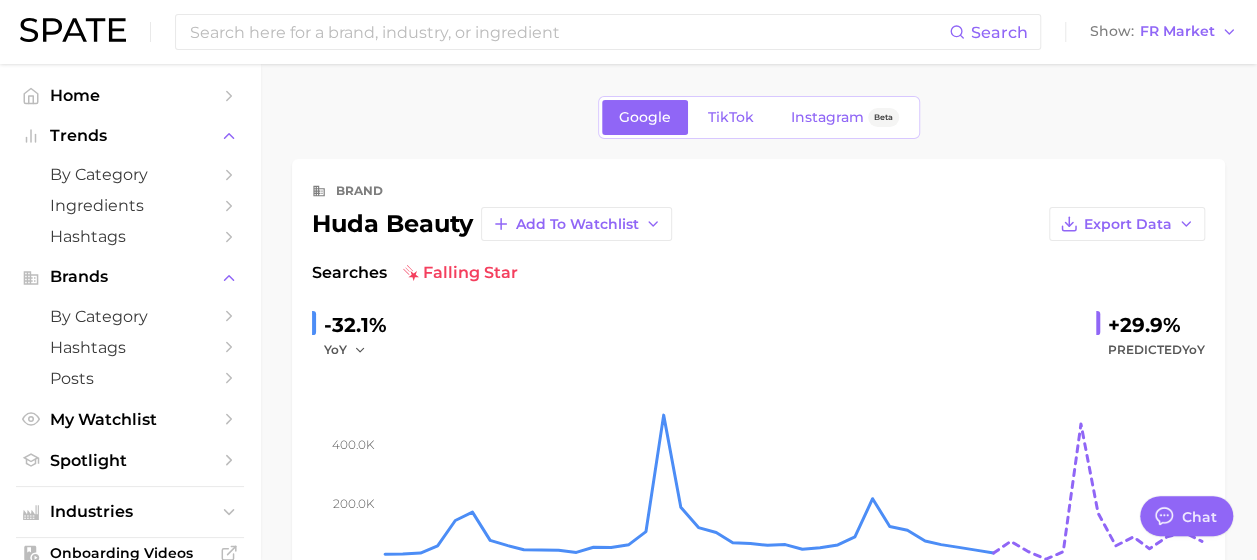 click on "Google TikTok Instagram Beta" at bounding box center [759, 117] 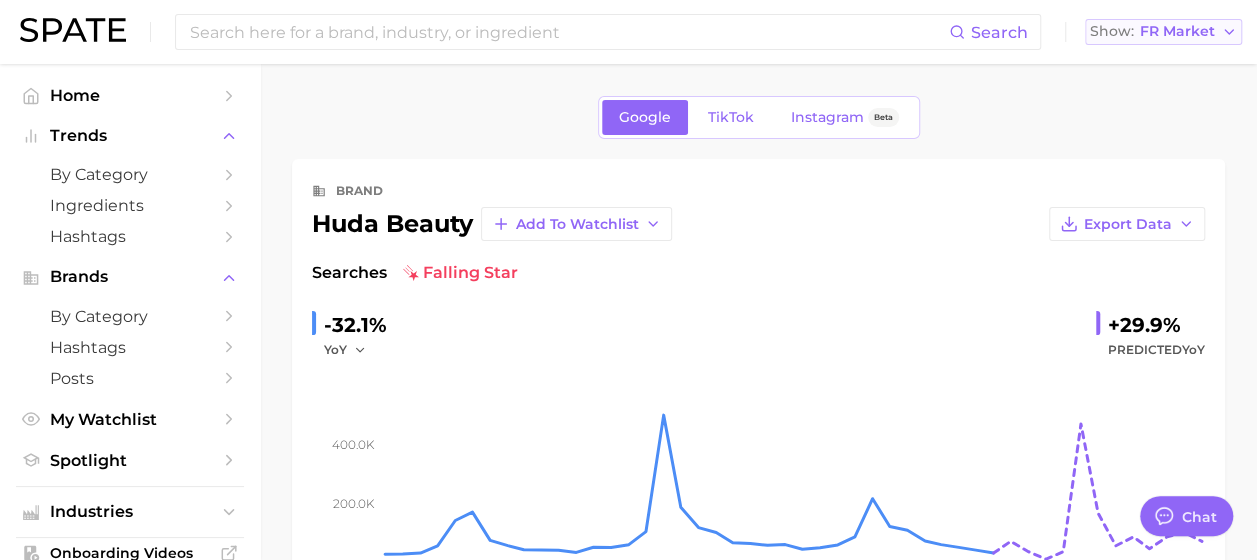 click on "FR Market" at bounding box center (1177, 31) 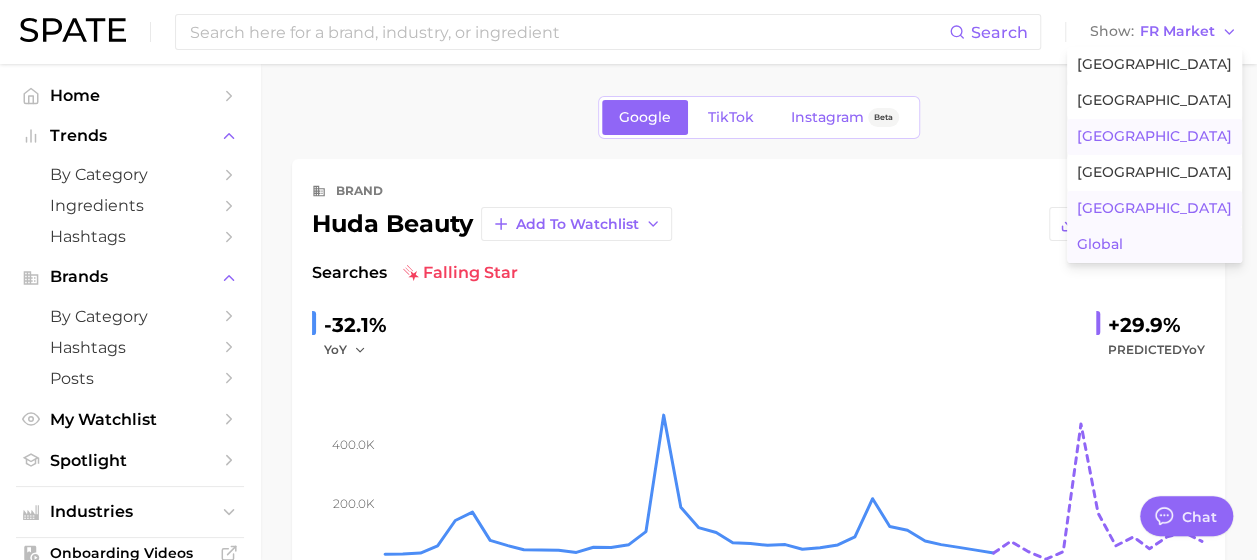 click on "Global" at bounding box center (1100, 244) 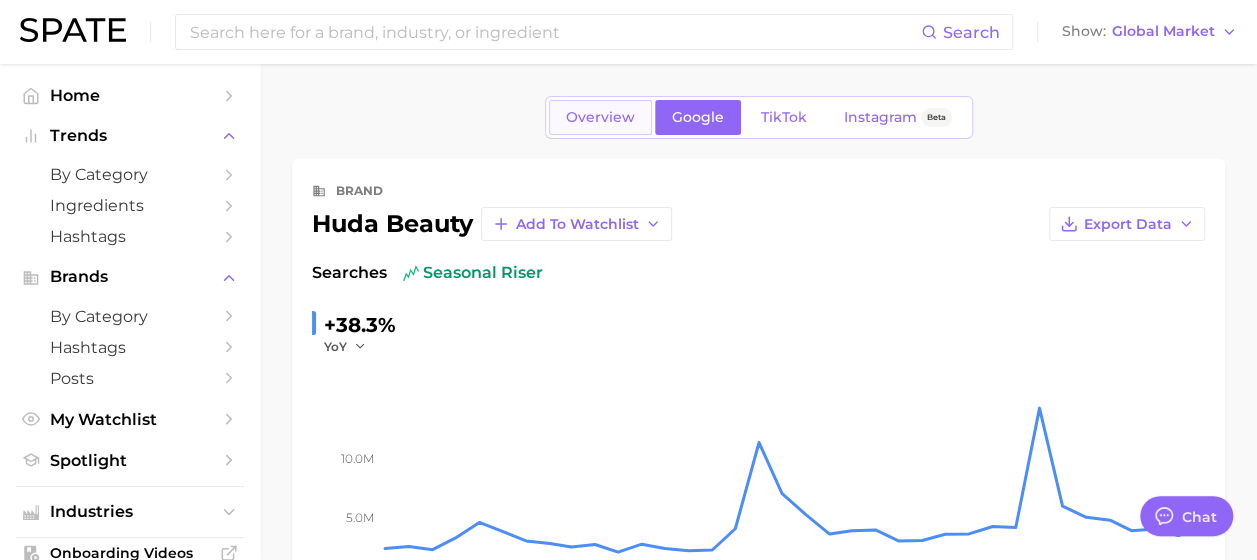 click on "Overview" at bounding box center [600, 117] 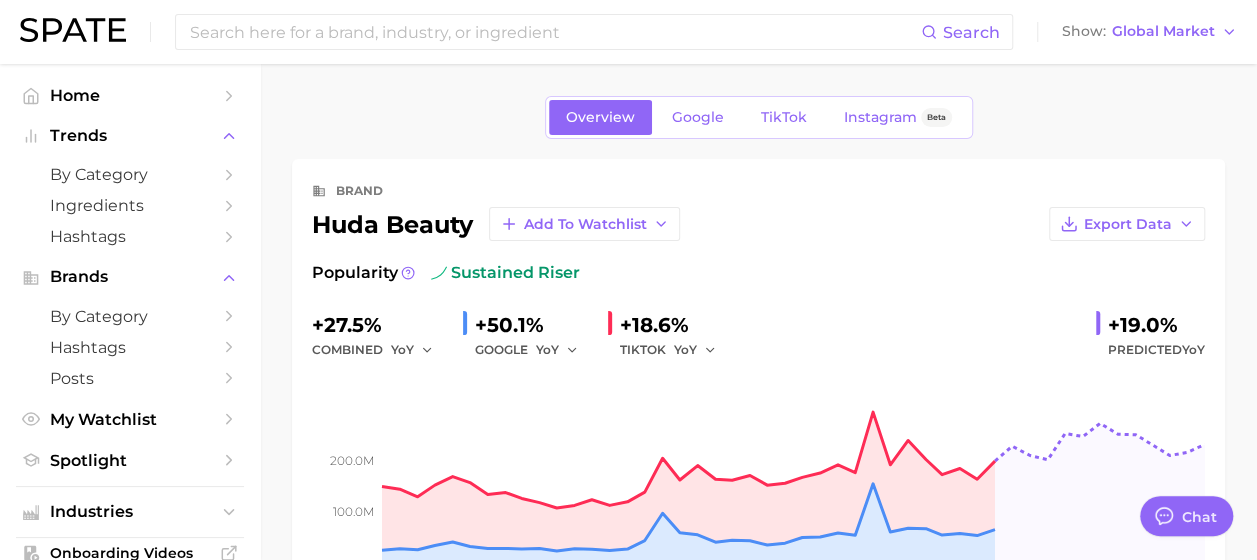 click on "Search Show Global Market" at bounding box center (628, 32) 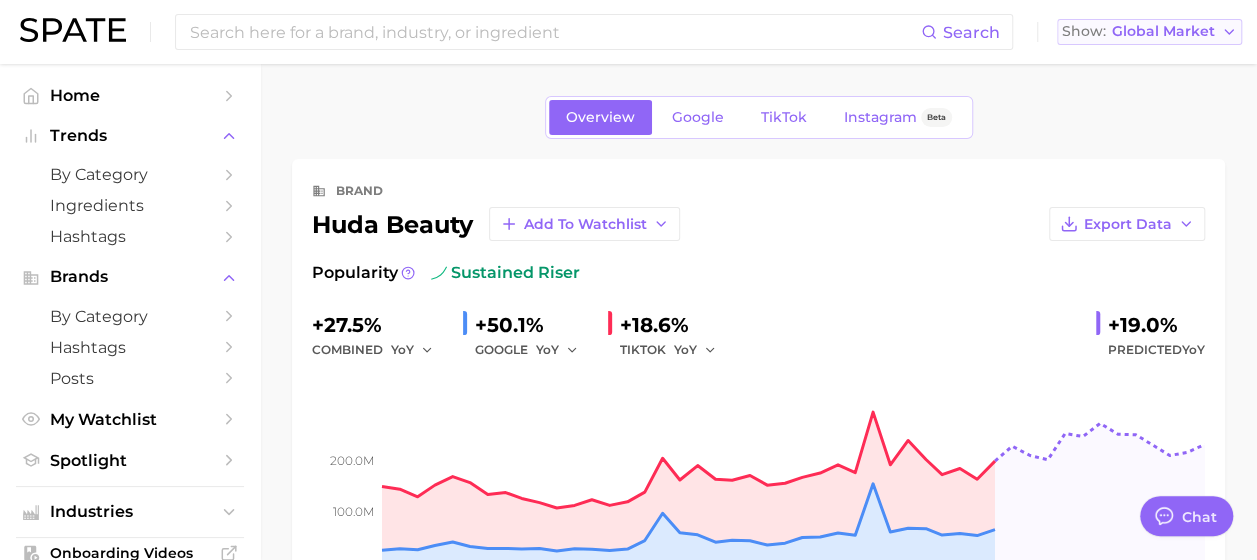 click on "Show Global Market" at bounding box center (1149, 32) 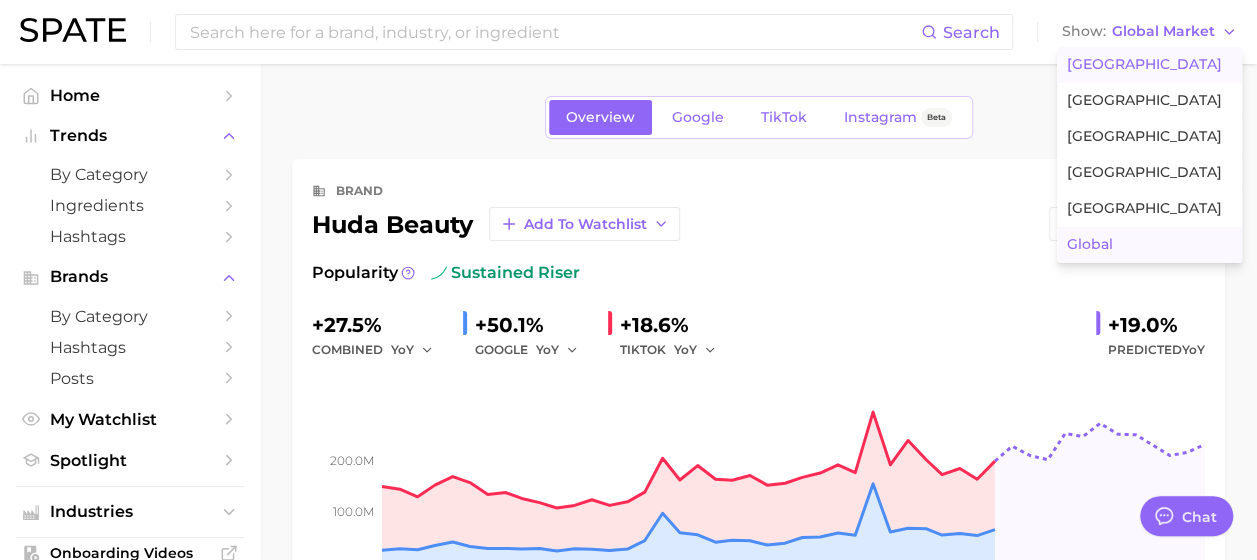 click on "[GEOGRAPHIC_DATA]" at bounding box center [1144, 64] 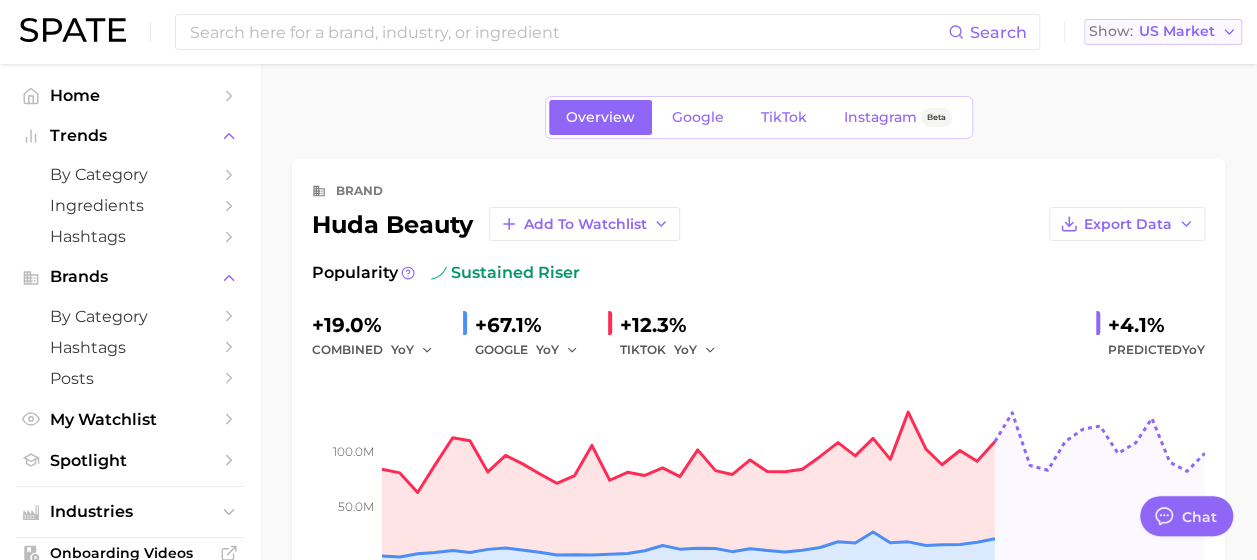 click on "Show US Market" at bounding box center (1163, 32) 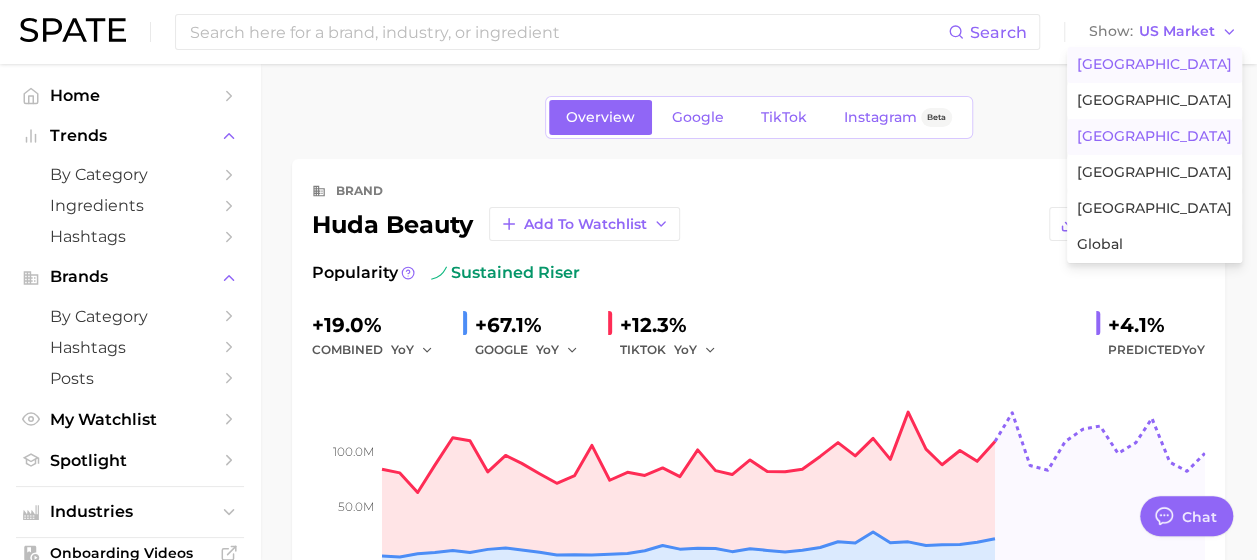 click on "[GEOGRAPHIC_DATA]" at bounding box center [1154, 137] 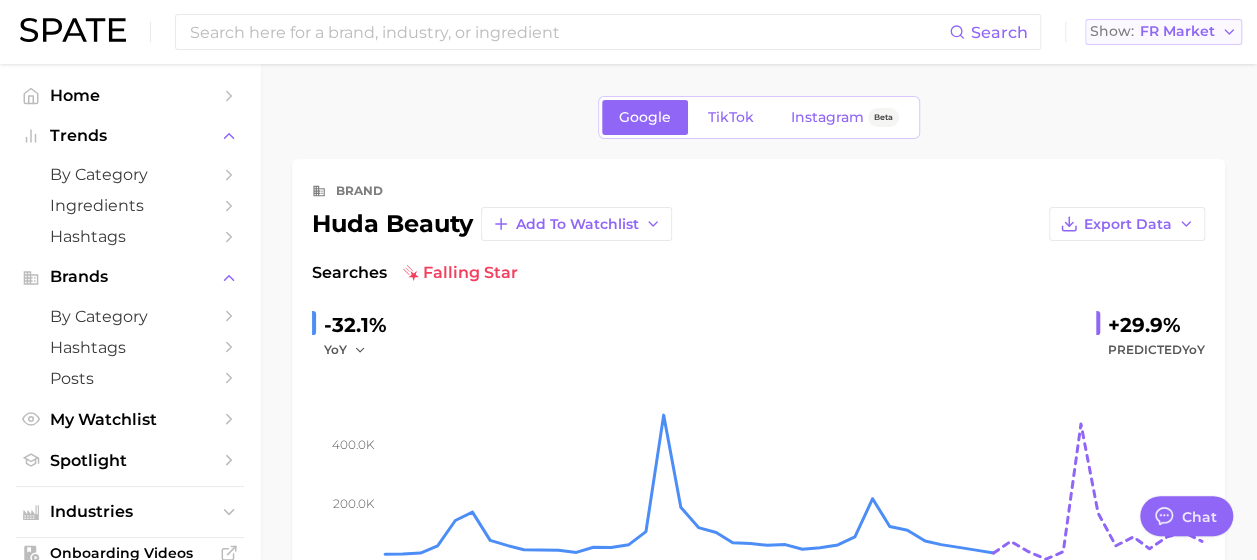 click on "FR Market" at bounding box center (1177, 31) 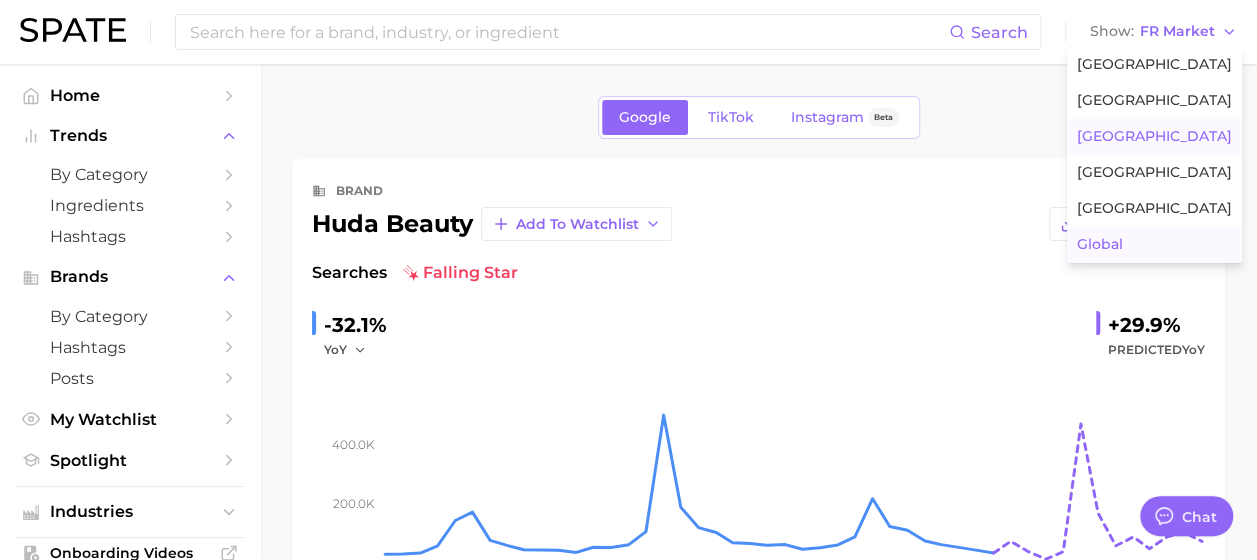 click on "Global" at bounding box center (1100, 244) 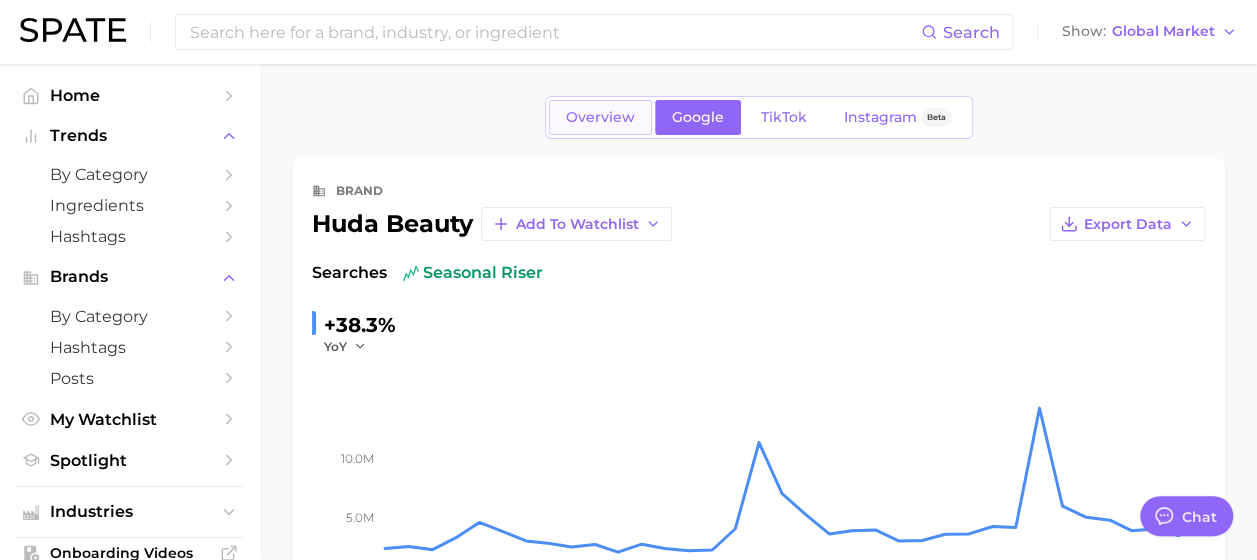 click on "Overview" at bounding box center [600, 117] 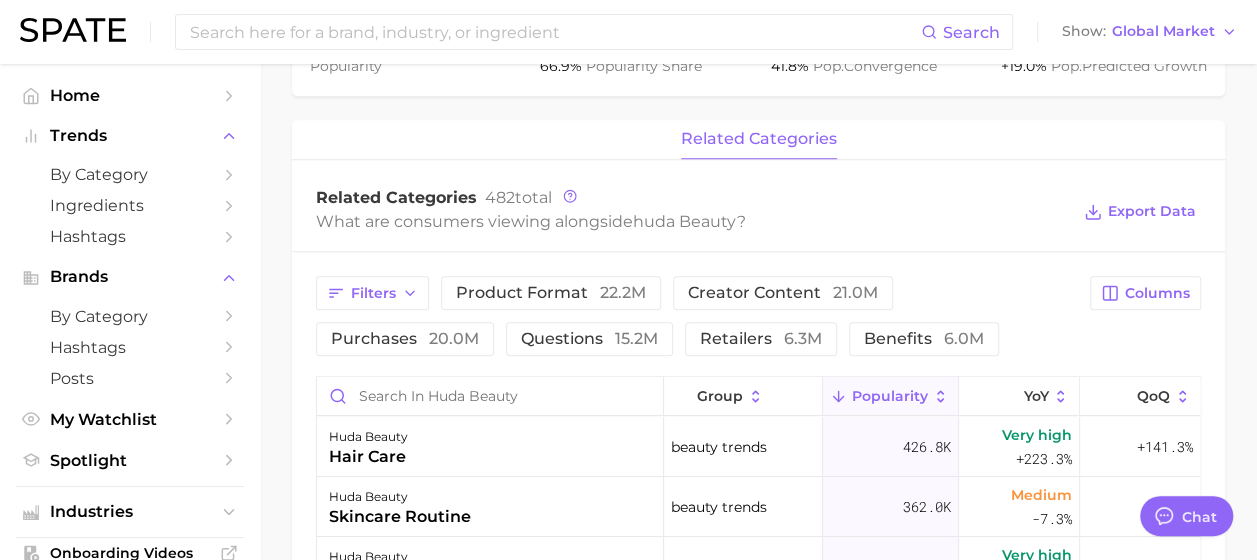 scroll, scrollTop: 766, scrollLeft: 0, axis: vertical 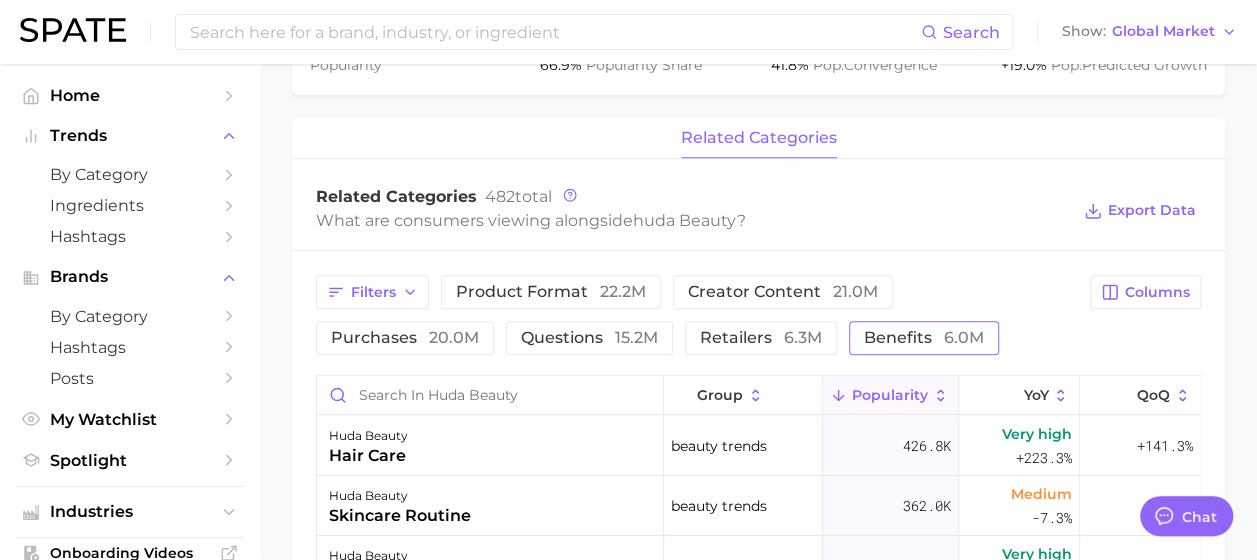 click on "benefits   6.0m" at bounding box center [924, 338] 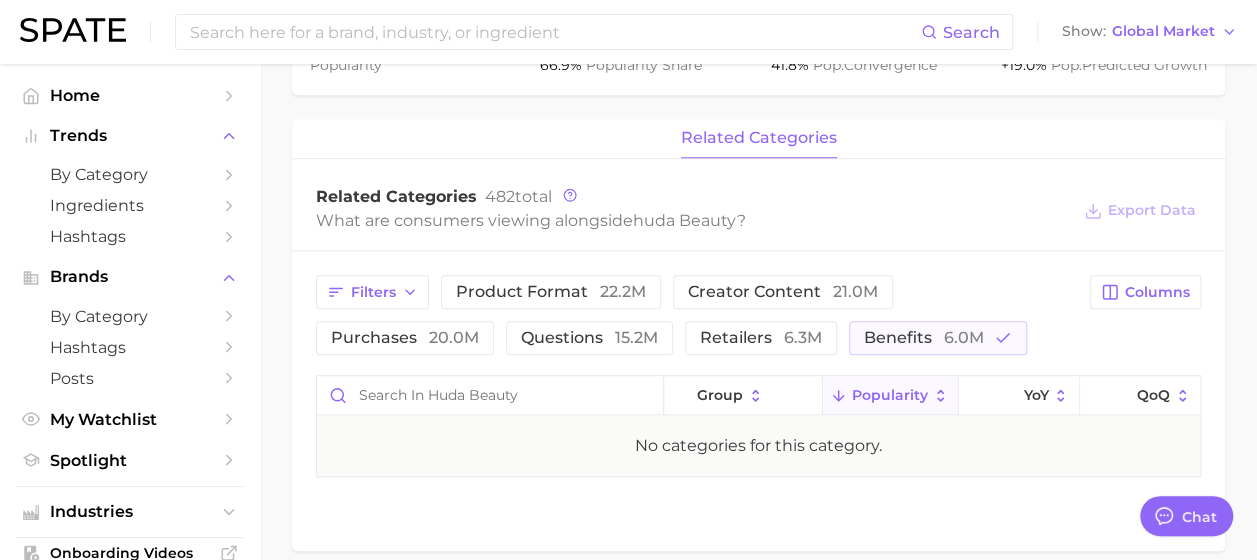 scroll, scrollTop: 851, scrollLeft: 0, axis: vertical 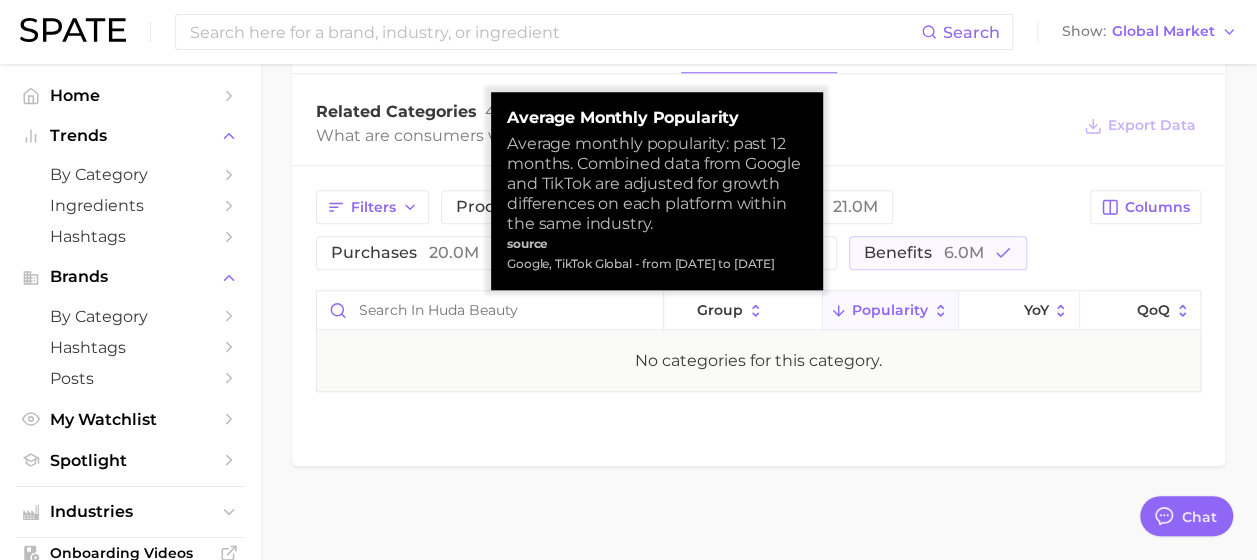 click on "Filters product format   22.2m creator content   21.0m purchases   20.0m questions   15.2m retailers   6.3m benefits   6.0m" at bounding box center [697, 230] 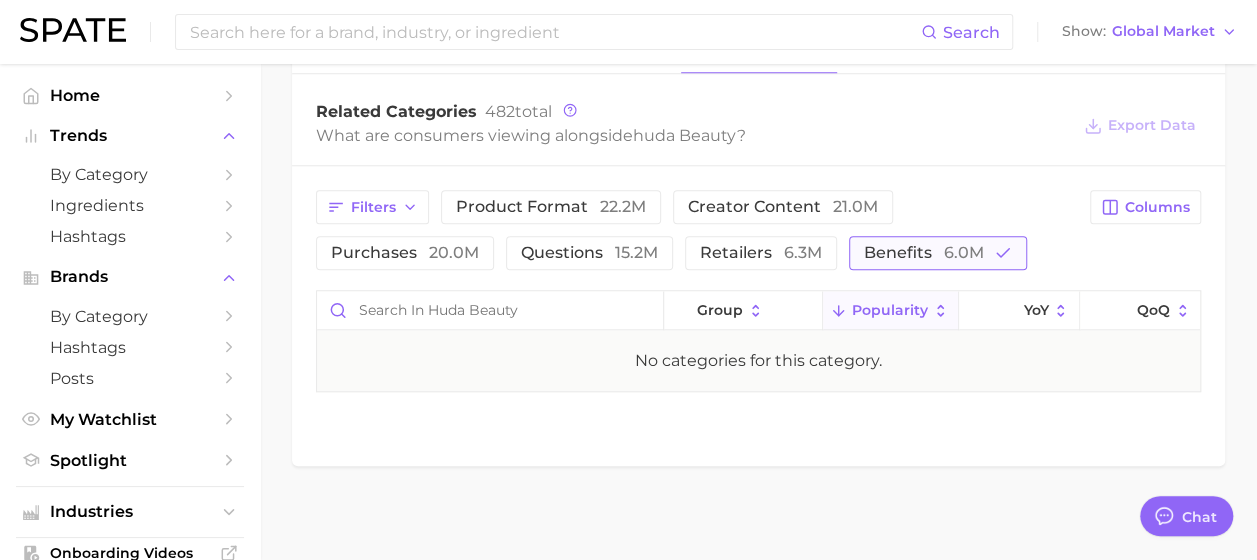 click 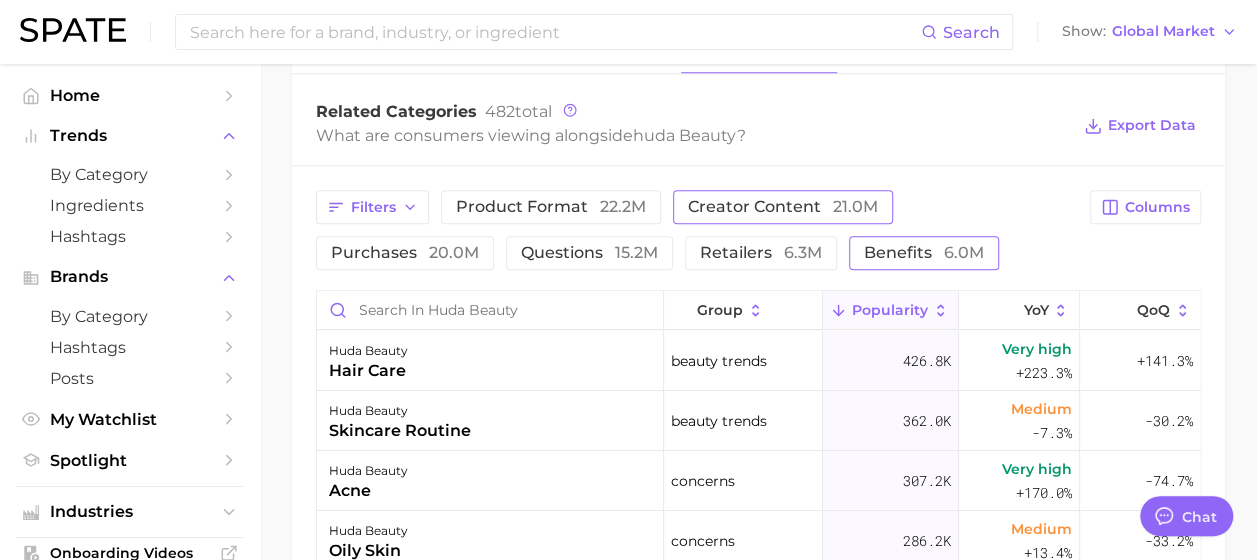 scroll, scrollTop: 0, scrollLeft: 0, axis: both 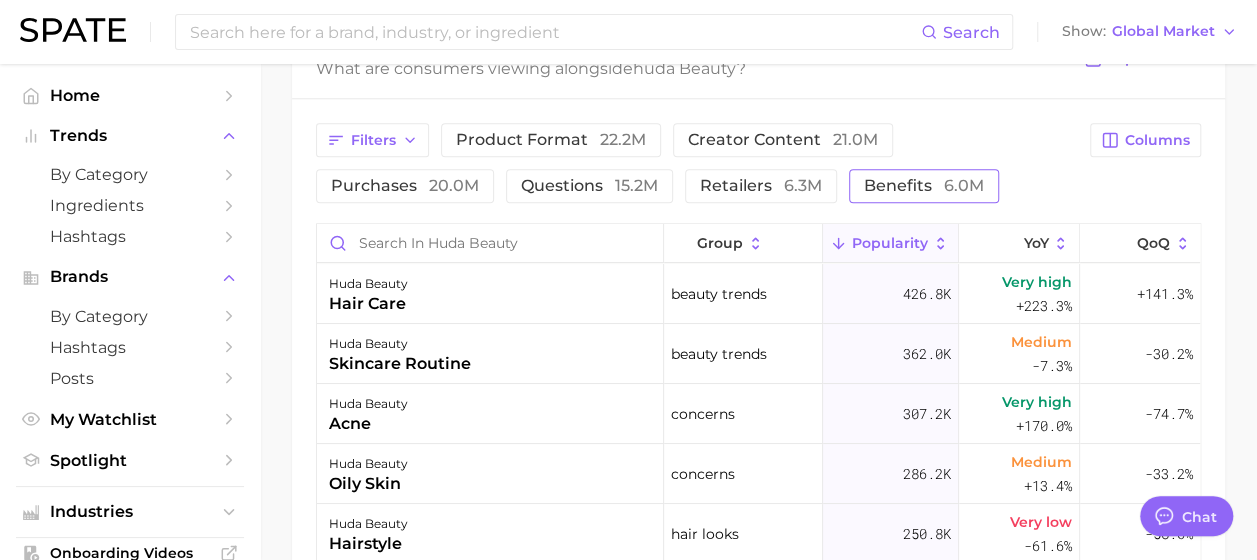 click on "benefits   6.0m" at bounding box center (924, 186) 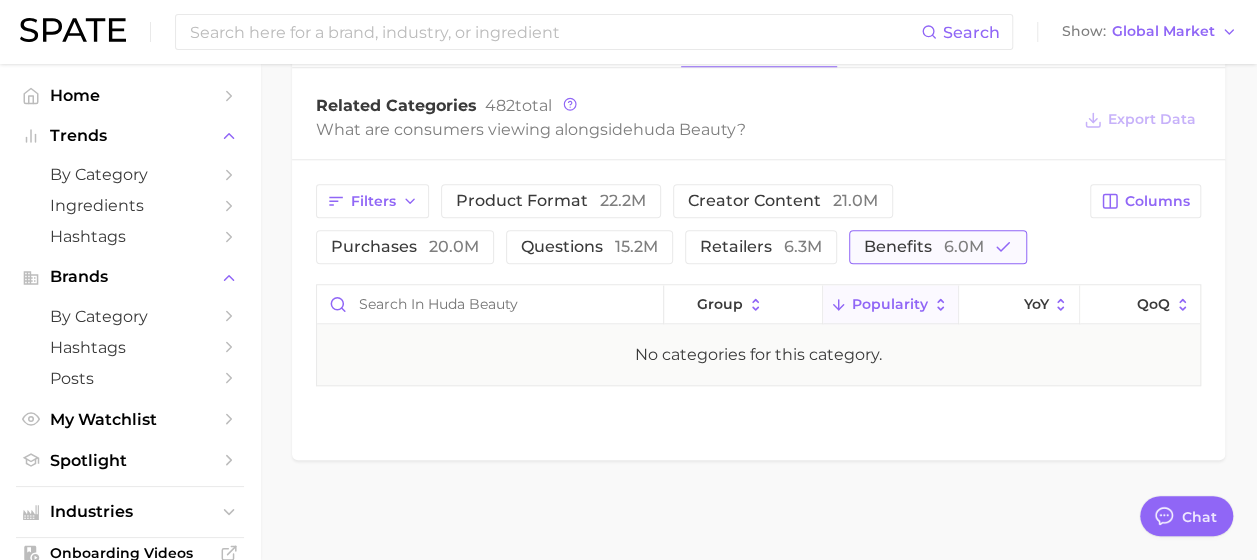click on "benefits   6.0m" at bounding box center (924, 247) 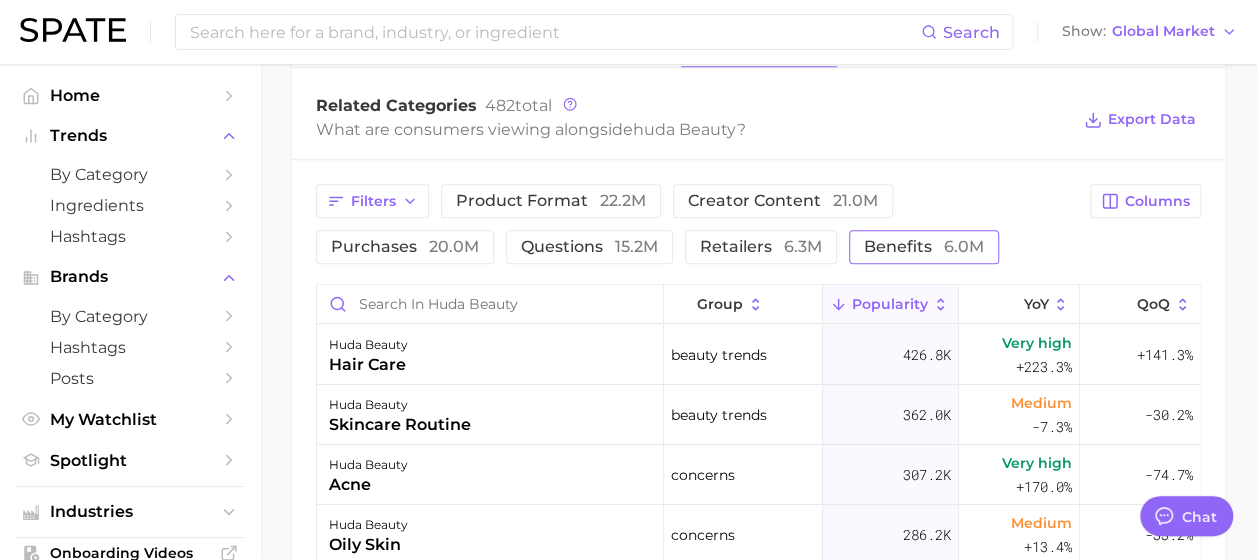 scroll, scrollTop: 918, scrollLeft: 0, axis: vertical 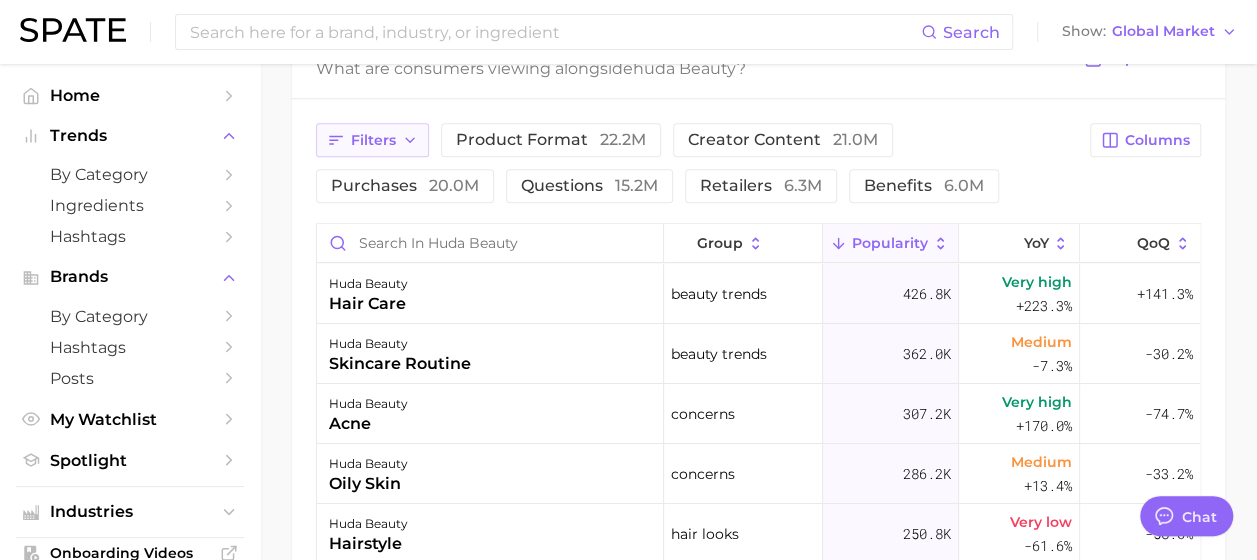 click on "Filters" at bounding box center (373, 140) 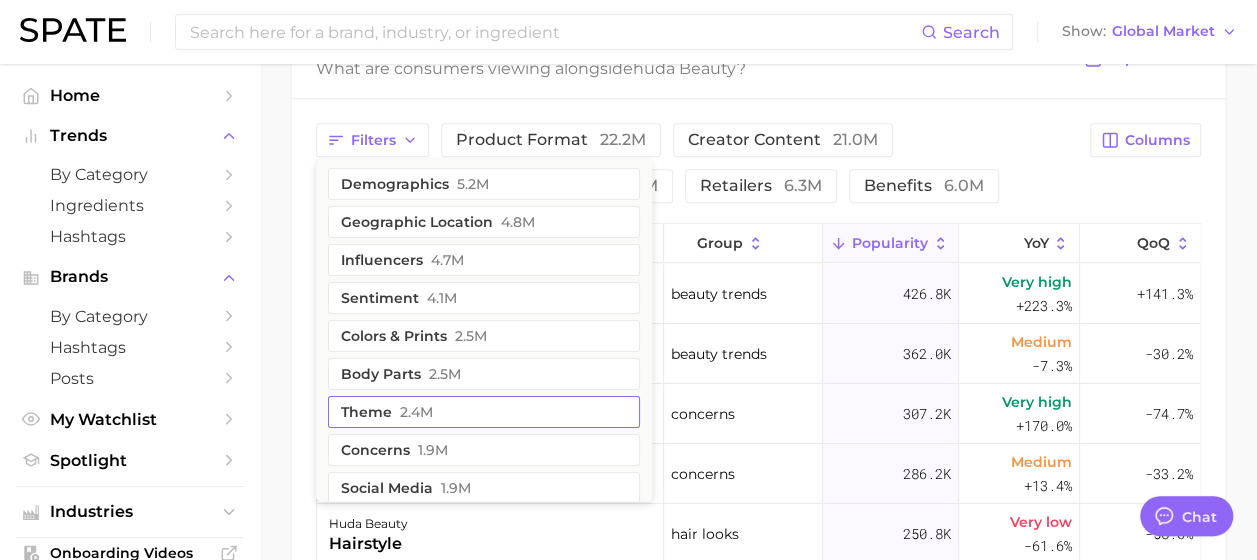 scroll, scrollTop: 0, scrollLeft: 0, axis: both 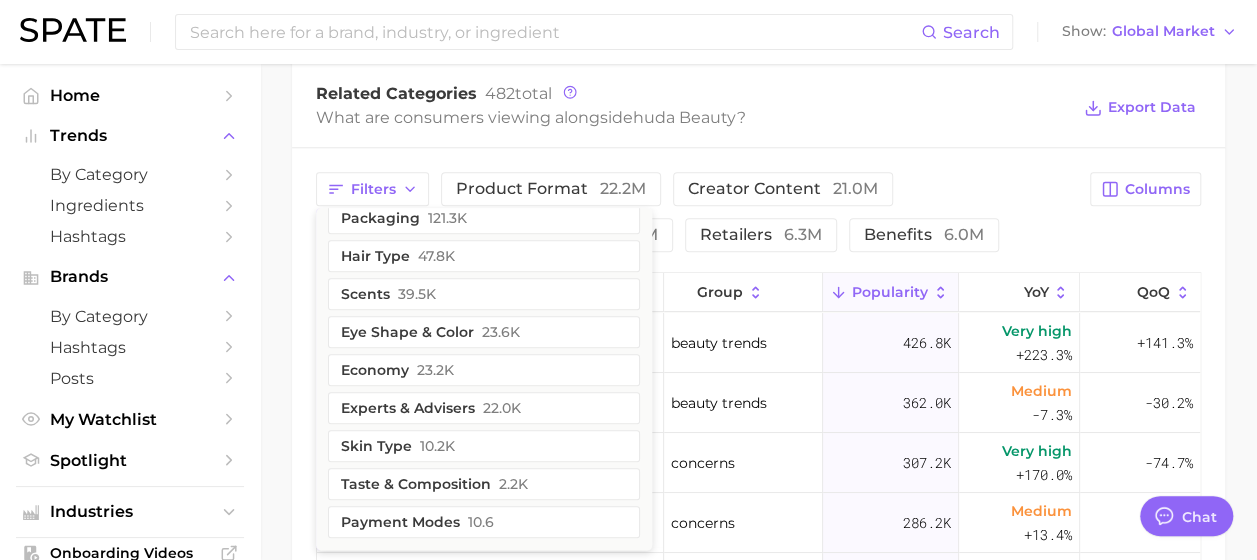 click on "Filters demographics   5.2m geographic location   4.8m influencers   4.7m sentiment   4.1m colors & prints   2.5m body parts   2.5m theme   2.4m concerns   1.9m social media   1.9m ingredients   1.8m holidays   1.5m routines   1.4m recipe   1.2m hair looks   1.1m commercial content   977.2k beauty trends   828.9k food ingredients   708.3k skin tone   568.9k company   507.0k dupes   429.3k location types   347.9k clean beauty   331.5k diy   172.6k packaging   121.3k hair type   47.8k scents   39.5k eye shape & color   23.6k economy   23.2k experts & advisers   22.0k skin type   10.2k taste & composition   2.2k payment modes   10.6 product format   22.2m creator content   21.0m purchases   20.0m questions   15.2m retailers   6.3m benefits   6.0m" at bounding box center (697, 212) 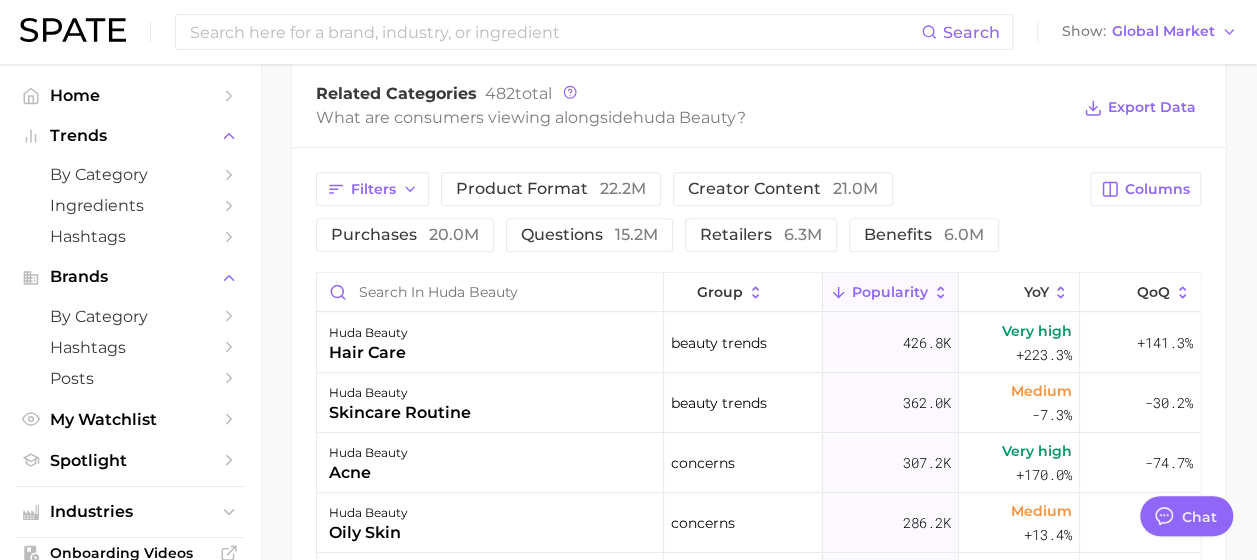 scroll, scrollTop: 563, scrollLeft: 0, axis: vertical 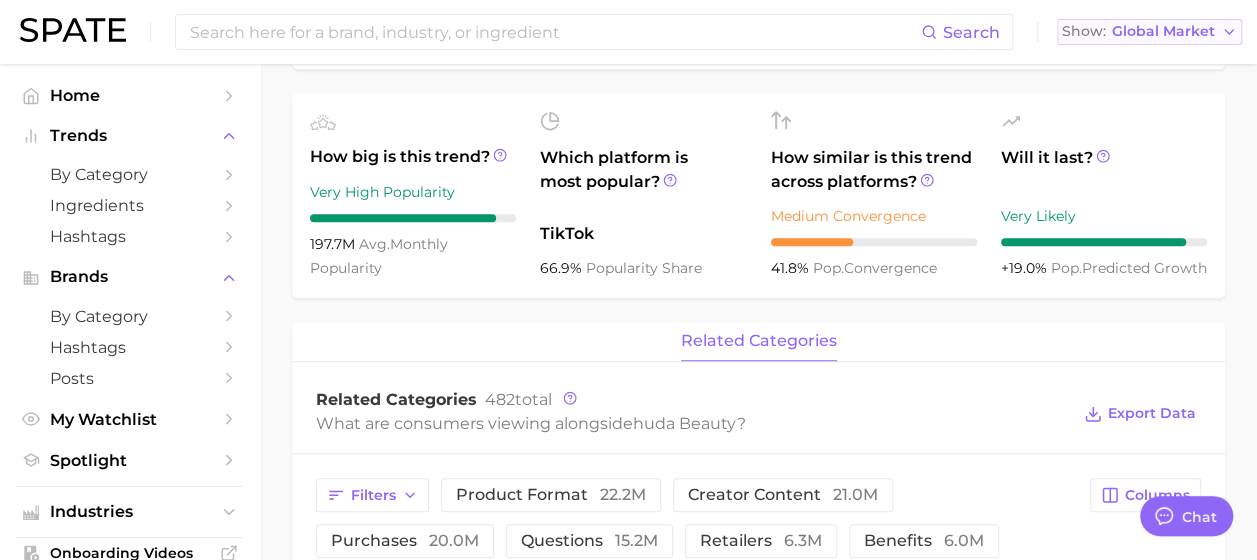 click on "Global Market" at bounding box center [1163, 31] 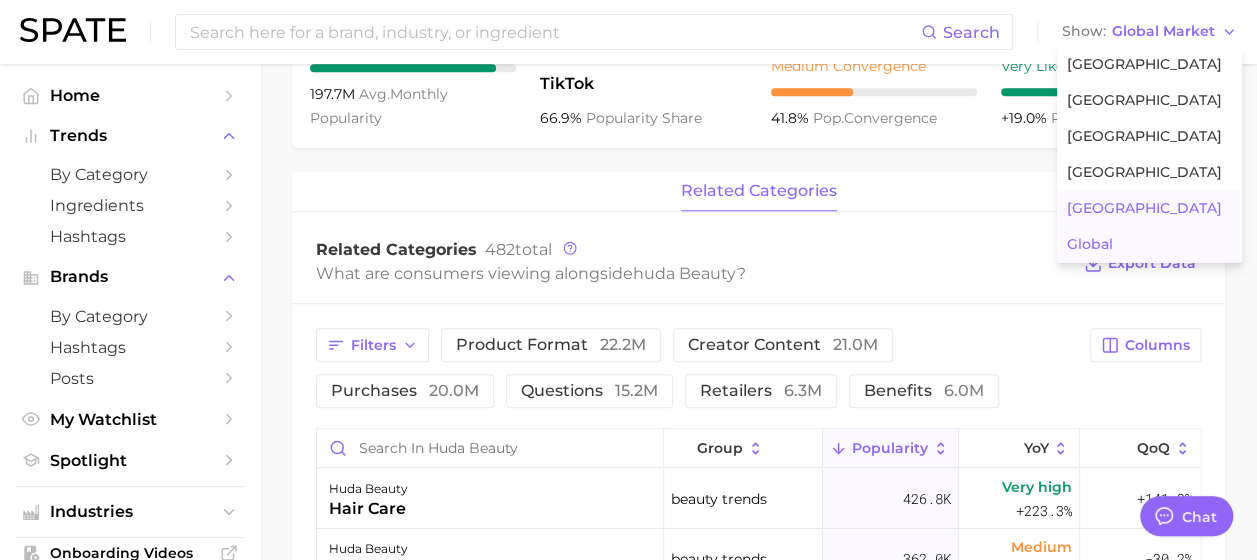 scroll, scrollTop: 716, scrollLeft: 0, axis: vertical 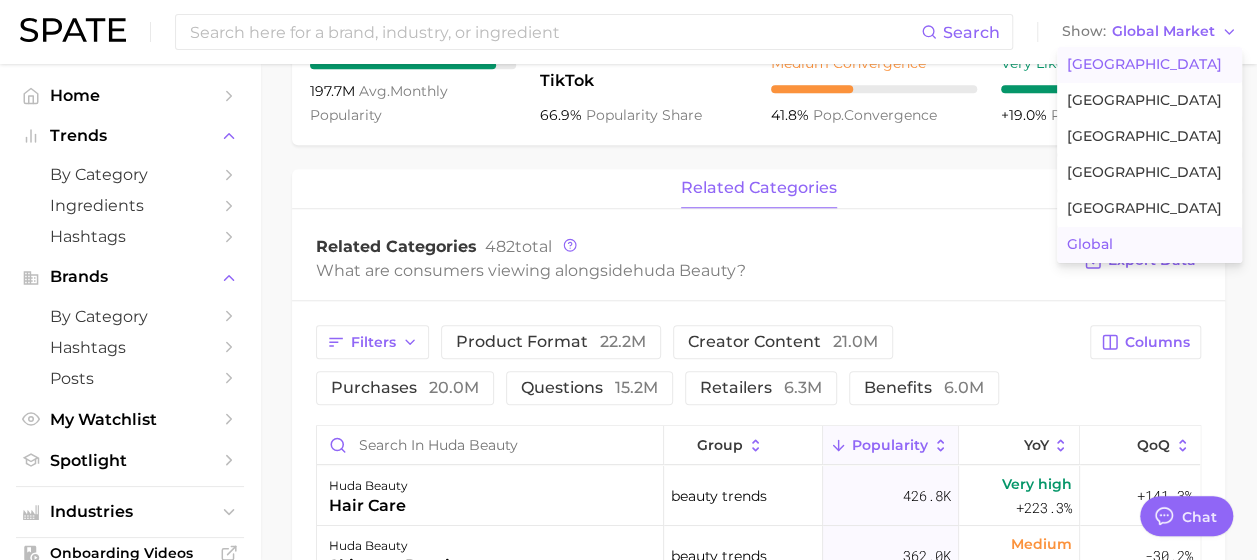 click on "[GEOGRAPHIC_DATA]" at bounding box center [1144, 64] 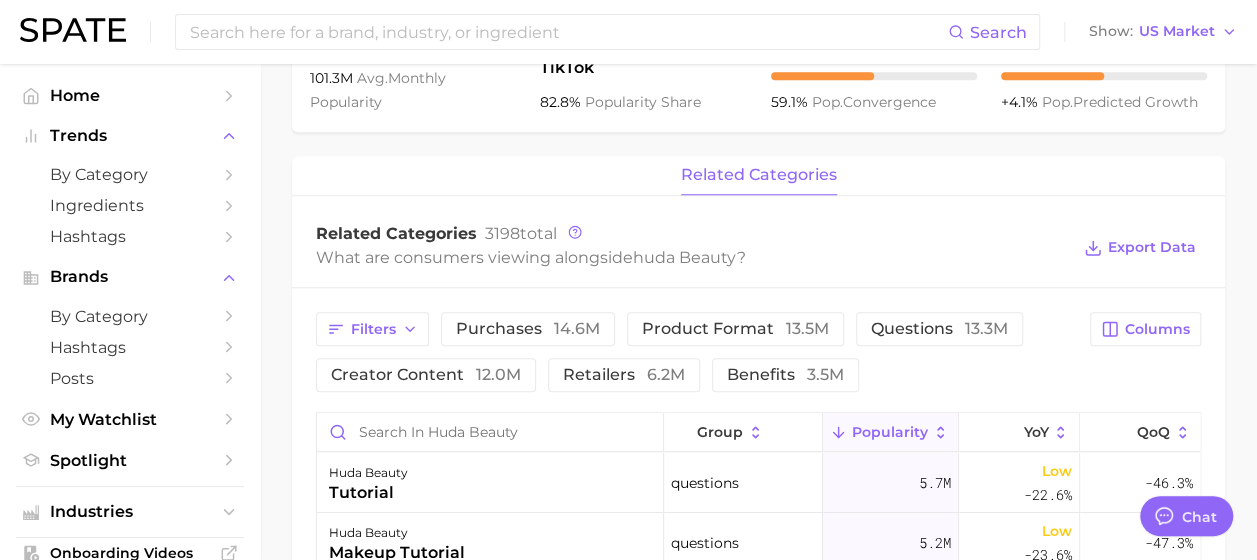 scroll, scrollTop: 719, scrollLeft: 0, axis: vertical 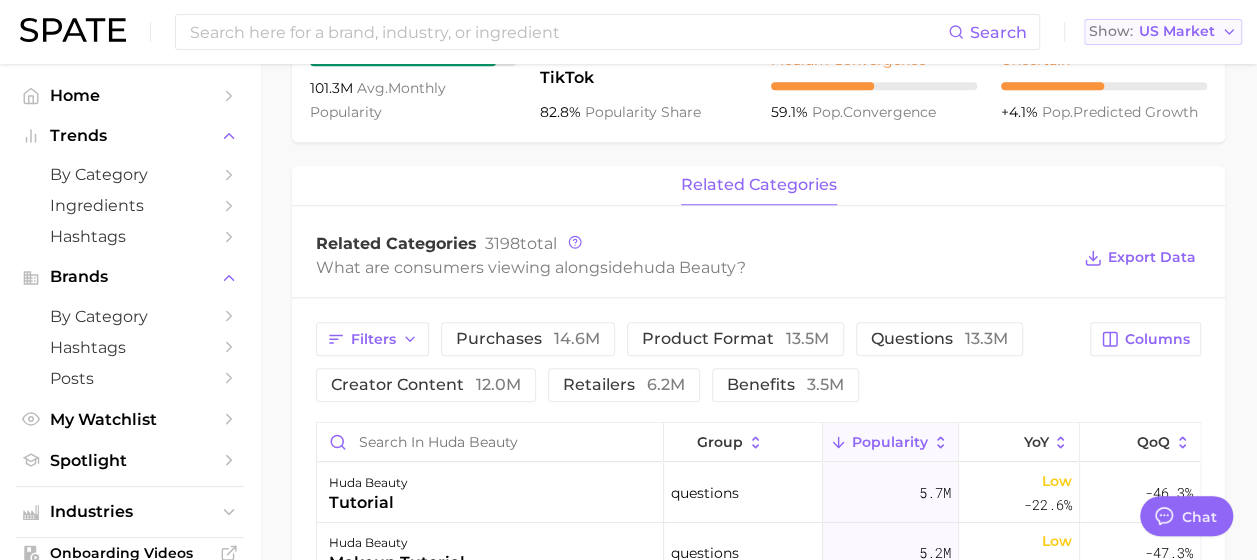 click on "US Market" at bounding box center [1177, 31] 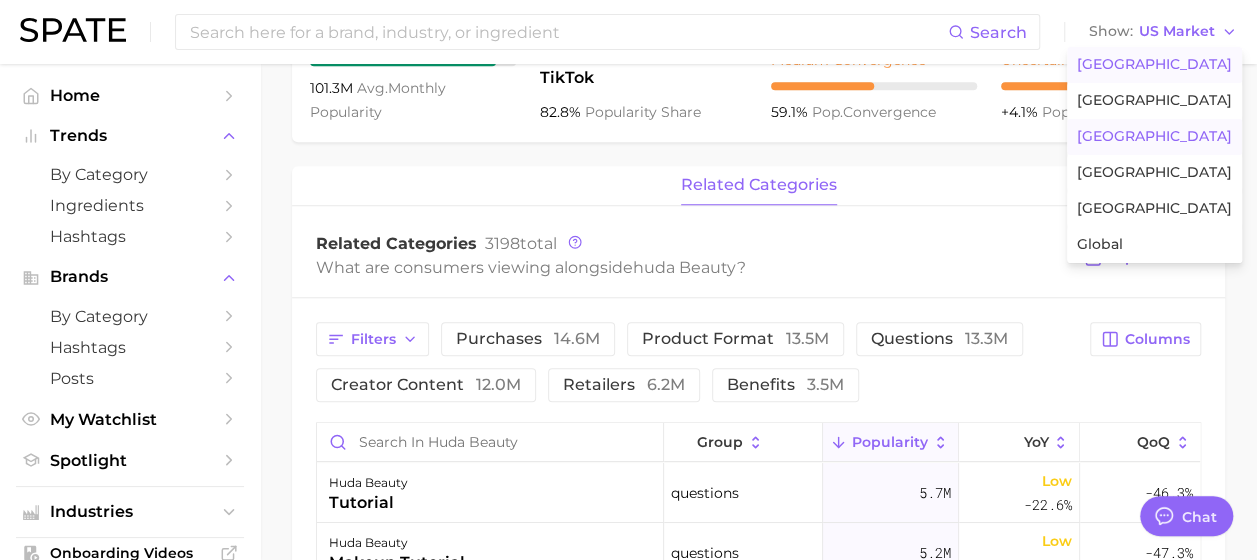 click on "[GEOGRAPHIC_DATA]" at bounding box center (1154, 136) 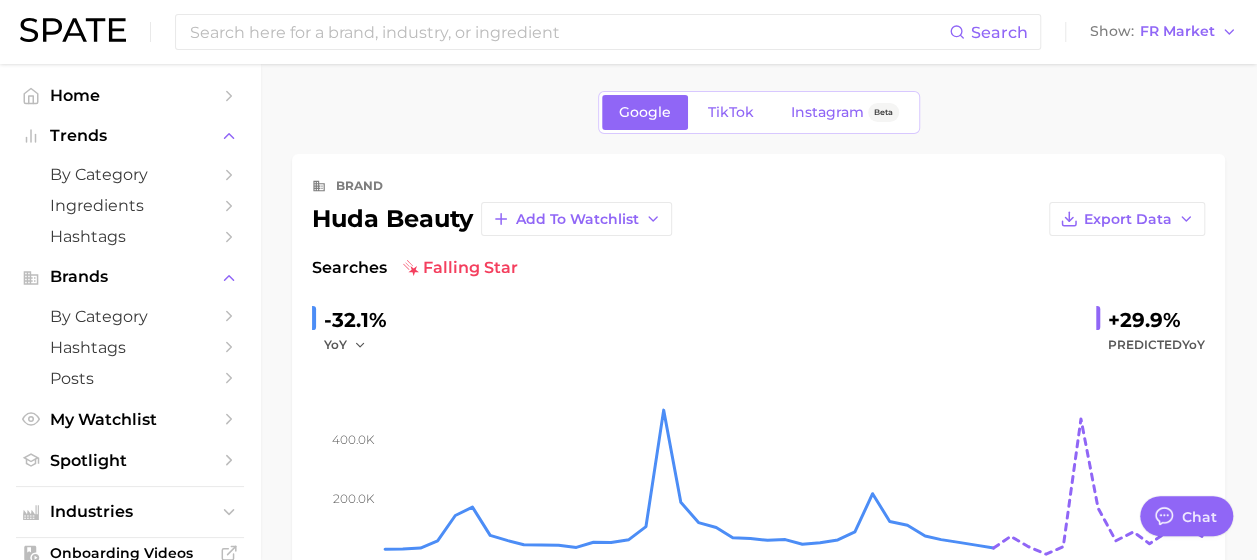 scroll, scrollTop: 12, scrollLeft: 0, axis: vertical 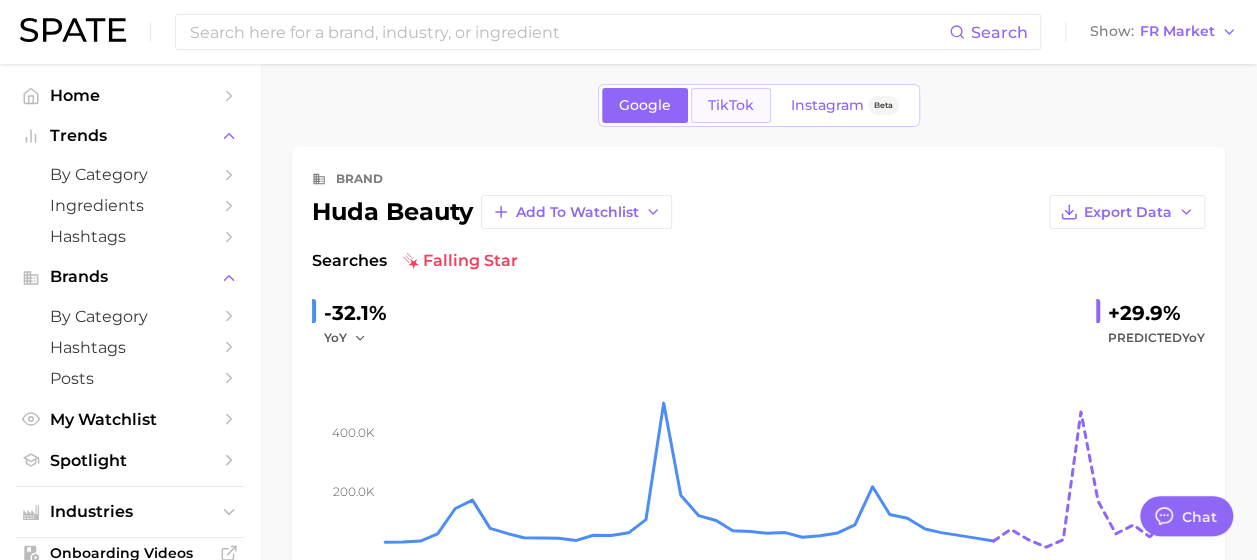click on "TikTok" at bounding box center (731, 105) 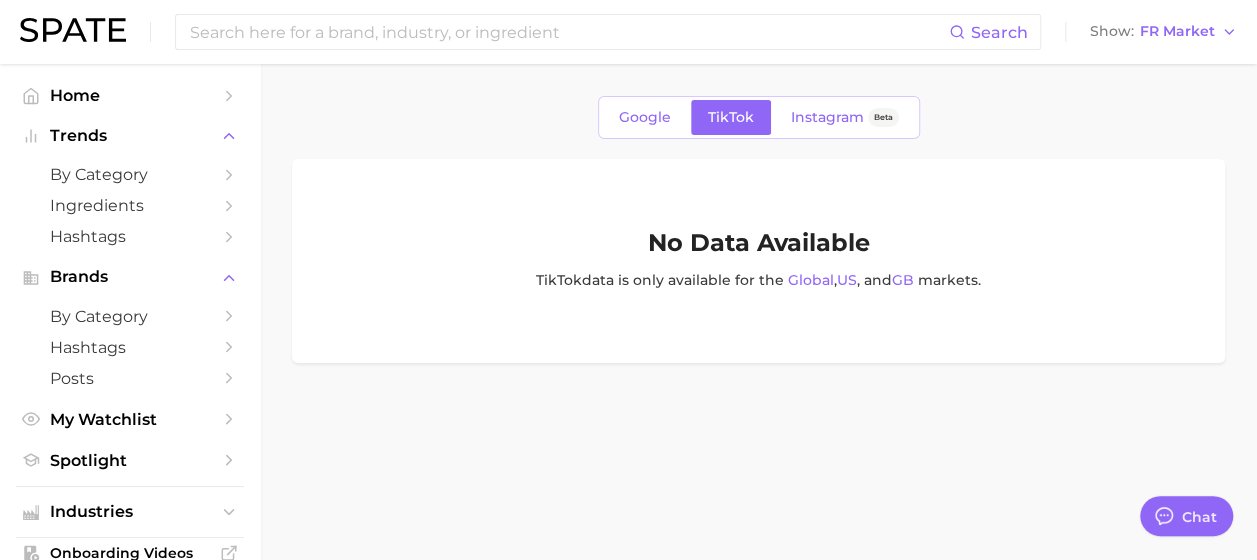 scroll, scrollTop: 0, scrollLeft: 0, axis: both 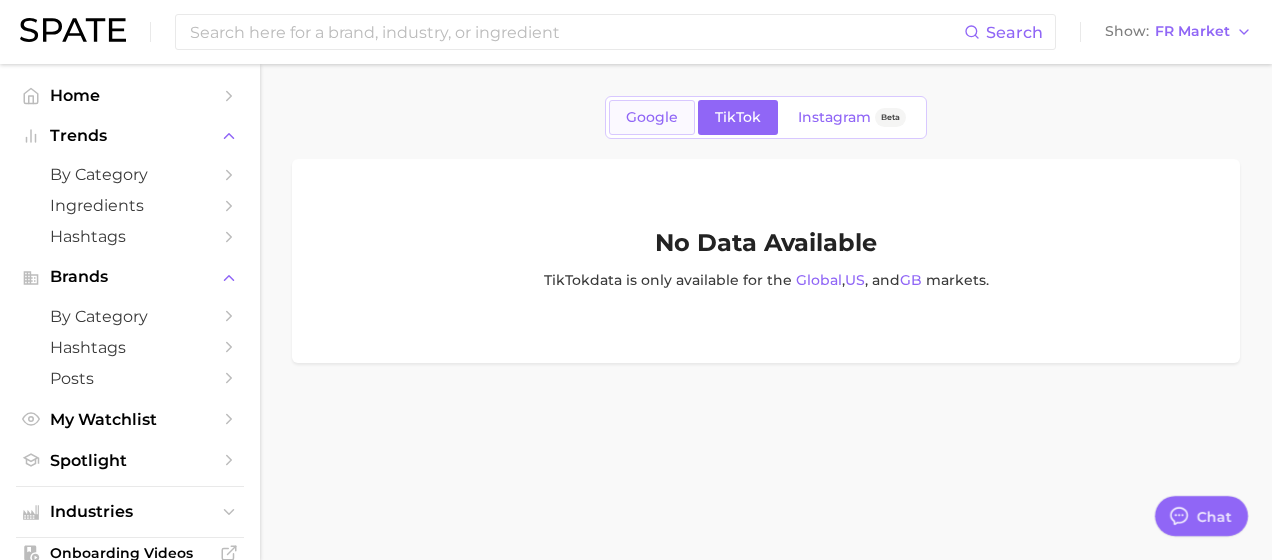 click on "Google" at bounding box center (652, 117) 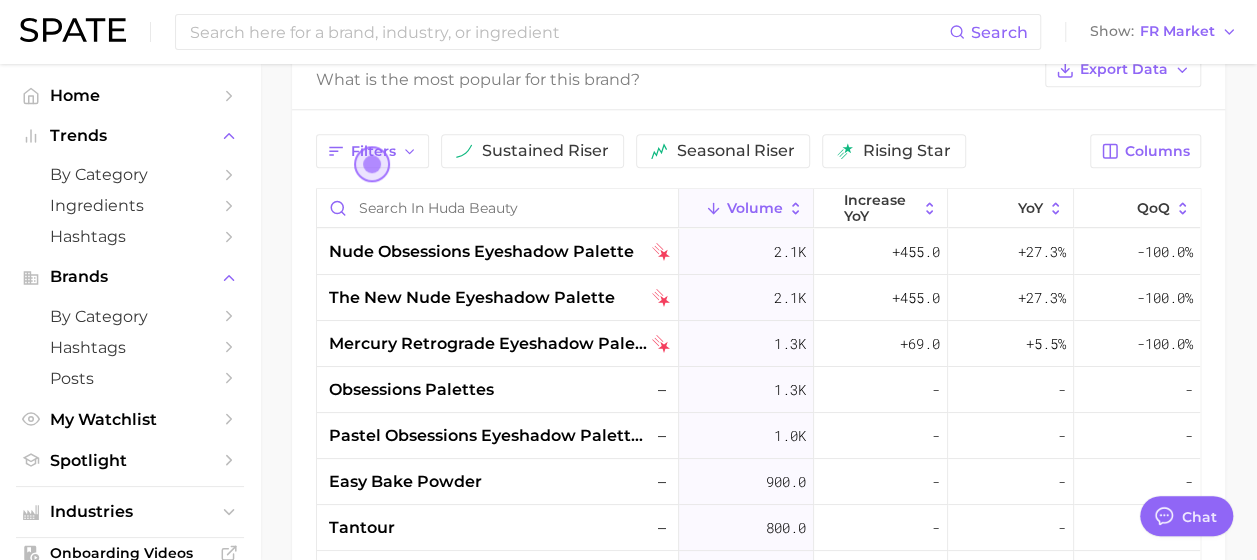scroll, scrollTop: 1001, scrollLeft: 0, axis: vertical 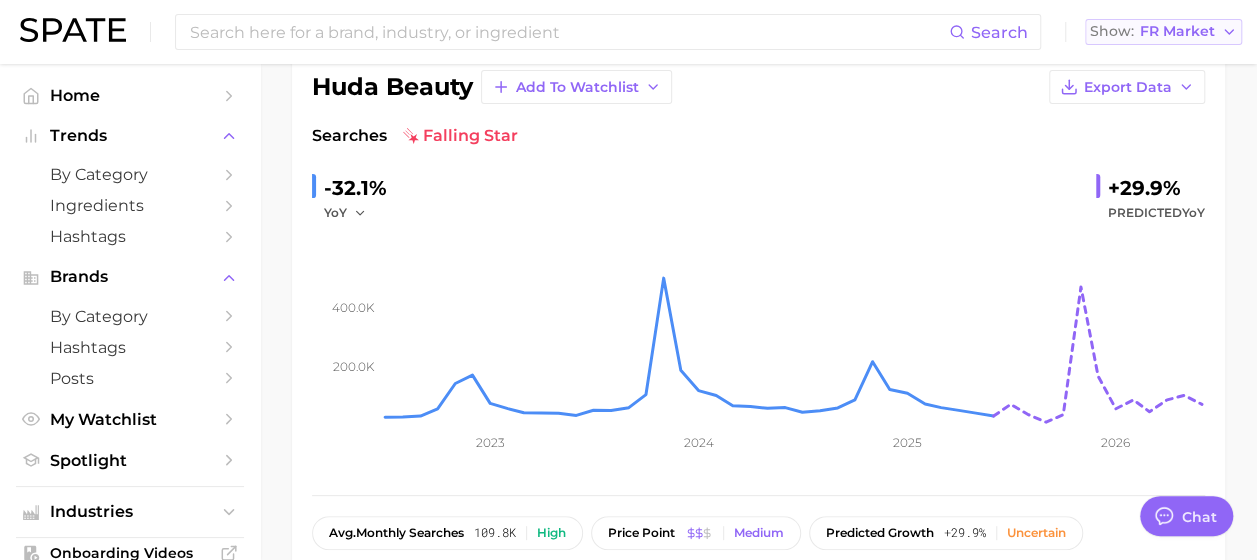 click on "FR Market" at bounding box center (1177, 31) 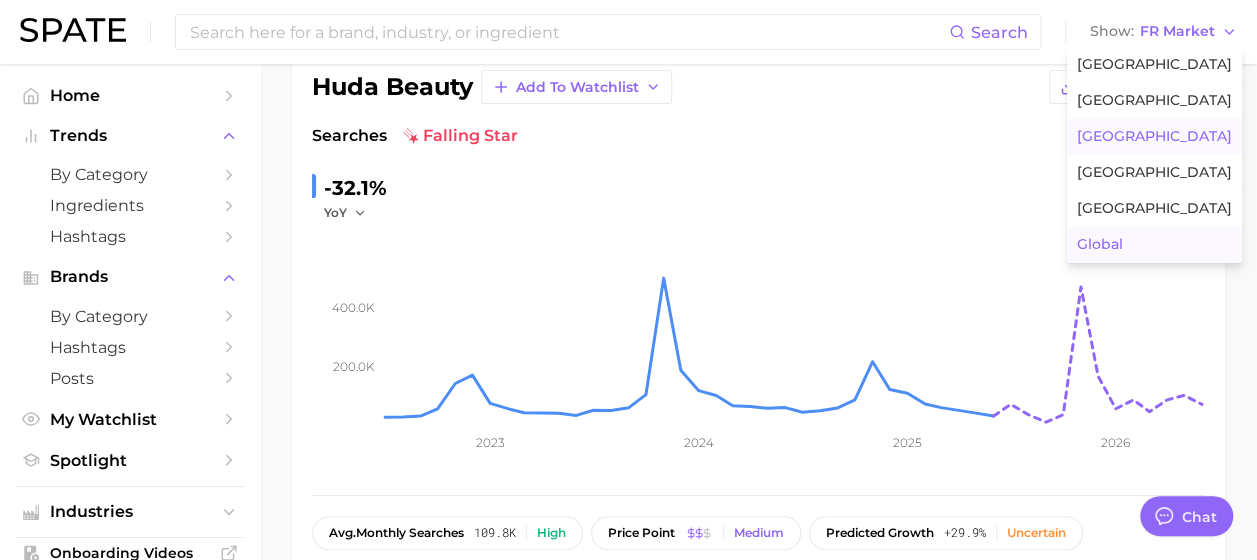 click on "Global" at bounding box center [1154, 245] 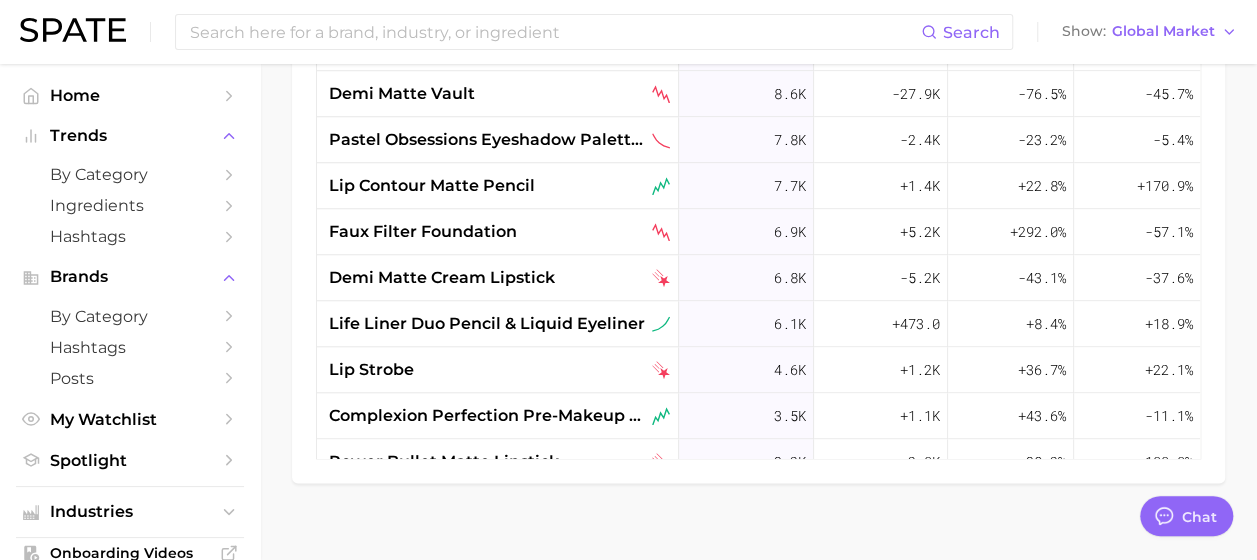 scroll, scrollTop: 1240, scrollLeft: 0, axis: vertical 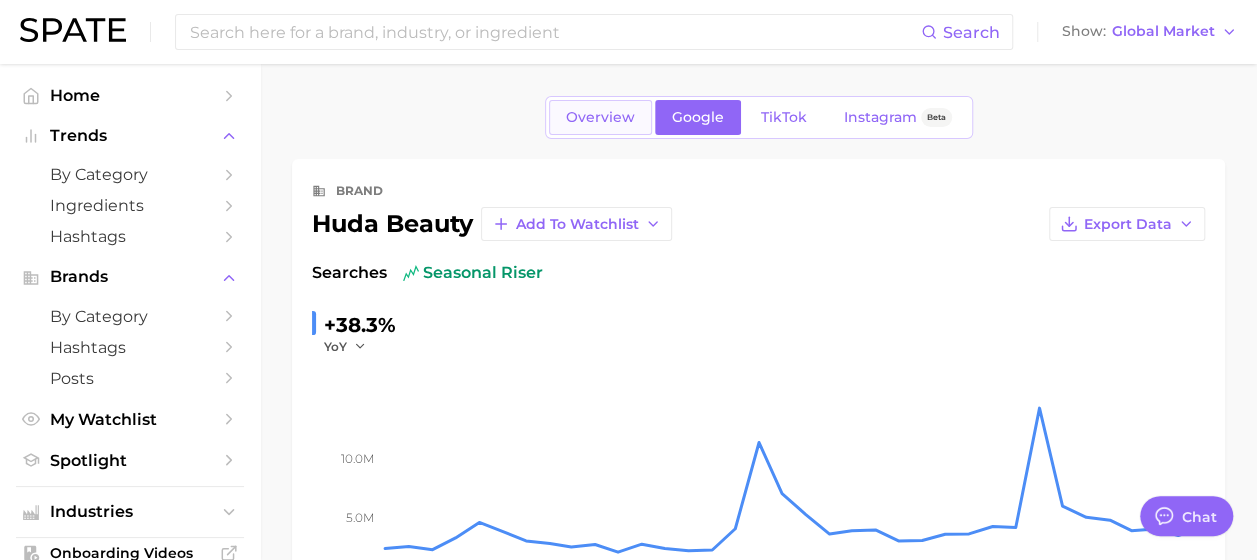 click on "Overview" at bounding box center (600, 117) 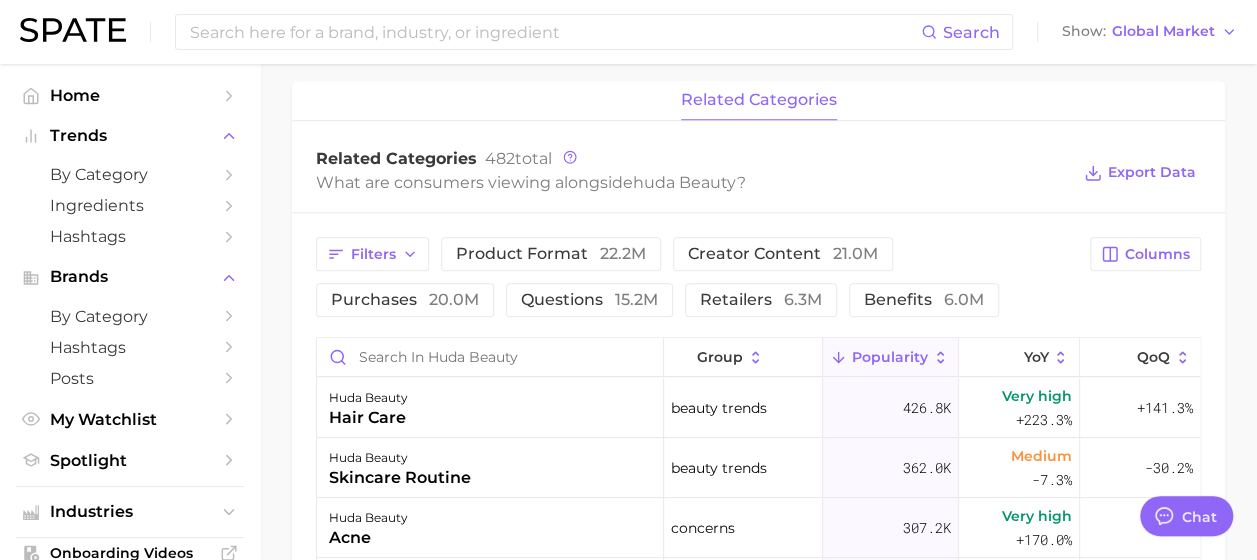 scroll, scrollTop: 927, scrollLeft: 0, axis: vertical 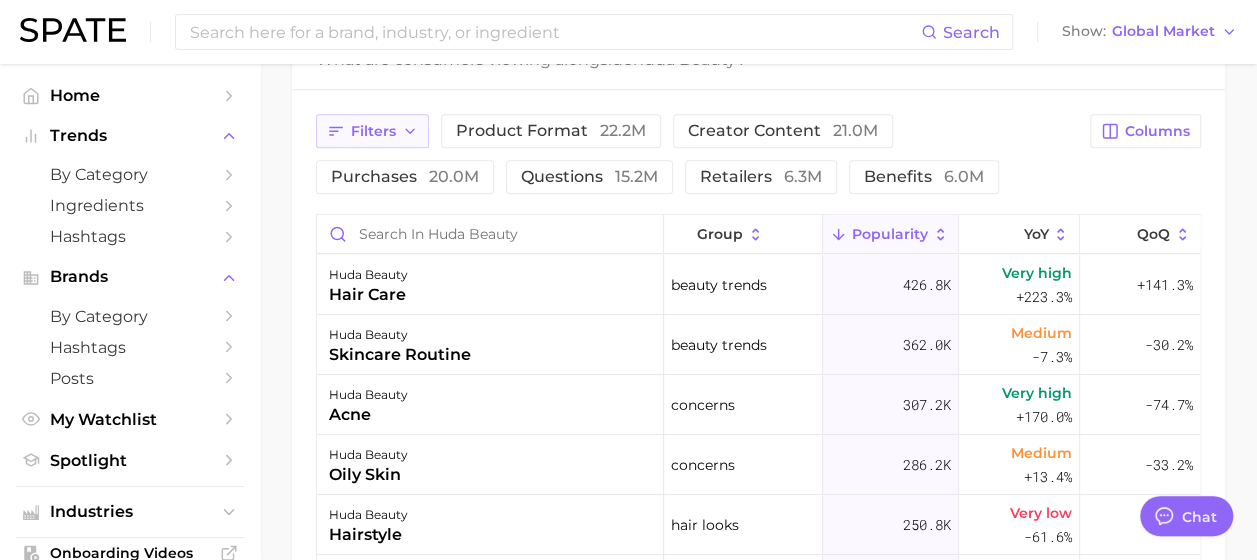 click on "Filters" at bounding box center [373, 131] 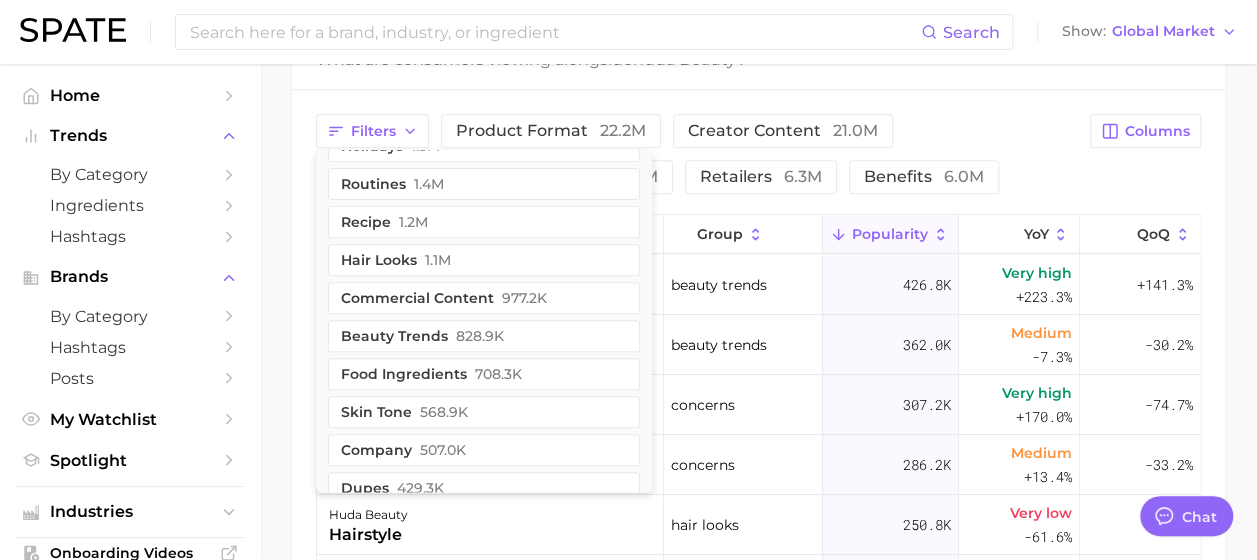 scroll, scrollTop: 413, scrollLeft: 0, axis: vertical 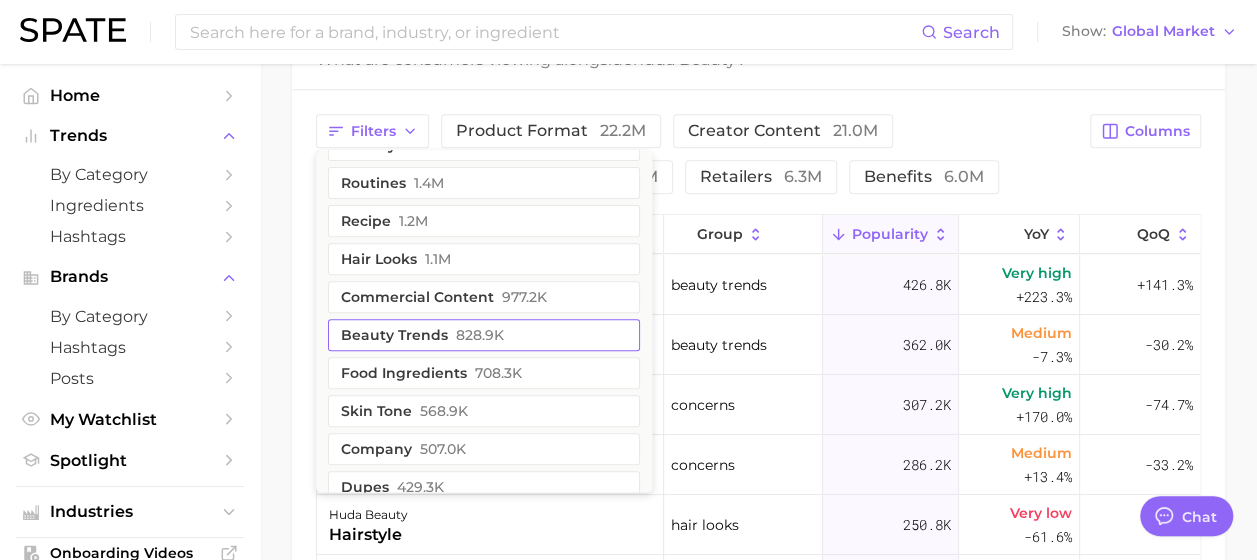 click on "beauty trends   828.9k" at bounding box center [484, 335] 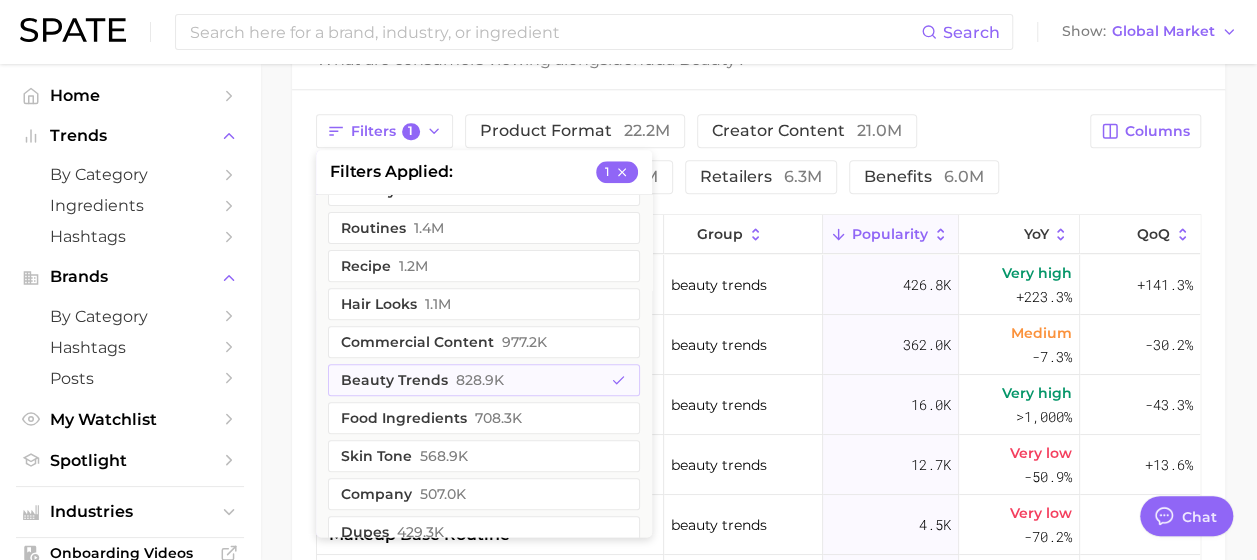 click on "Filters 1 filters applied 1 demographics   5.2m geographic location   4.8m influencers   4.7m sentiment   4.1m colors & prints   2.5m body parts   2.5m theme   2.4m concerns   1.9m social media   1.9m ingredients   1.8m holidays   1.5m routines   1.4m recipe   1.2m hair looks   1.1m commercial content   977.2k beauty trends   828.9k food ingredients   708.3k skin tone   568.9k company   507.0k dupes   429.3k location types   347.9k clean beauty   331.5k diy   172.6k packaging   121.3k hair type   47.8k scents   39.5k eye shape & color   23.6k economy   23.2k experts & advisers   22.0k skin type   10.2k taste & composition   2.2k payment modes   10.6 product format   22.2m creator content   21.0m purchases   20.0m questions   15.2m retailers   6.3m benefits   6.0m" at bounding box center (697, 154) 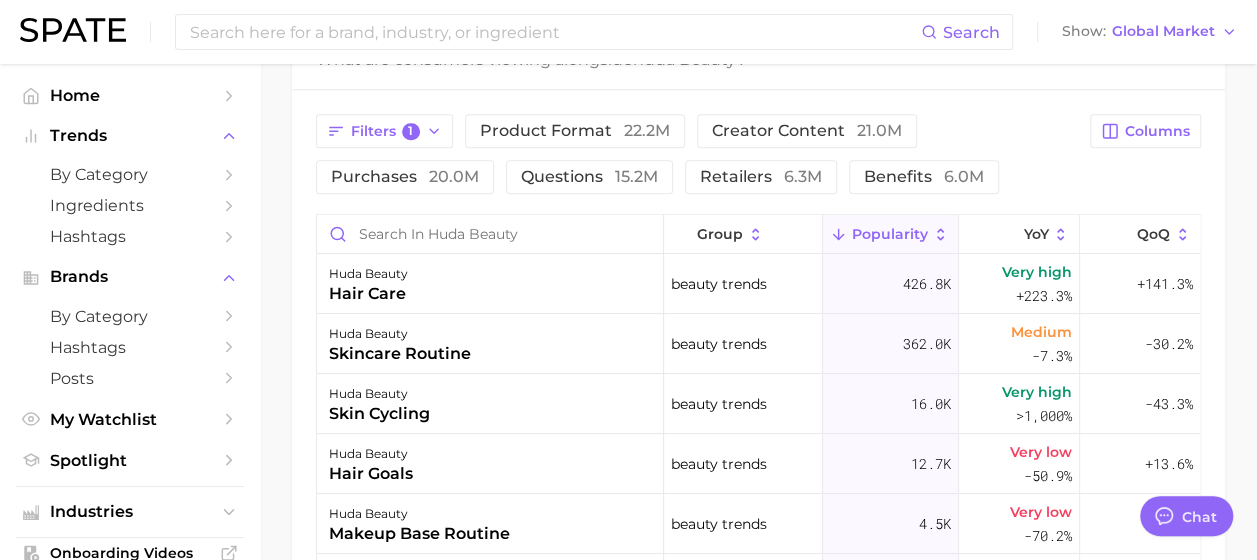 scroll, scrollTop: 0, scrollLeft: 0, axis: both 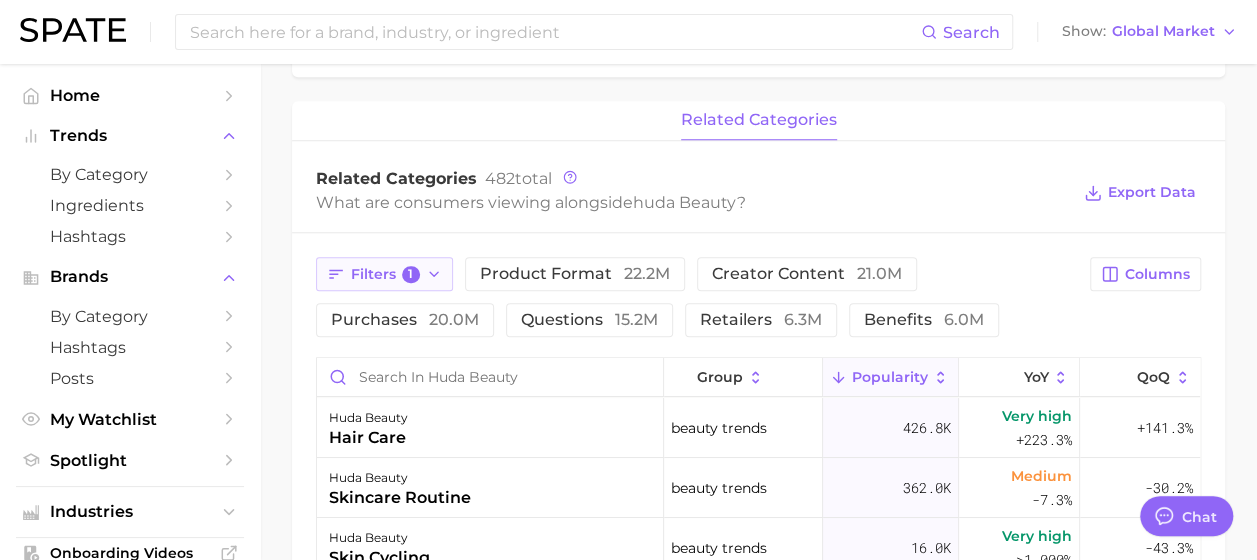 click on "Filters 1" at bounding box center [384, 274] 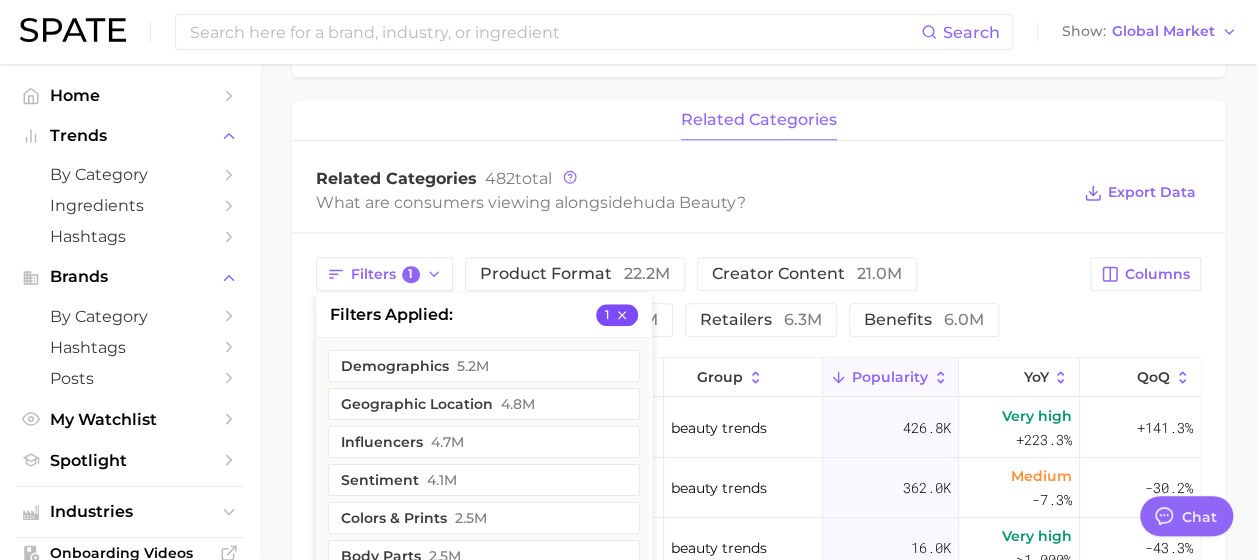 click on "1" at bounding box center (617, 315) 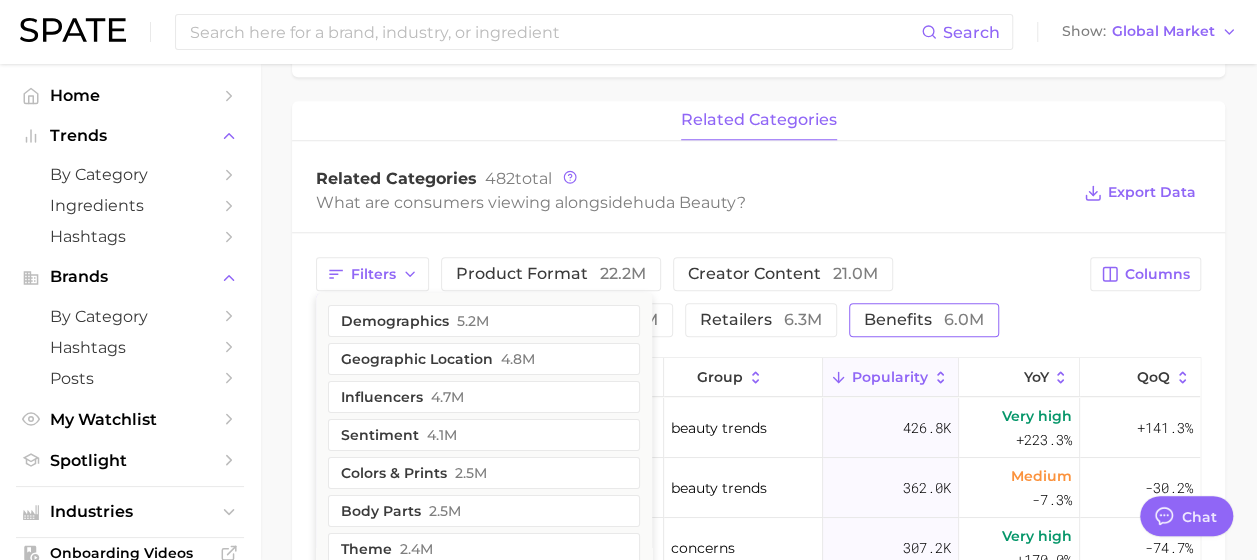 click on "benefits   6.0m" at bounding box center [924, 320] 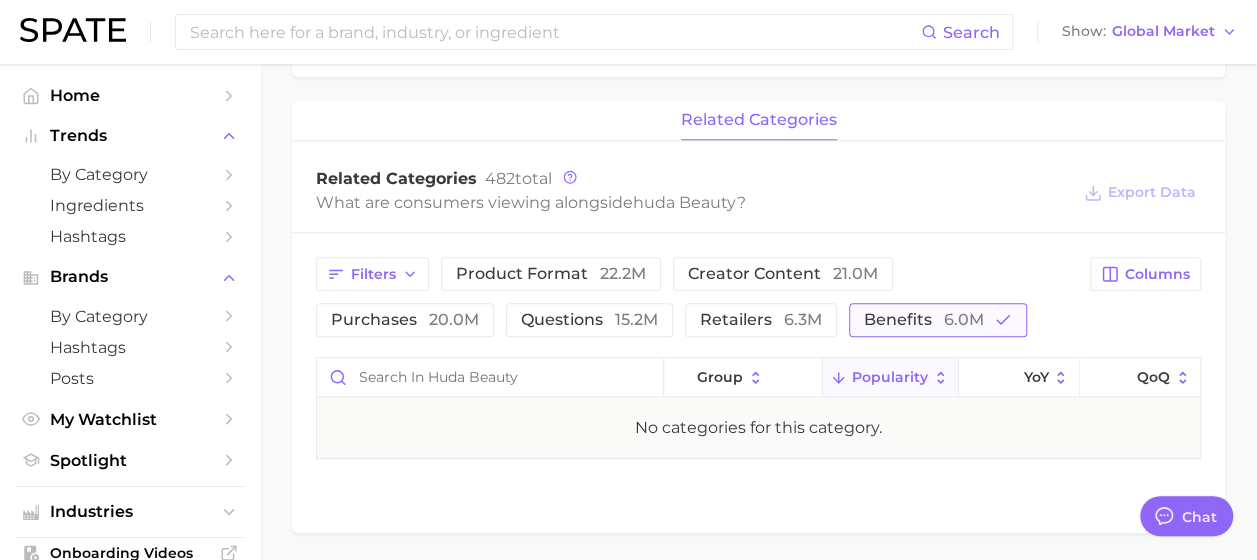 click on "benefits   6.0m" at bounding box center (938, 320) 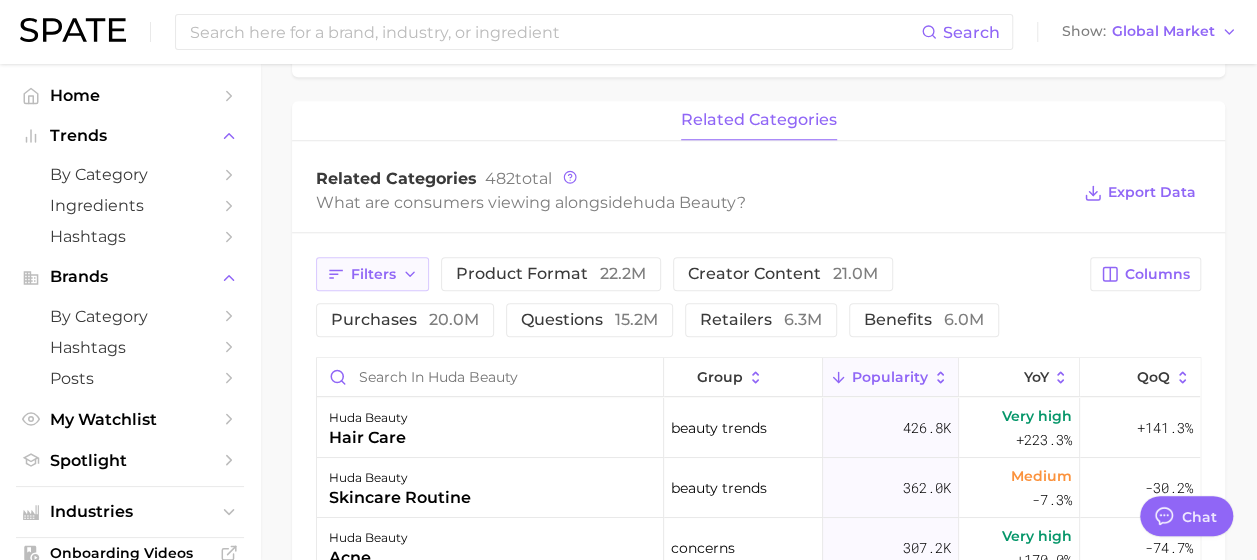 click on "Filters" at bounding box center (372, 274) 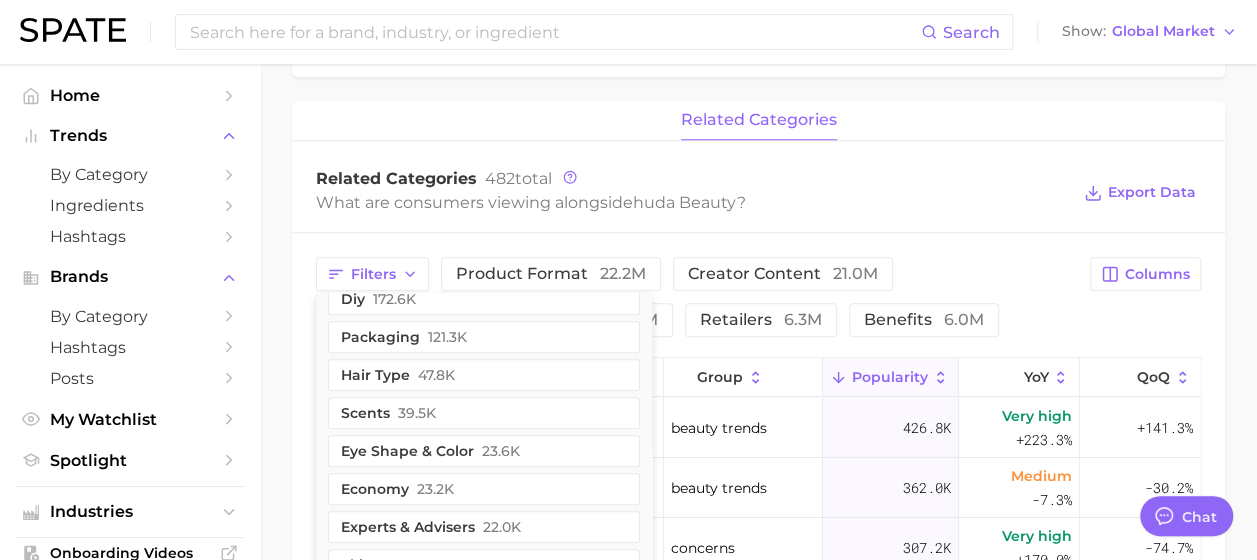 scroll, scrollTop: 892, scrollLeft: 0, axis: vertical 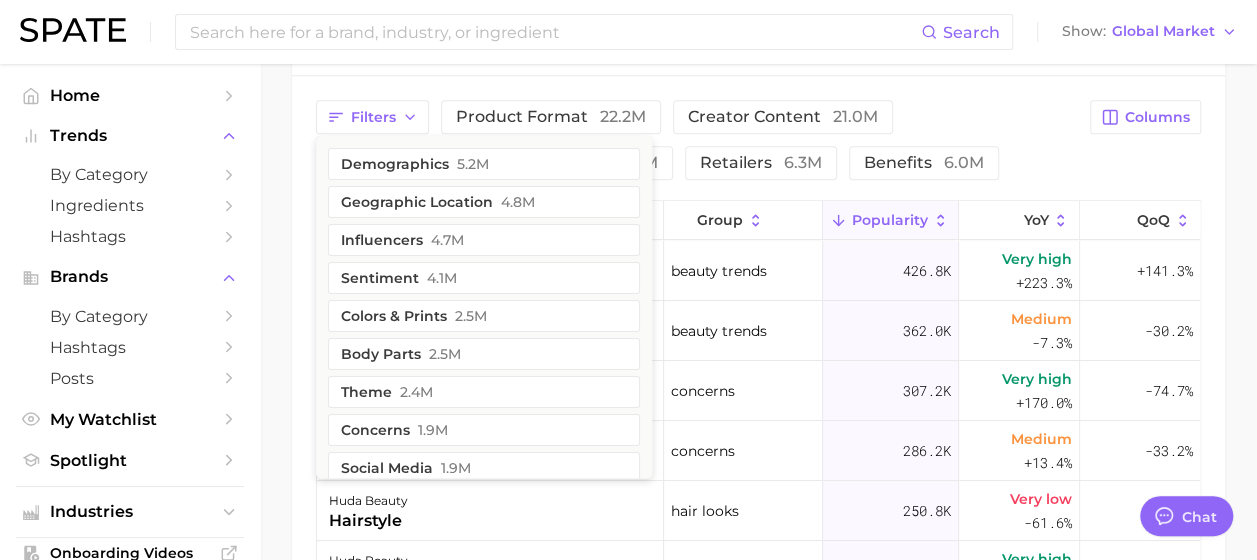 click on "Filters demographics   5.2m geographic location   4.8m influencers   4.7m sentiment   4.1m colors & prints   2.5m body parts   2.5m theme   2.4m concerns   1.9m social media   1.9m ingredients   1.8m holidays   1.5m routines   1.4m recipe   1.2m hair looks   1.1m commercial content   977.2k beauty trends   828.9k food ingredients   708.3k skin tone   568.9k company   507.0k dupes   429.3k location types   347.9k clean beauty   331.5k diy   172.6k packaging   121.3k hair type   47.8k scents   39.5k eye shape & color   23.6k economy   23.2k experts & advisers   22.0k skin type   10.2k taste & composition   2.2k payment modes   10.6 product format   22.2m creator content   21.0m purchases   20.0m questions   15.2m retailers   6.3m benefits   6.0m" at bounding box center (697, 140) 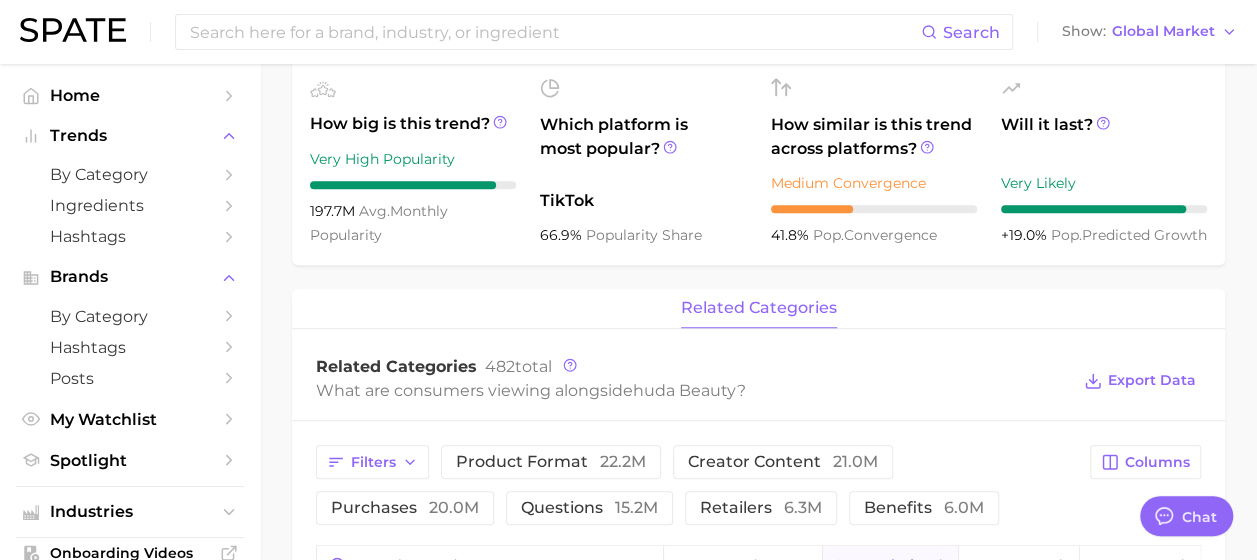 scroll, scrollTop: 595, scrollLeft: 0, axis: vertical 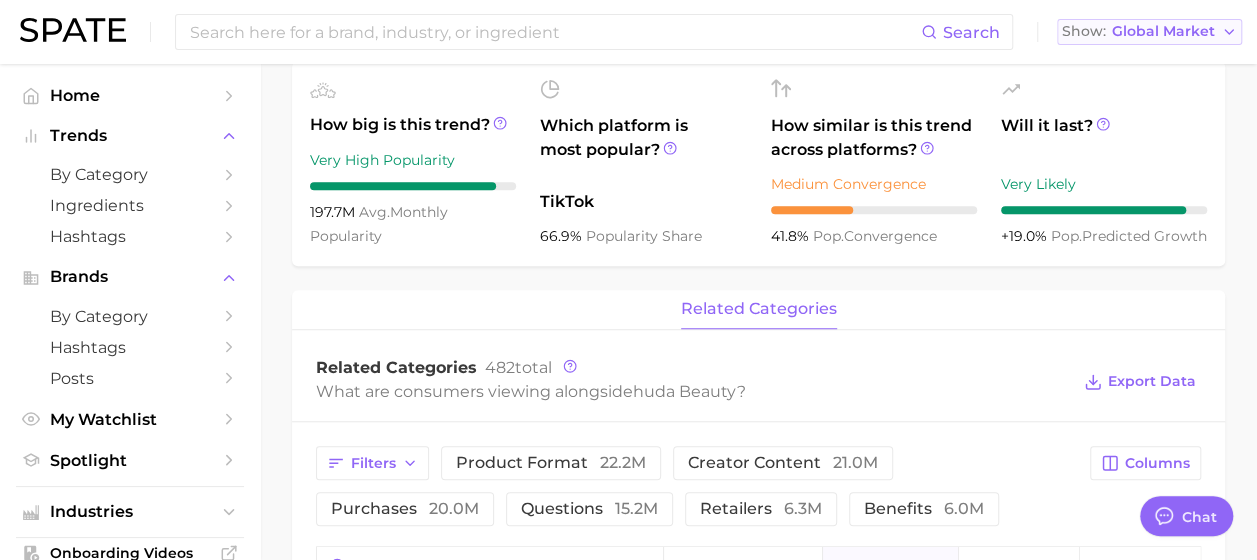 click on "Global Market" at bounding box center (1163, 31) 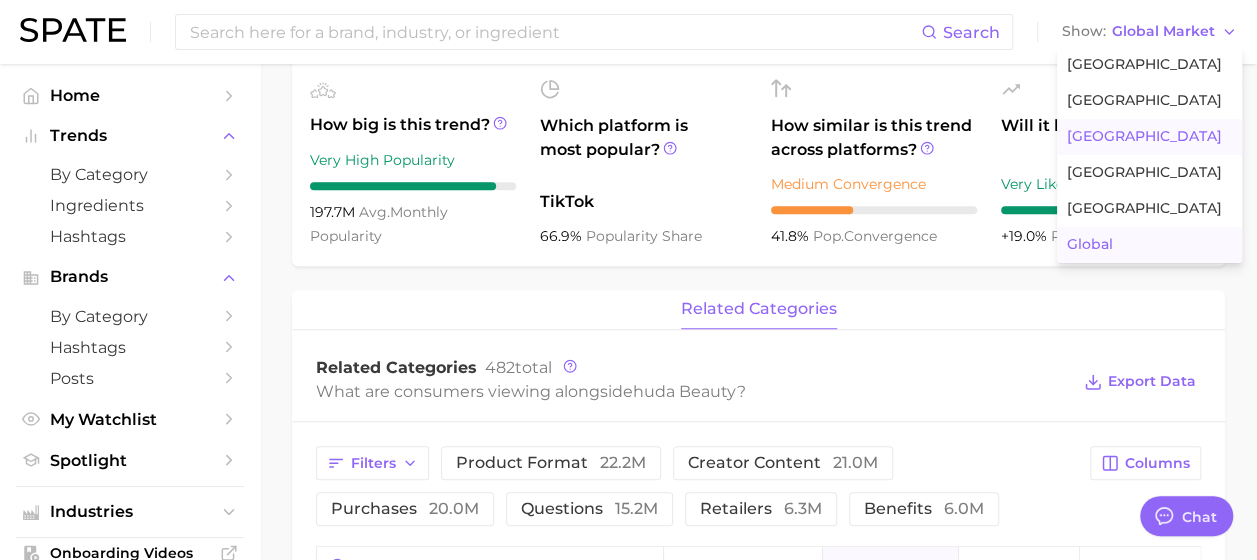 click on "[GEOGRAPHIC_DATA]" at bounding box center [1149, 137] 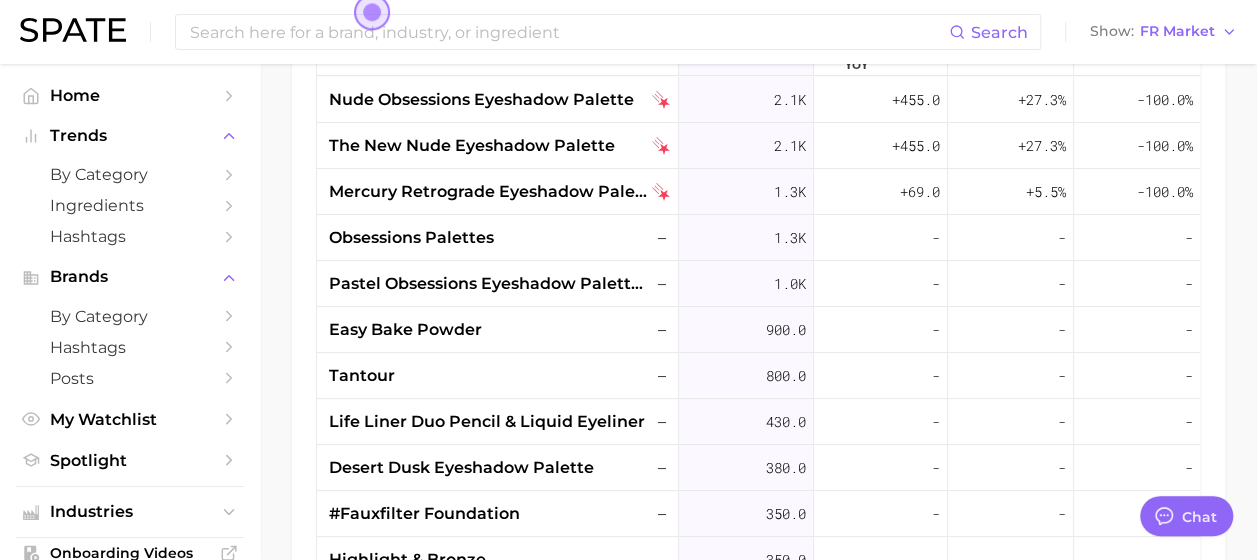 scroll, scrollTop: 1303, scrollLeft: 0, axis: vertical 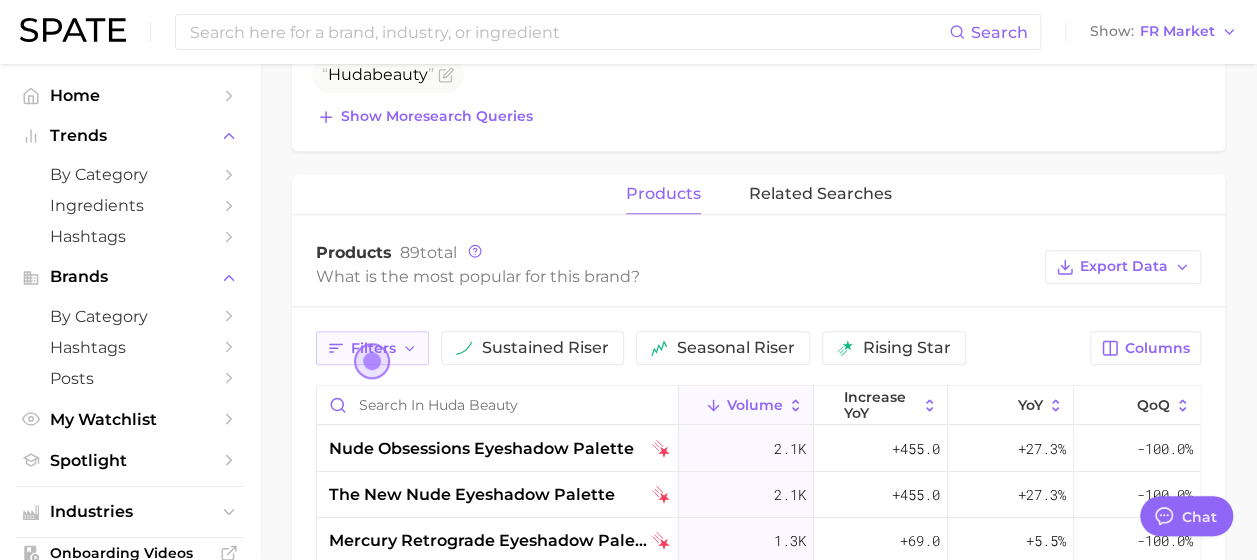 click 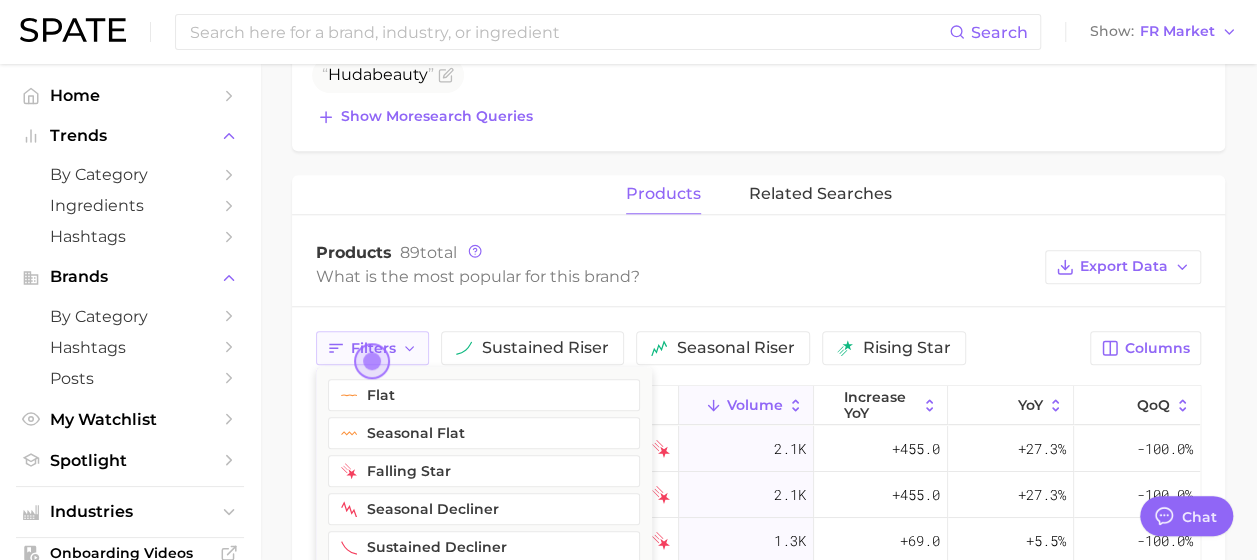 click on "Filters" at bounding box center (372, 348) 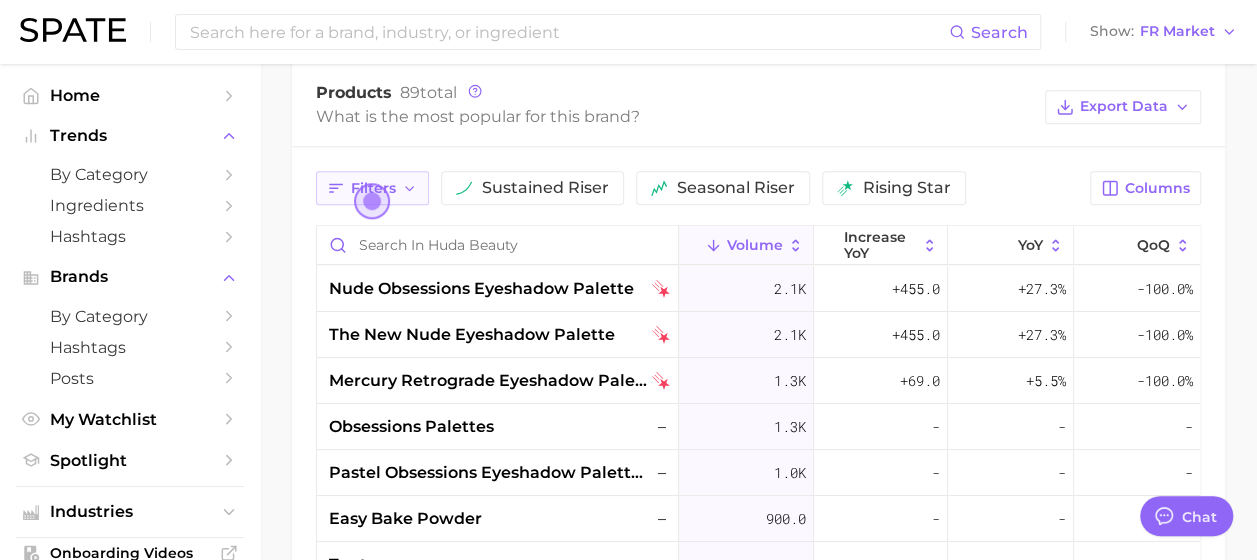 scroll, scrollTop: 990, scrollLeft: 0, axis: vertical 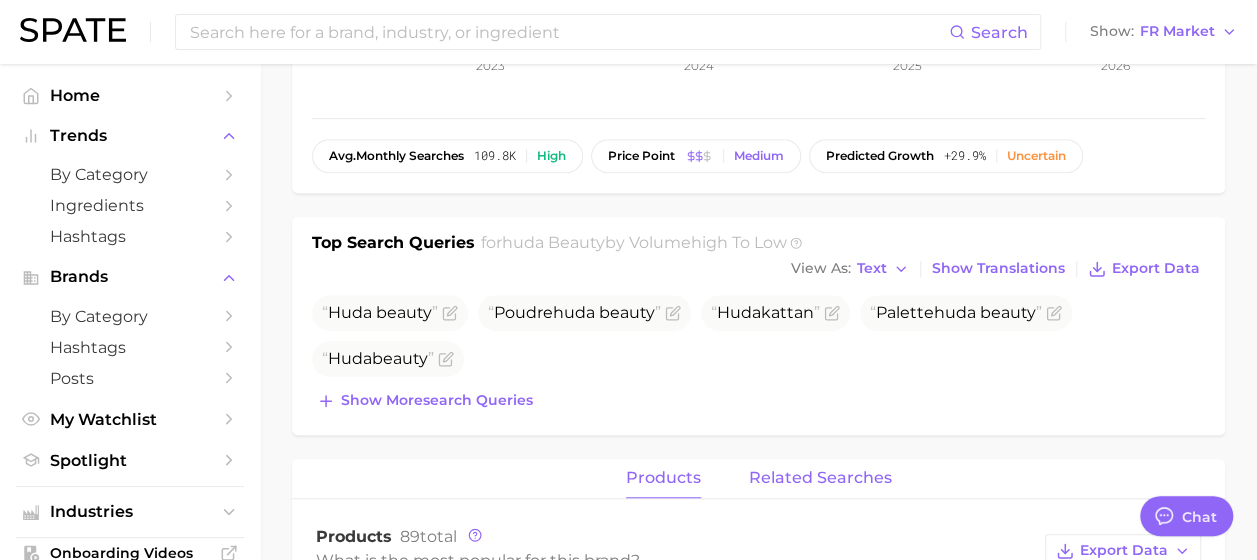 click on "related searches" at bounding box center (820, 478) 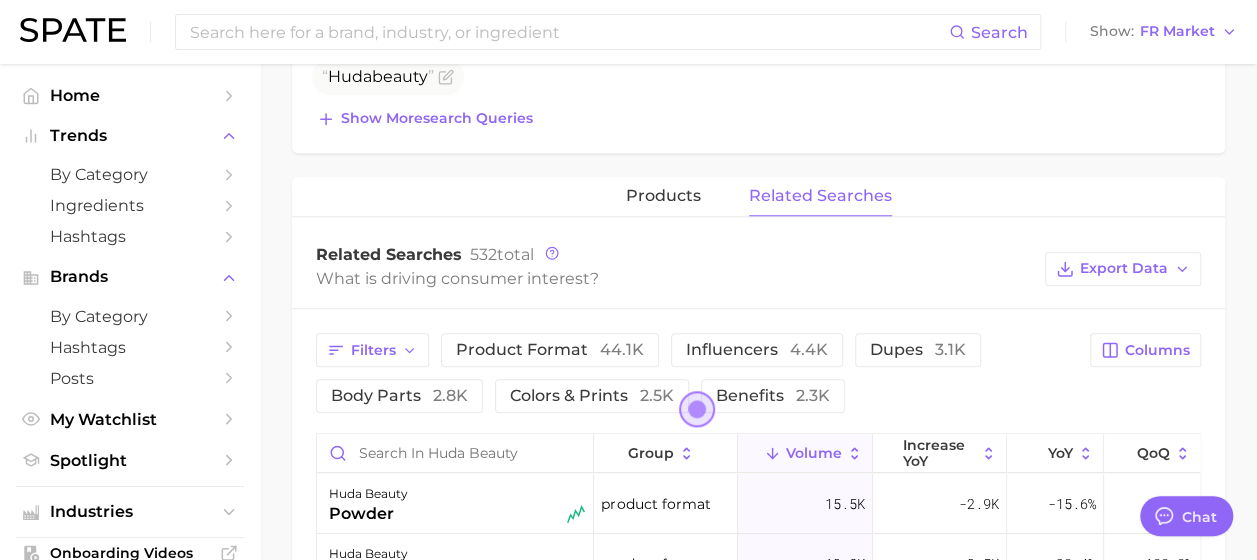 scroll, scrollTop: 831, scrollLeft: 0, axis: vertical 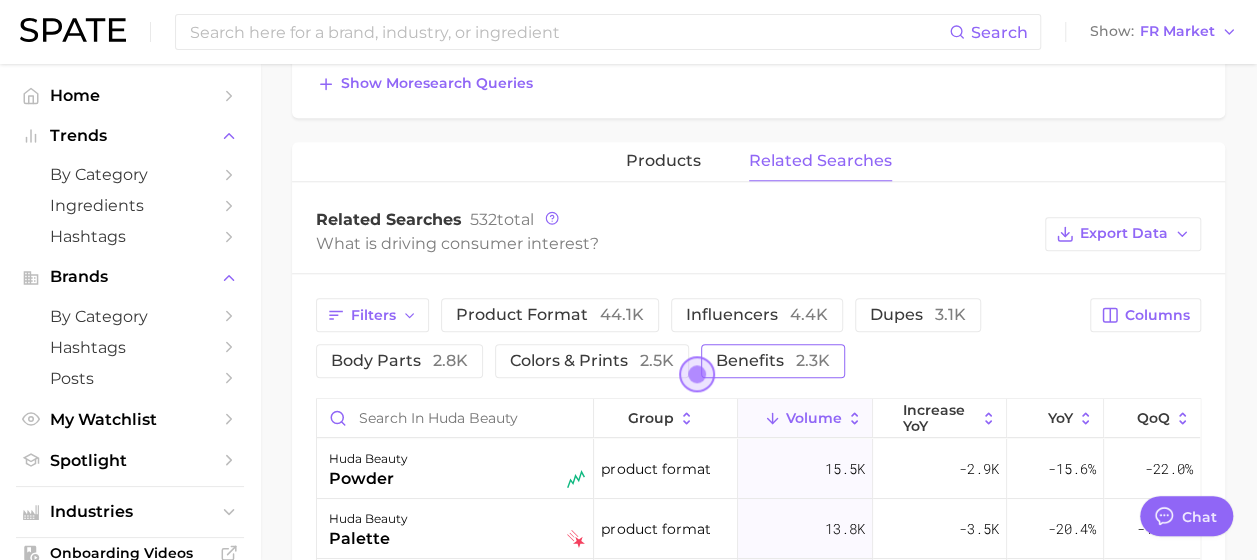click on "benefits   2.3k" at bounding box center (773, 360) 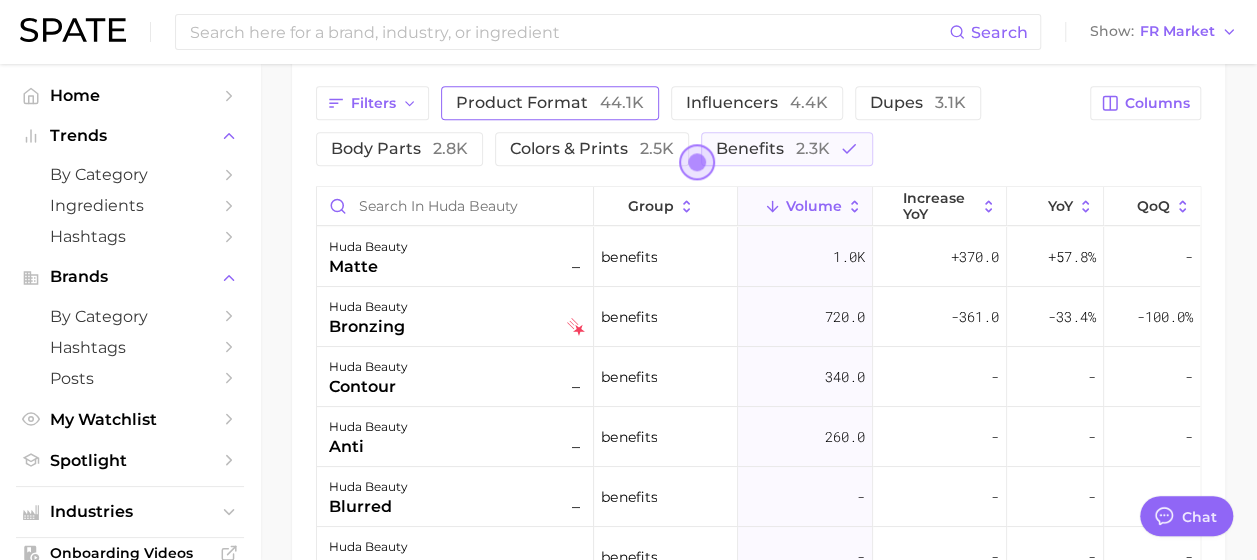 scroll, scrollTop: 1042, scrollLeft: 0, axis: vertical 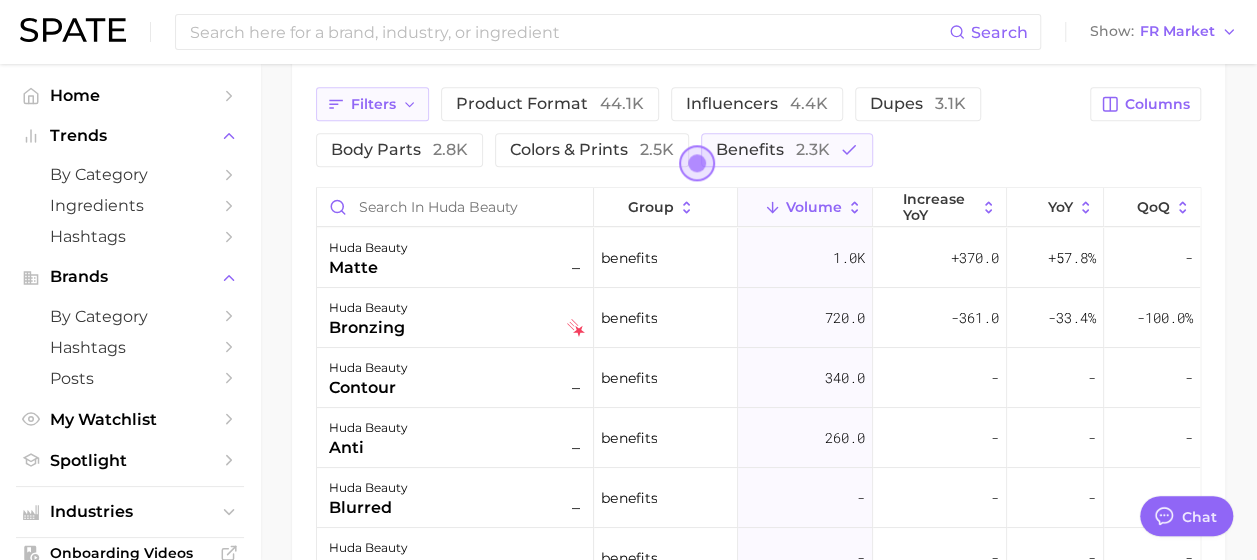 click 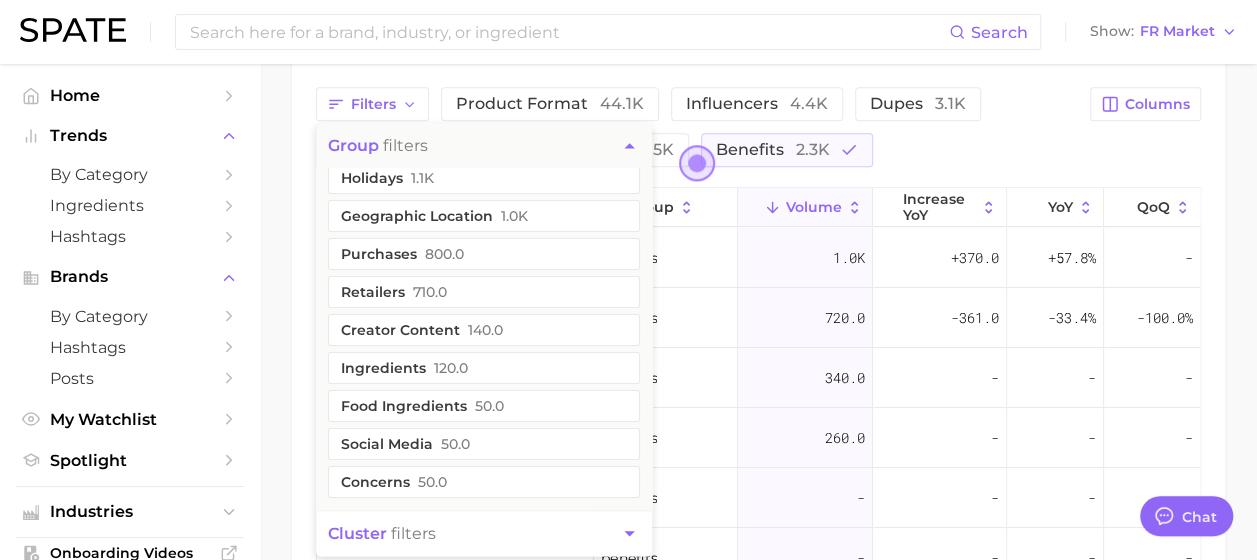 scroll, scrollTop: 0, scrollLeft: 0, axis: both 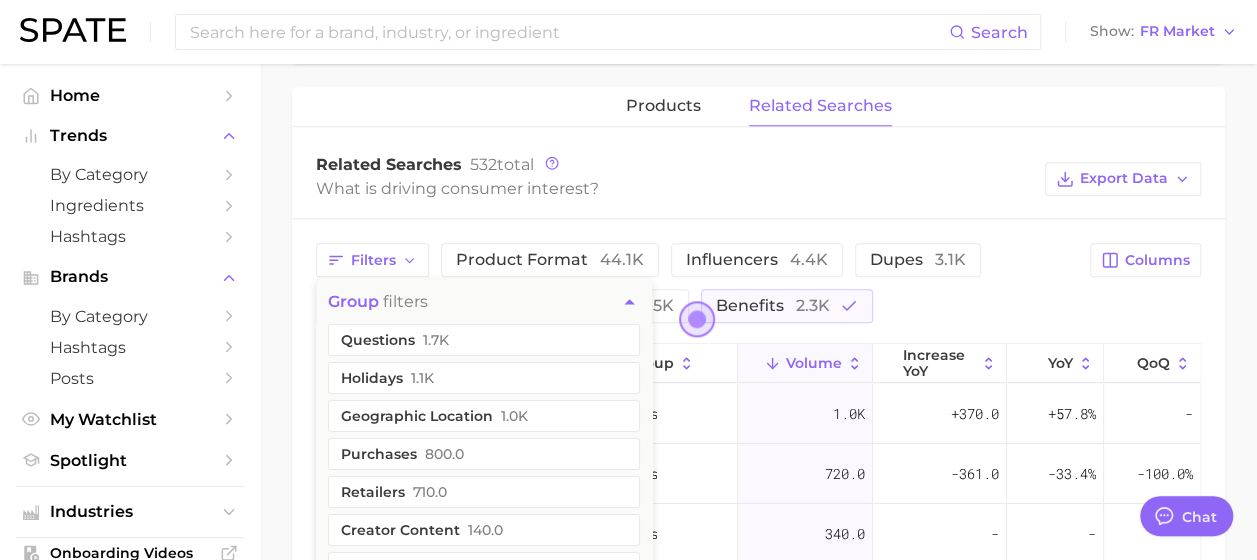click on "Filters group   filters questions   1.7k holidays   1.1k geographic location   1.0k purchases   800.0 retailers   710.0 creator content   140.0 ingredients   120.0 food ingredients   50.0 social media   50.0 concerns   50.0 cluster   filters product format   44.1k influencers   4.4k dupes   3.1k body parts   2.8k colors & prints   2.5k benefits   2.3k Columns group Volume increase YoY YoY QoQ huda beauty matte   – benefits 1.0k +370.0 +57.8% - huda beauty bronzing   benefits 720.0 -361.0 -33.4% -100.0% huda beauty contour   – benefits 340.0 - - - huda beauty anti   – benefits 260.0 - - - huda beauty blurred   – benefits - - - - huda beauty gluten free   – benefits - - - - huda beauty full   – benefits - - - - huda beauty glow   – benefits - - - - huda beauty luminous   – benefits - - - - huda beauty soft   – benefits - - - - huda beauty waterproof   – benefits - - - - huda beauty rich   – benefits - - - - huda beauty original   – benefits - - - - huda beauty setting   –" at bounding box center [758, 573] 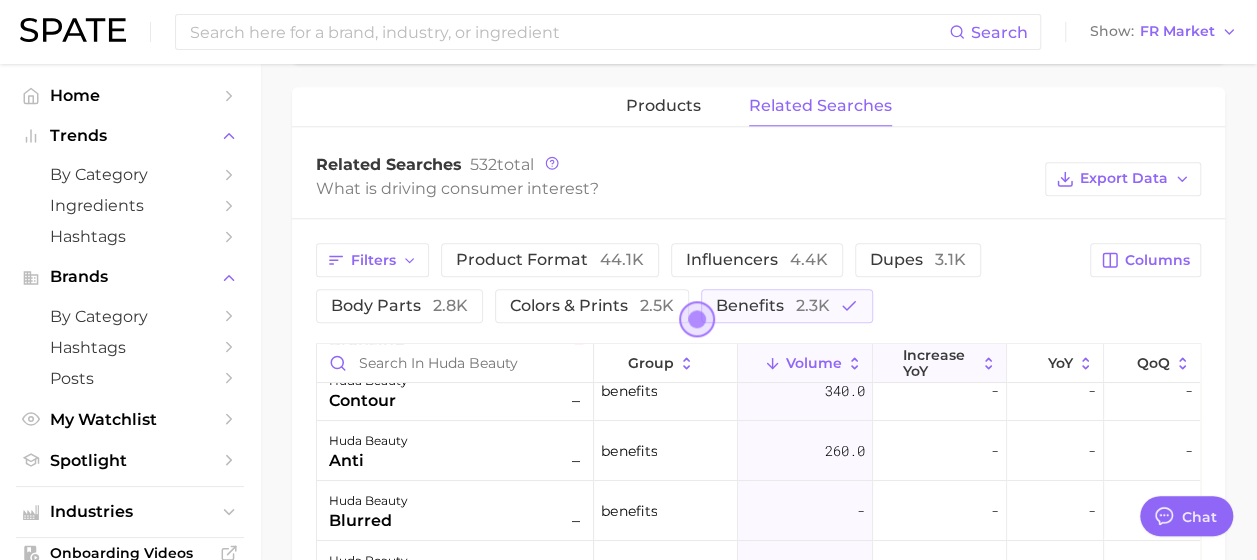 scroll, scrollTop: 0, scrollLeft: 0, axis: both 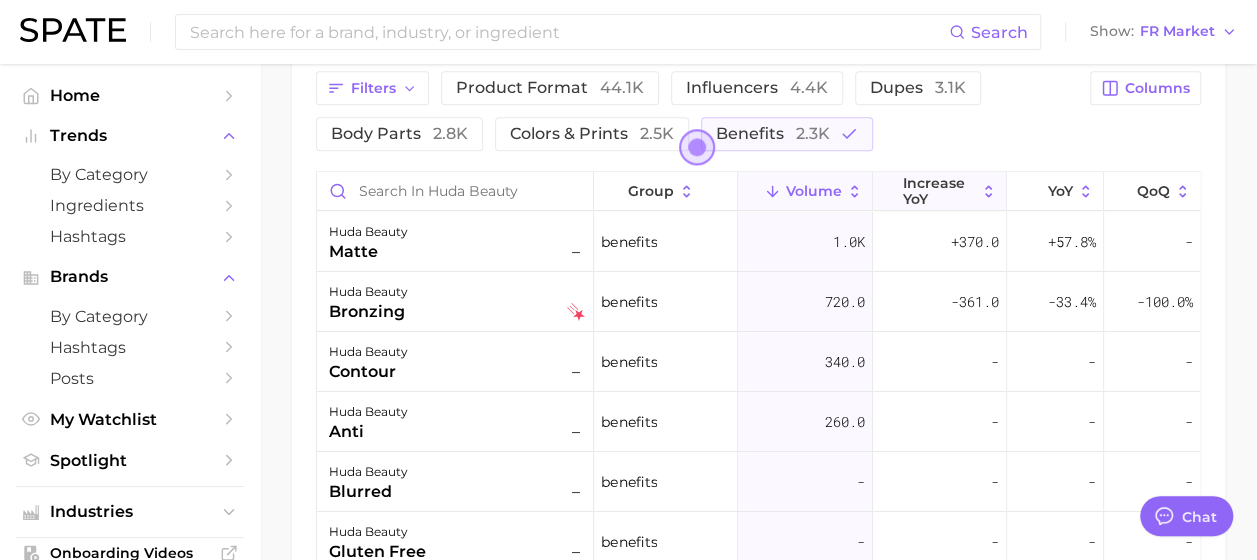 click on "increase YoY" at bounding box center (939, 191) 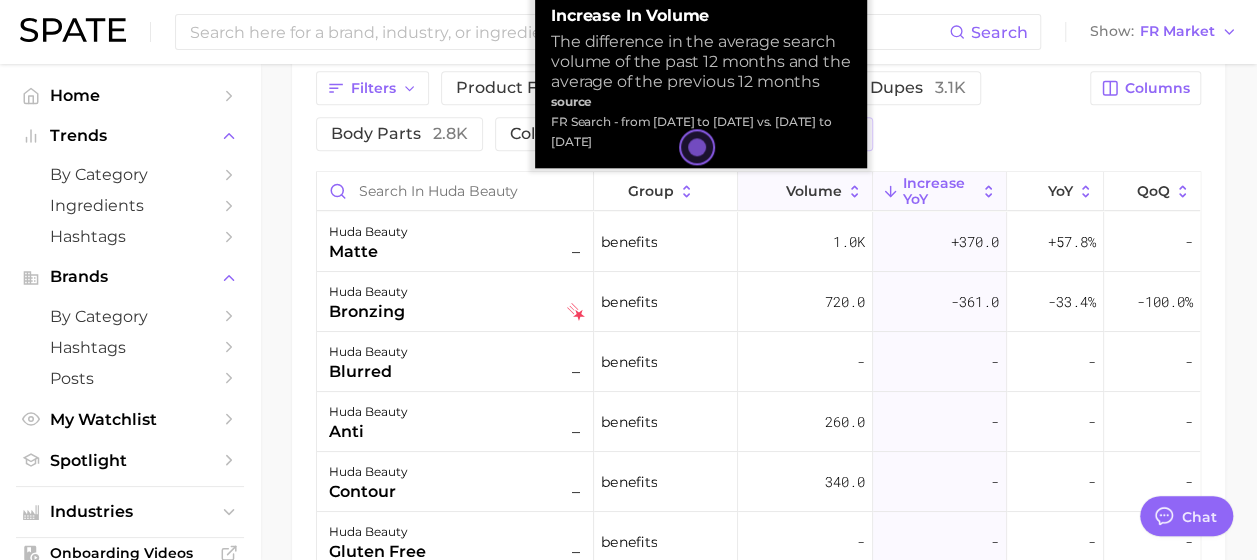 click 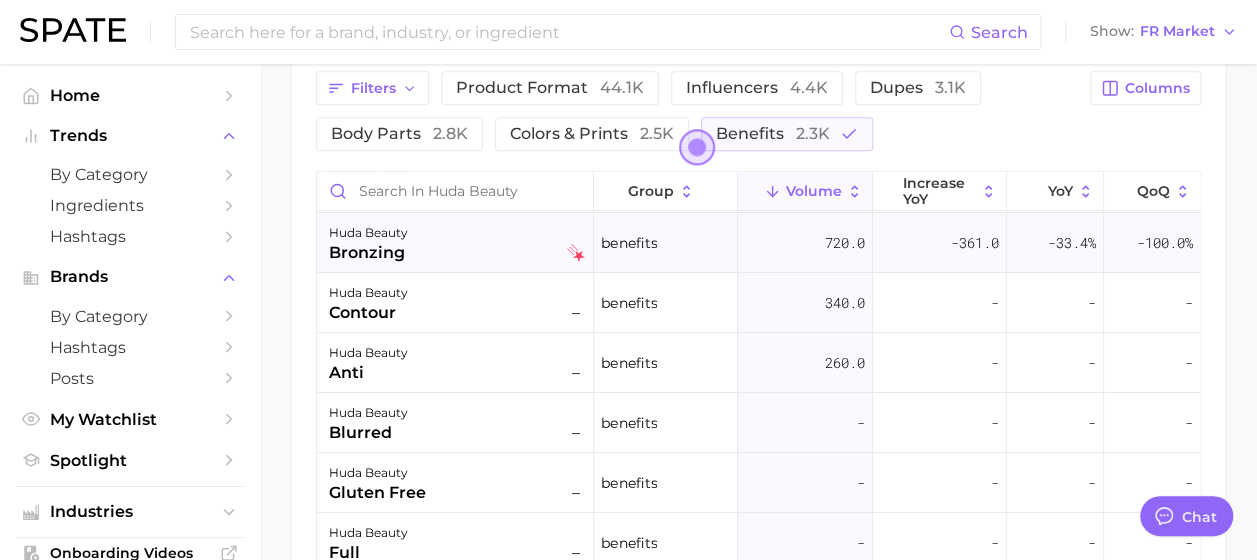 scroll, scrollTop: 0, scrollLeft: 0, axis: both 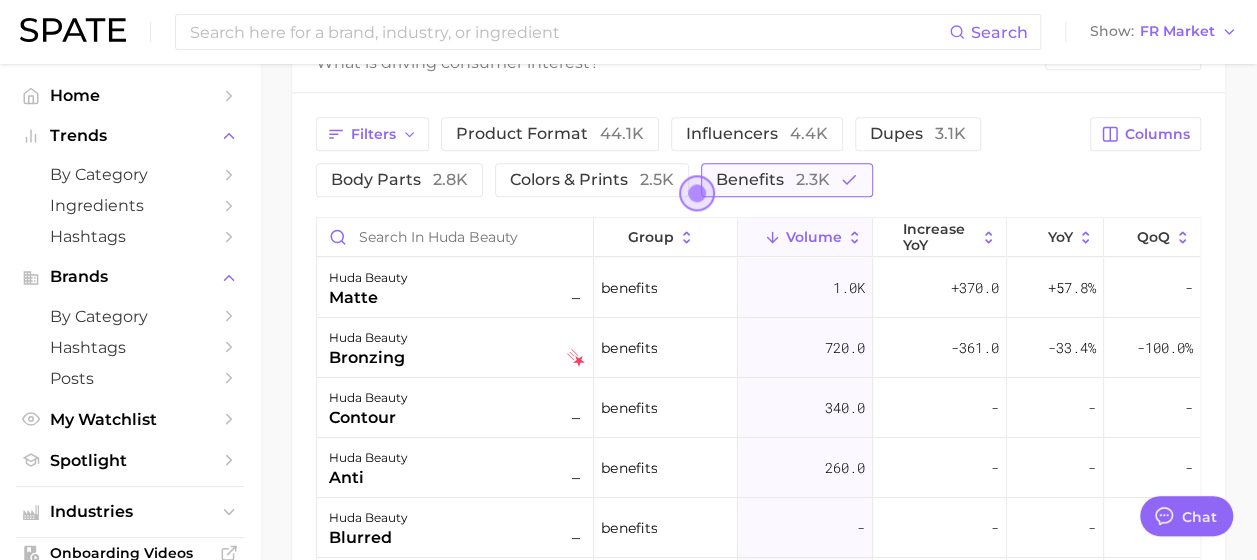 click on "benefits   2.3k" at bounding box center [773, 179] 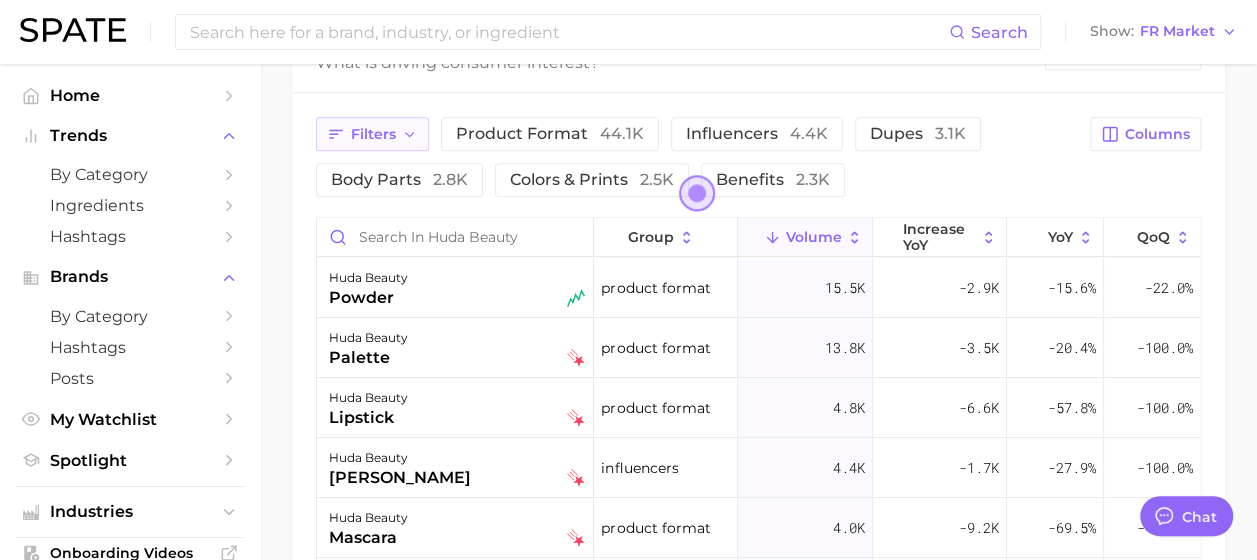 click 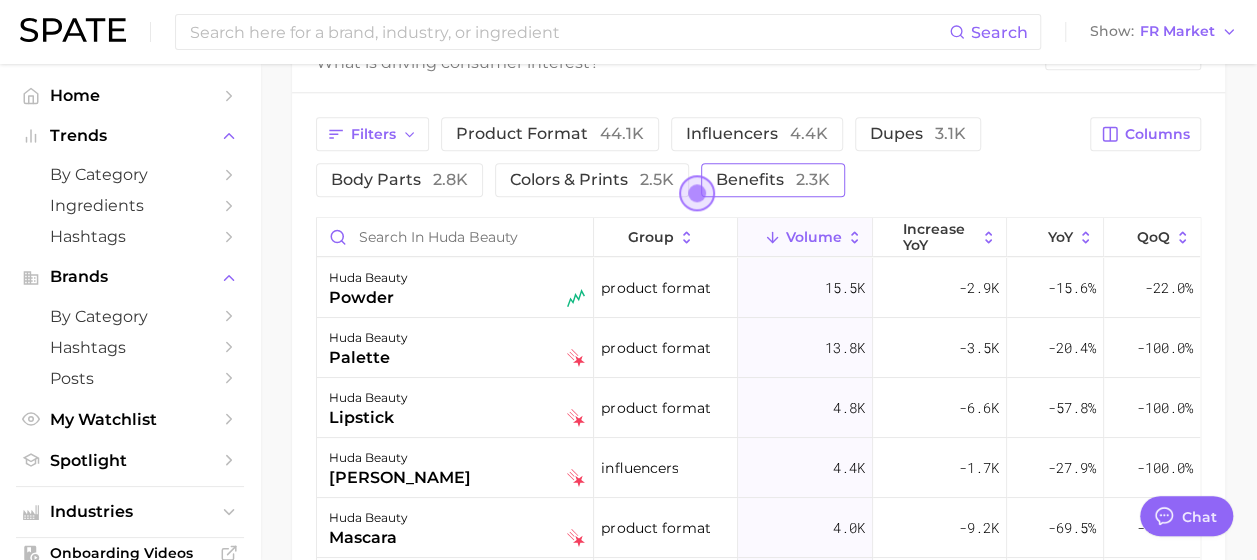 click on "benefits   2.3k" at bounding box center [773, 179] 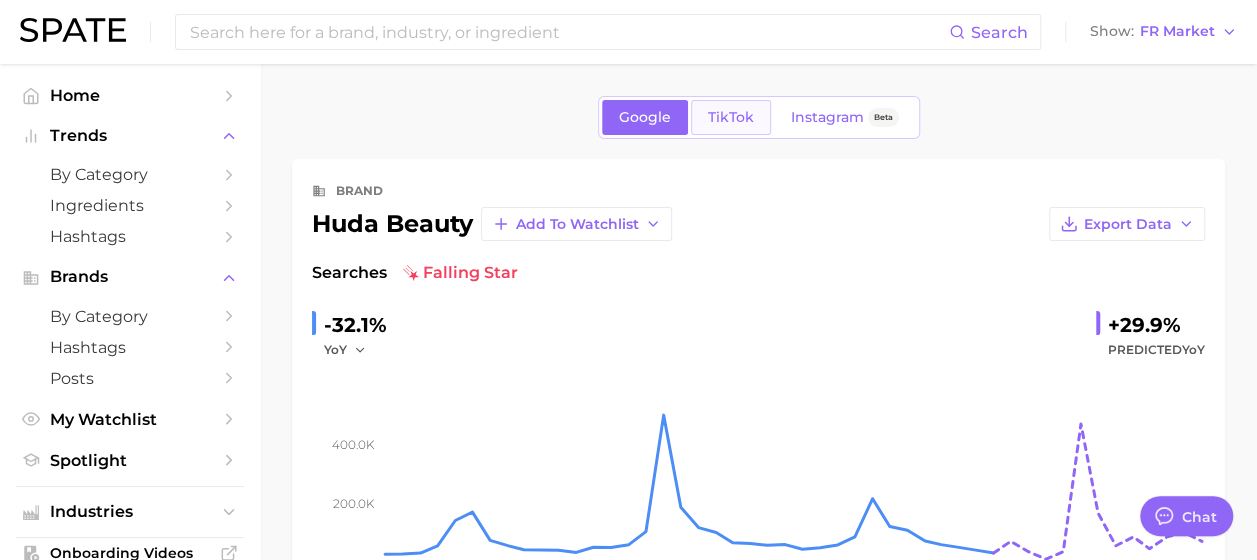 click on "TikTok" at bounding box center [731, 117] 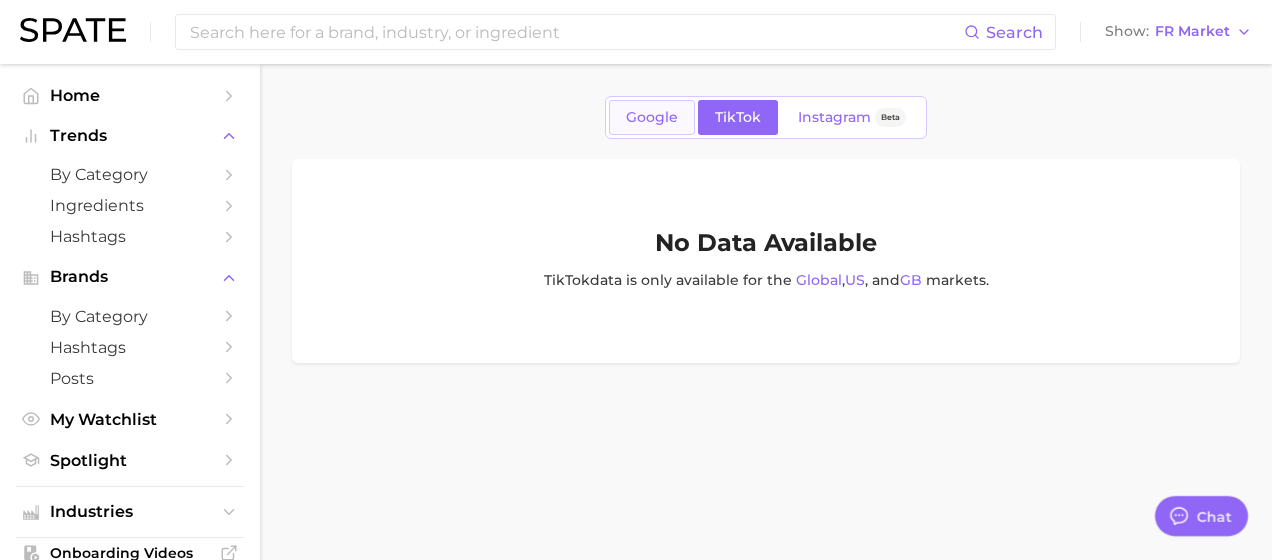 click on "Google" at bounding box center [652, 117] 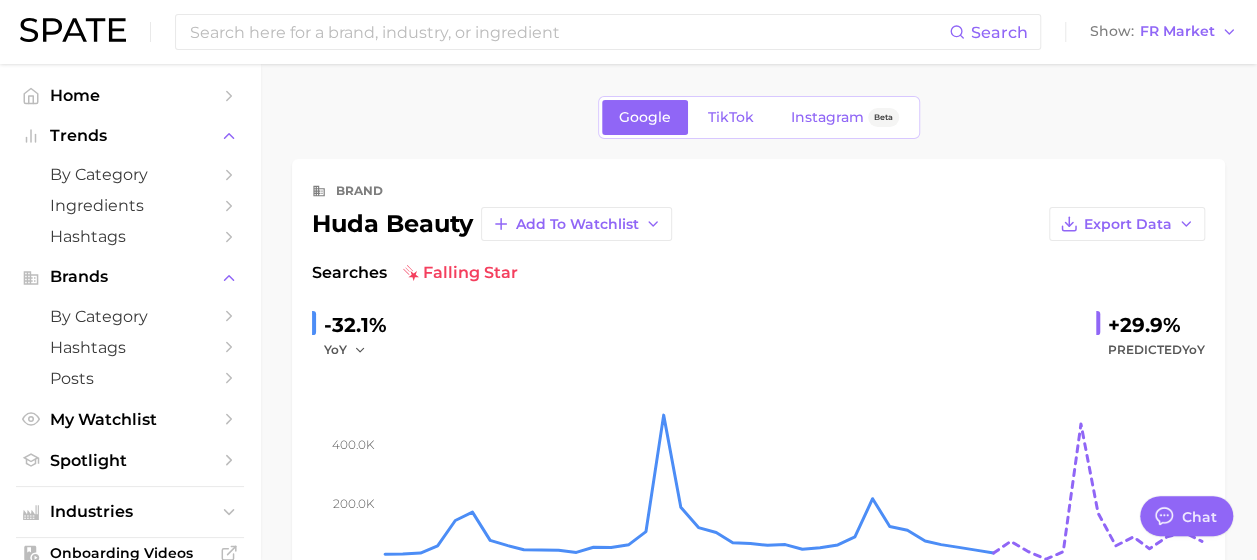 click on "Search Show FR Market" at bounding box center [628, 32] 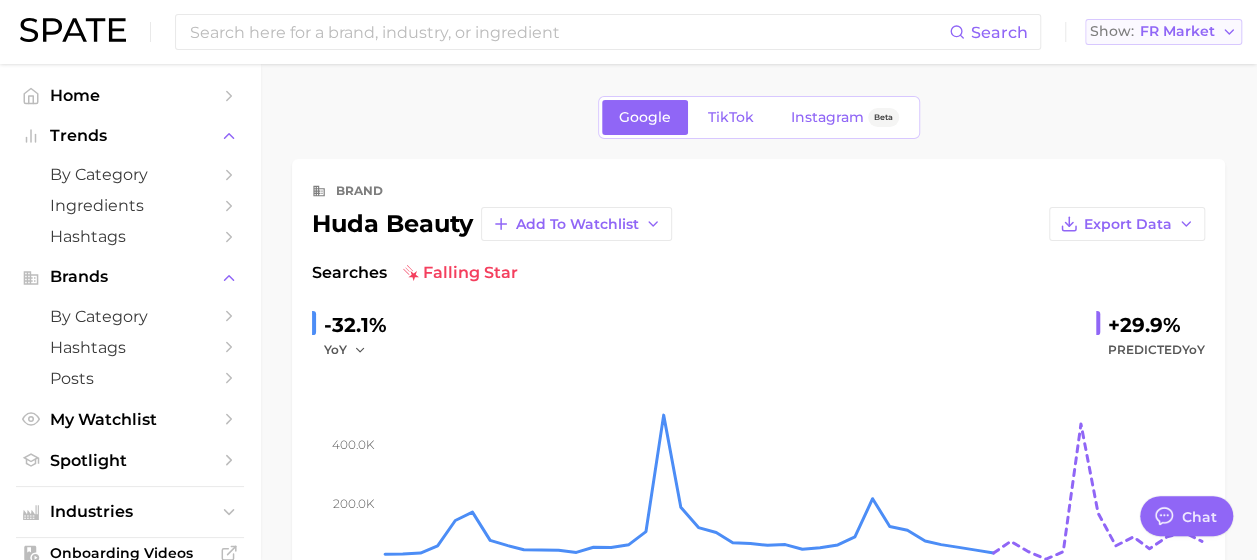 click on "FR Market" at bounding box center (1177, 31) 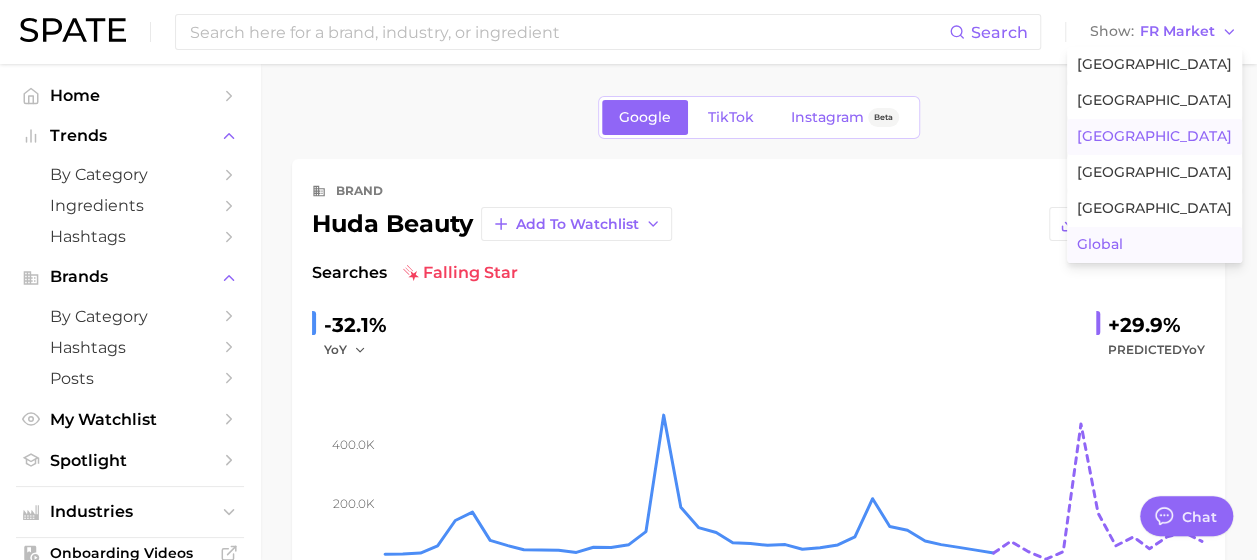 click on "Global" at bounding box center [1154, 245] 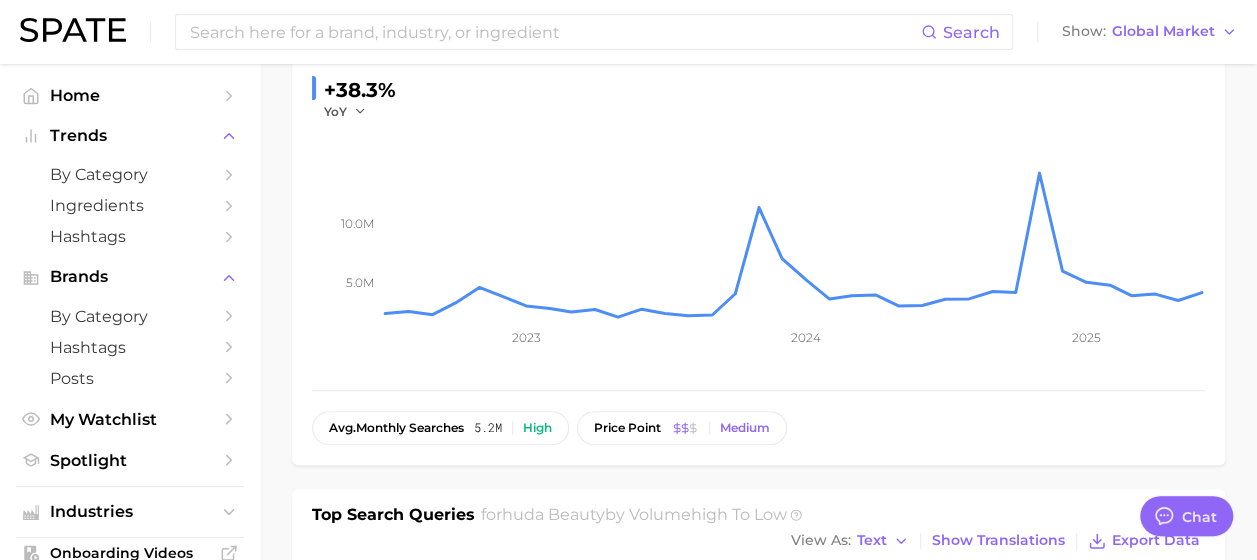 scroll, scrollTop: 0, scrollLeft: 0, axis: both 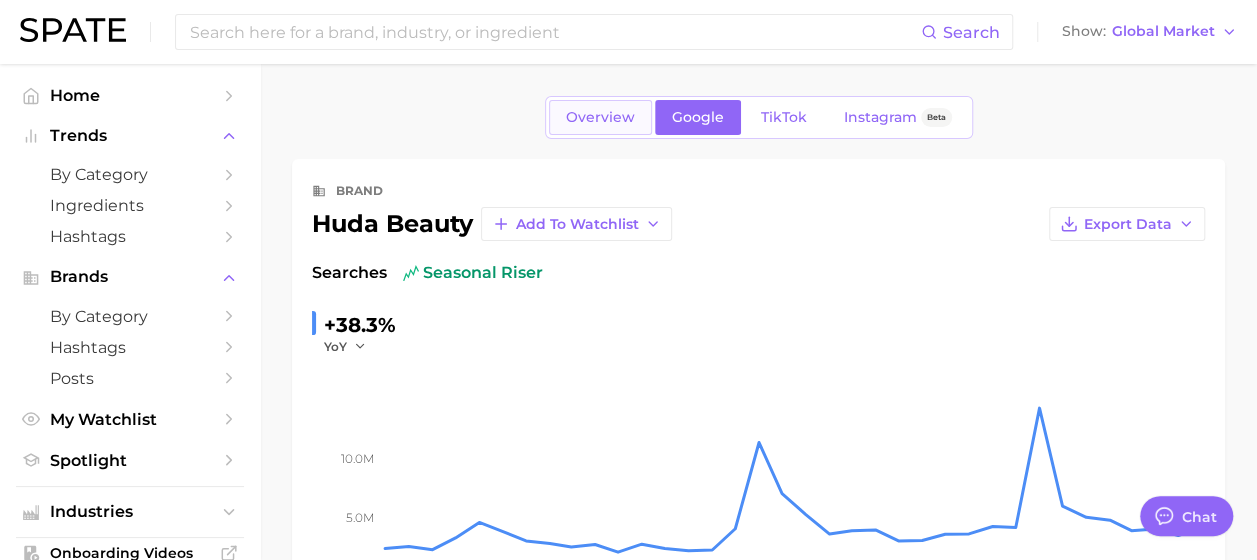 click on "Overview" at bounding box center [600, 117] 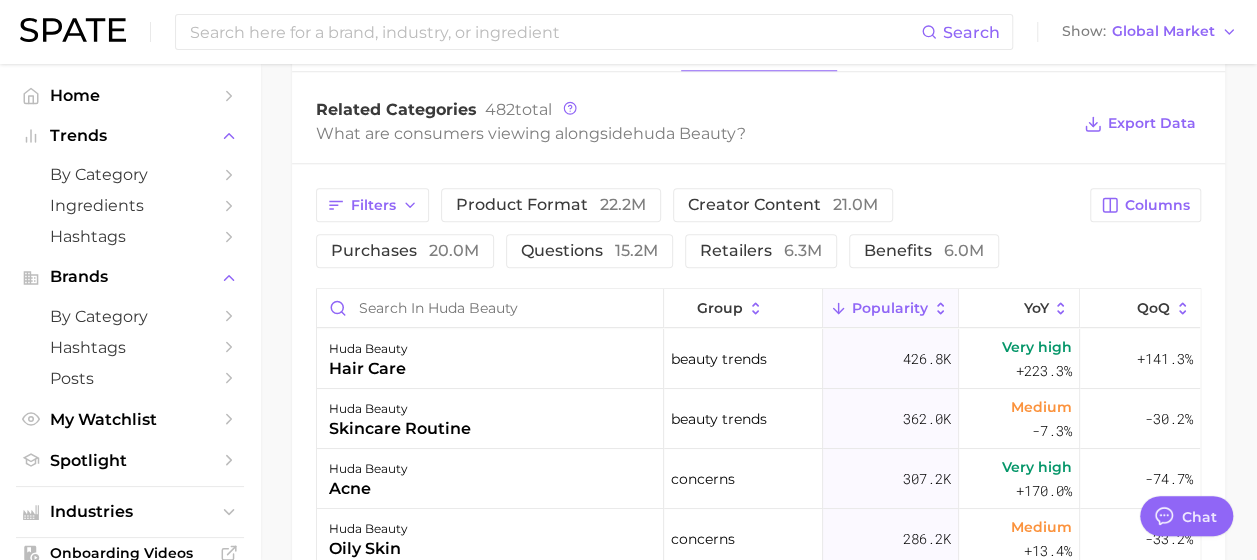 scroll, scrollTop: 854, scrollLeft: 0, axis: vertical 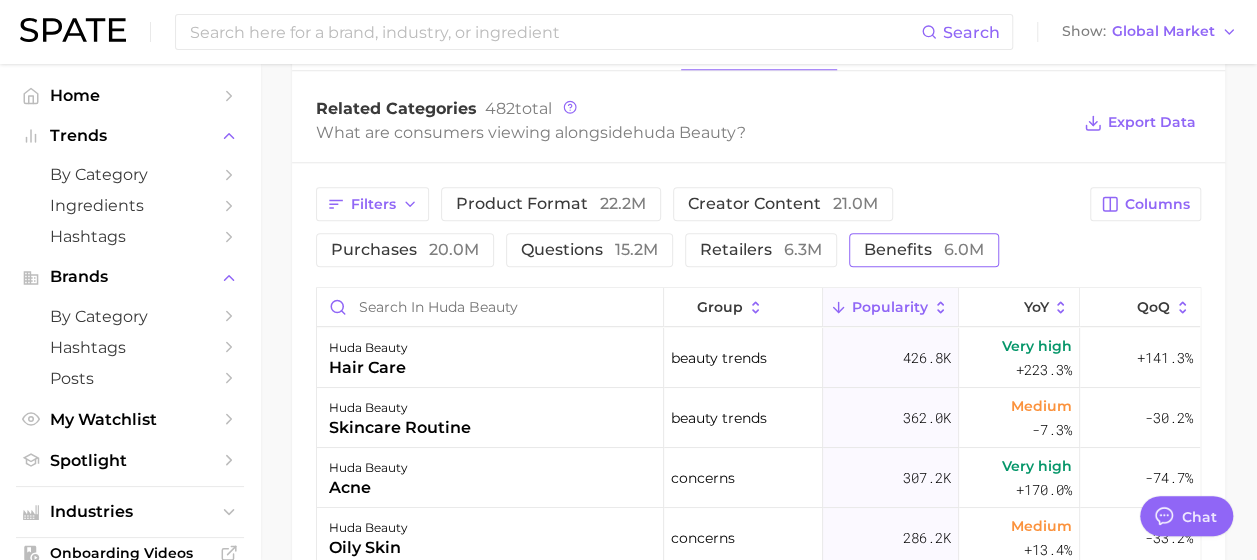 click on "benefits   6.0m" at bounding box center (924, 250) 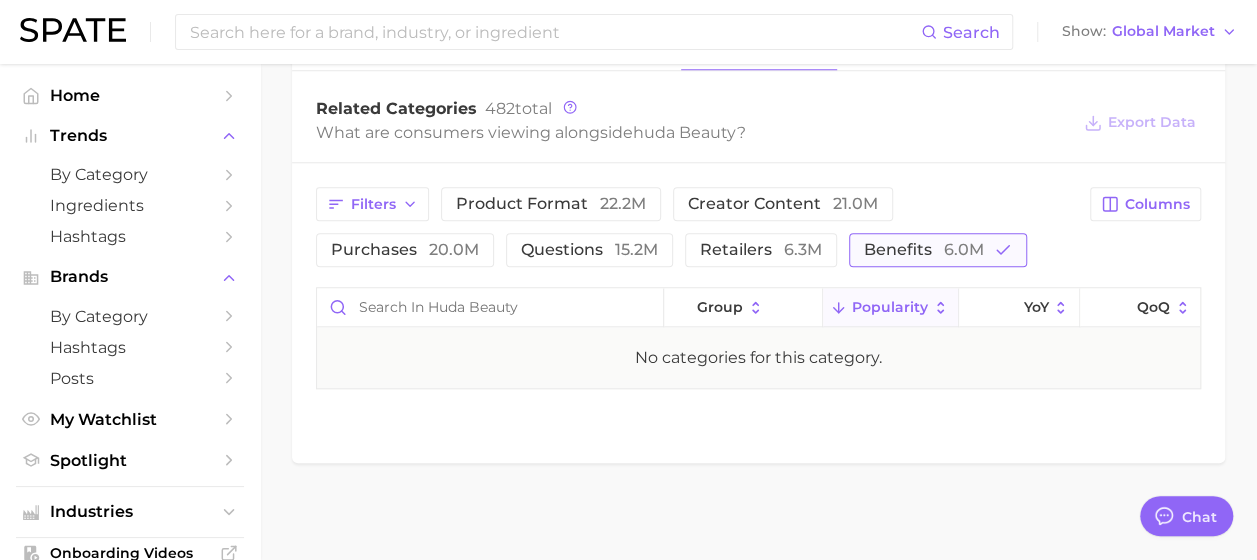 click on "benefits   6.0m" at bounding box center [924, 250] 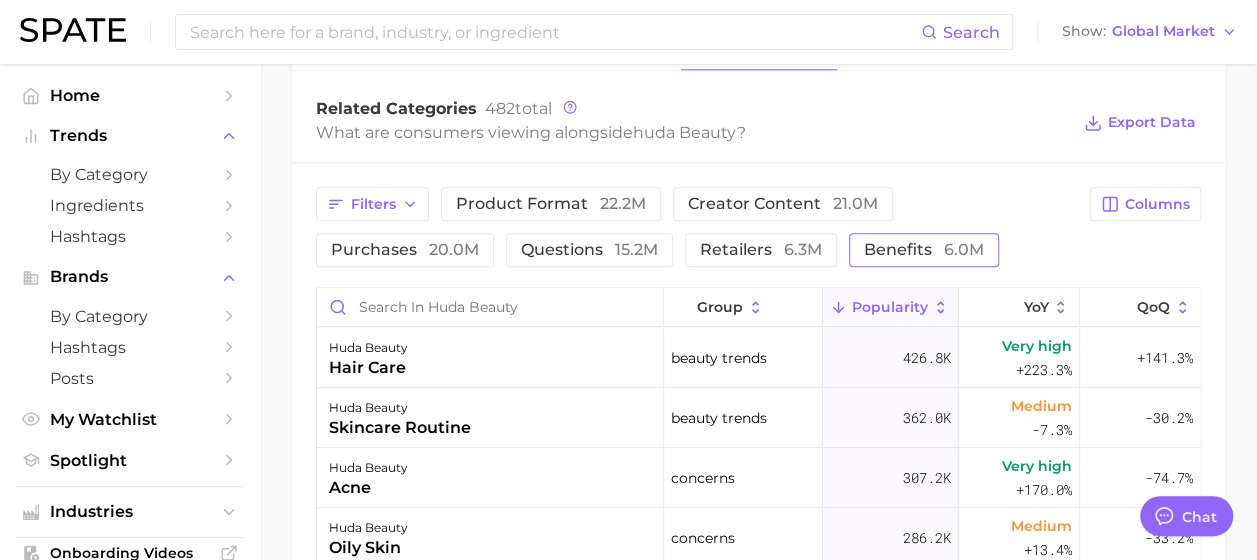 click on "benefits   6.0m" at bounding box center (924, 250) 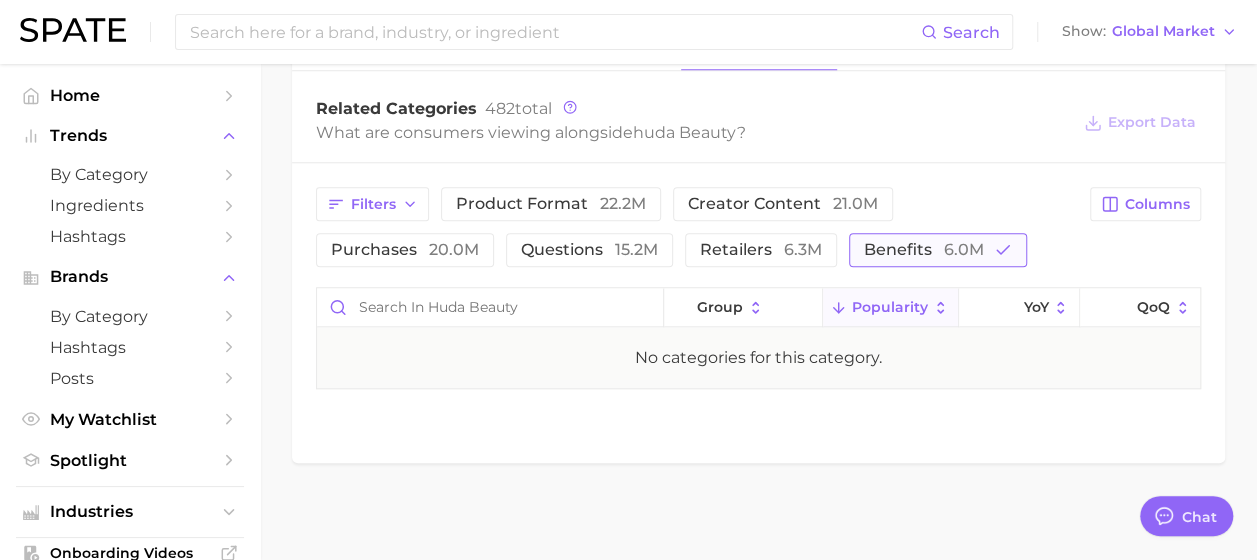 click on "benefits   6.0m" at bounding box center (924, 250) 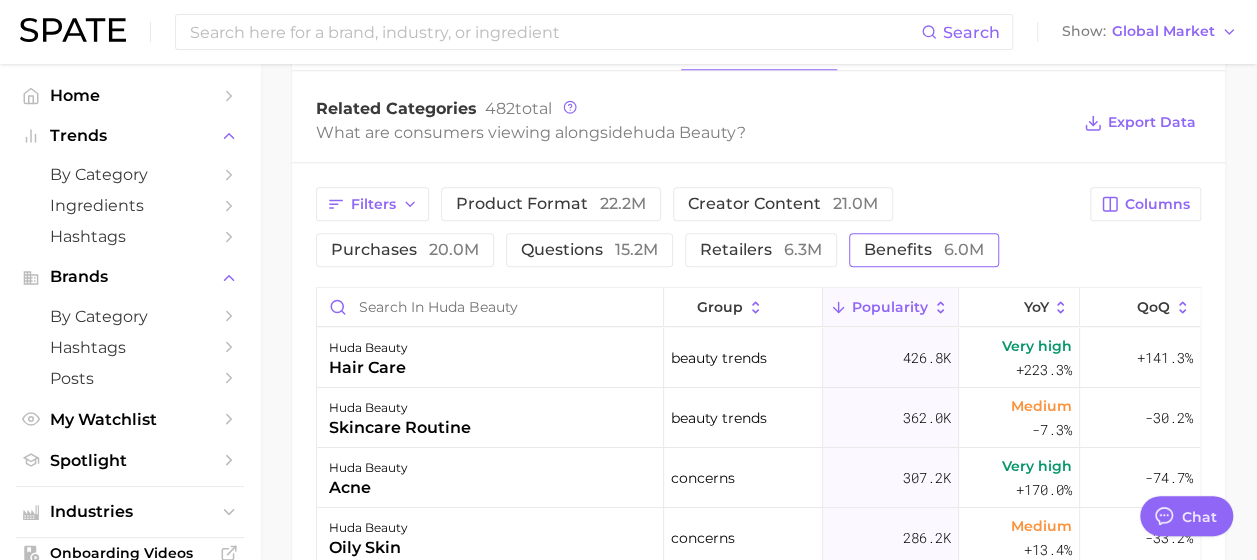 click on "benefits   6.0m" at bounding box center [924, 250] 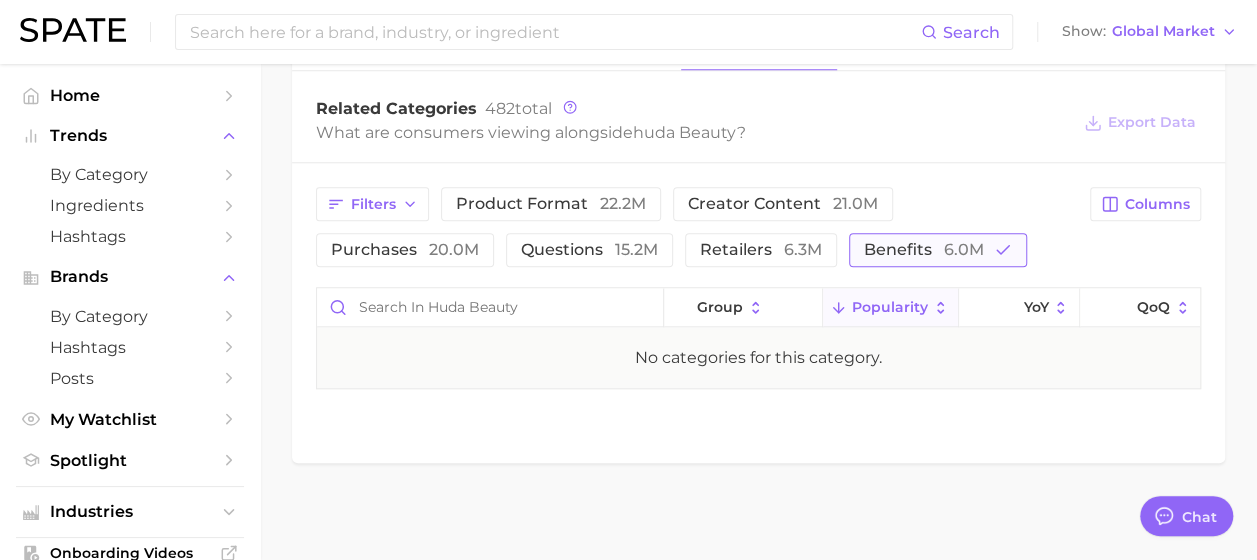 click on "benefits   6.0m" at bounding box center [924, 250] 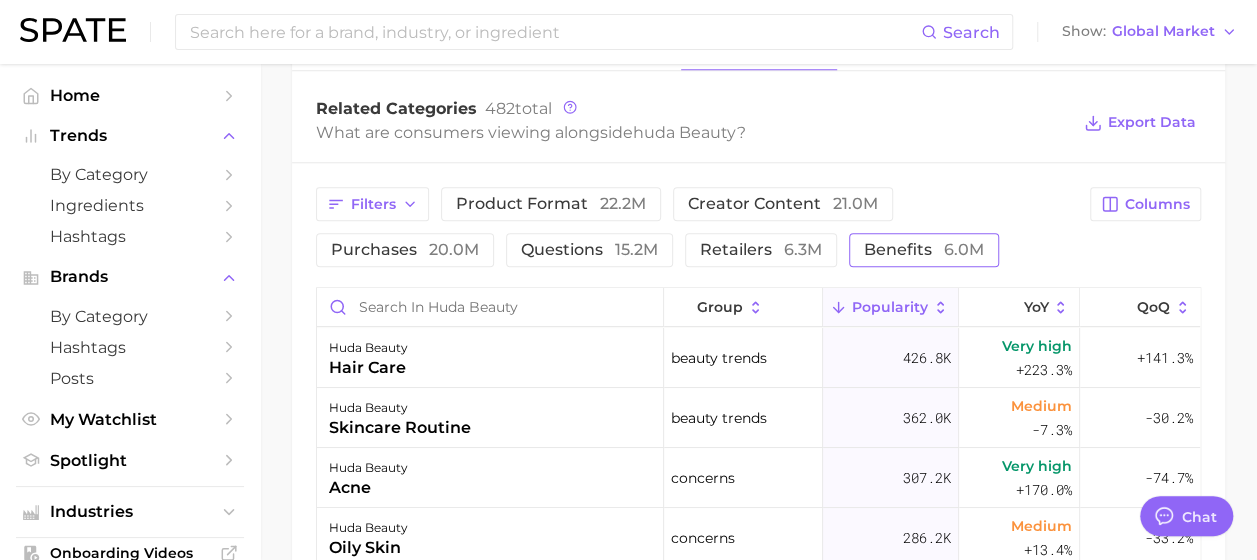 click on "benefits   6.0m" at bounding box center (924, 250) 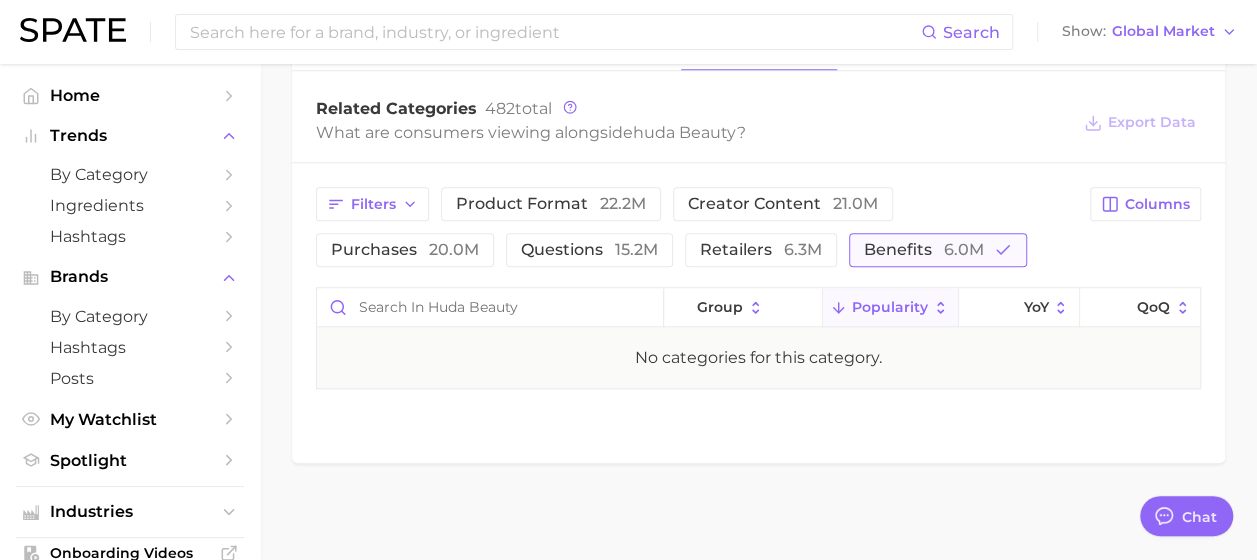click on "benefits   6.0m" at bounding box center [924, 250] 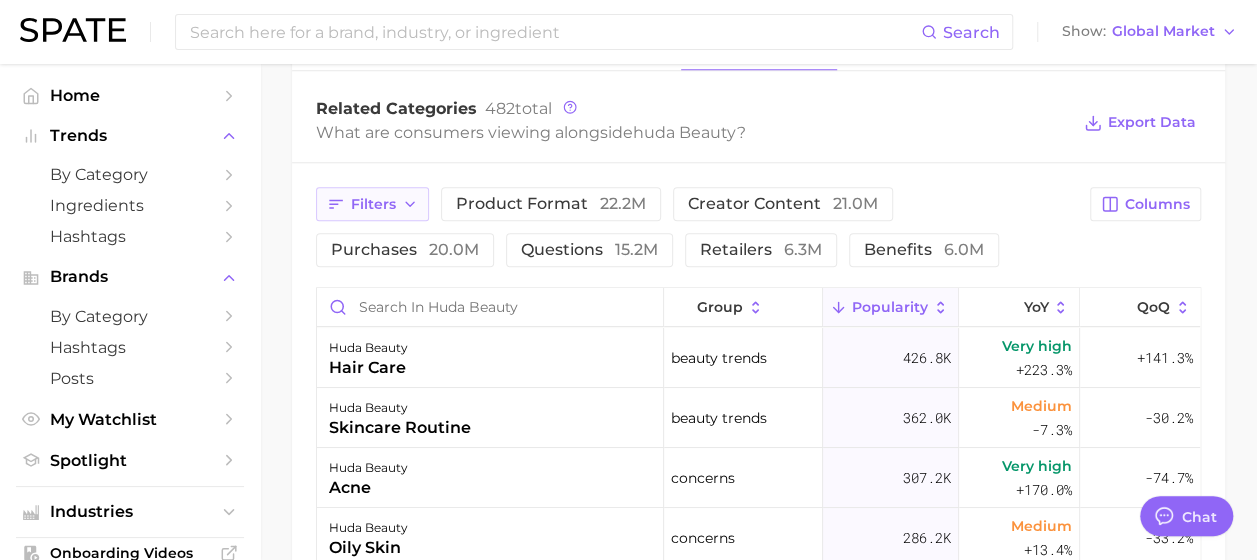 click 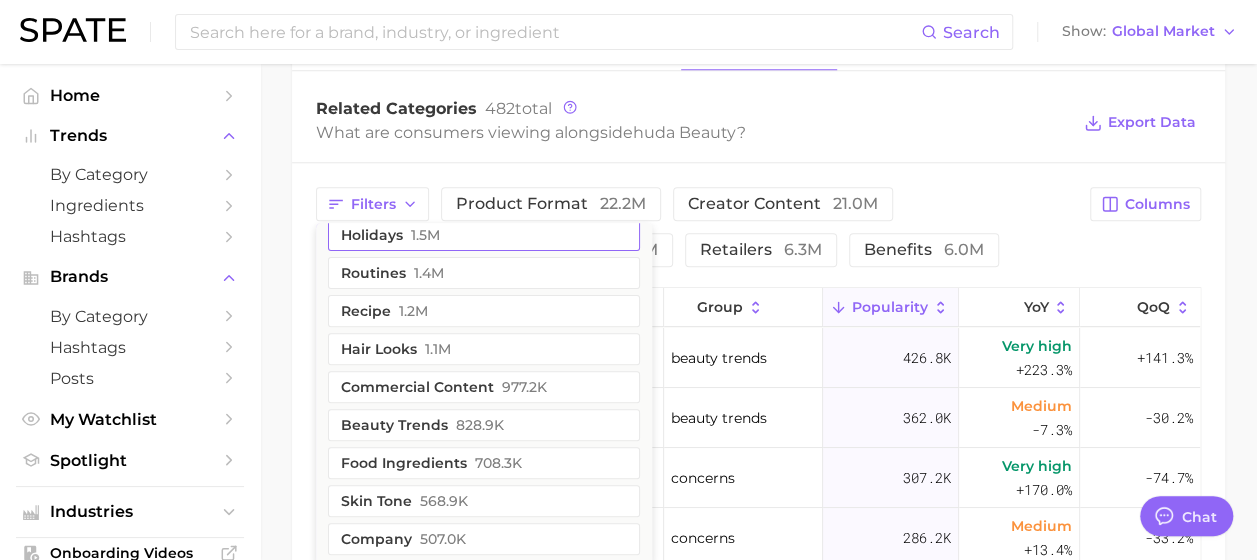scroll, scrollTop: 401, scrollLeft: 0, axis: vertical 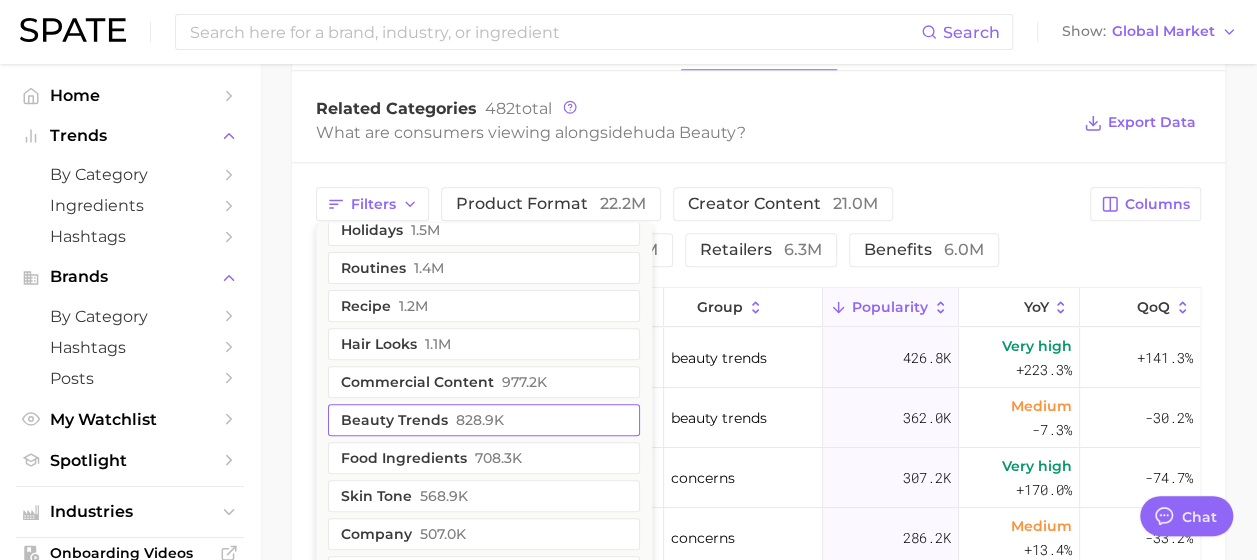 click on "beauty trends   828.9k" at bounding box center [484, 420] 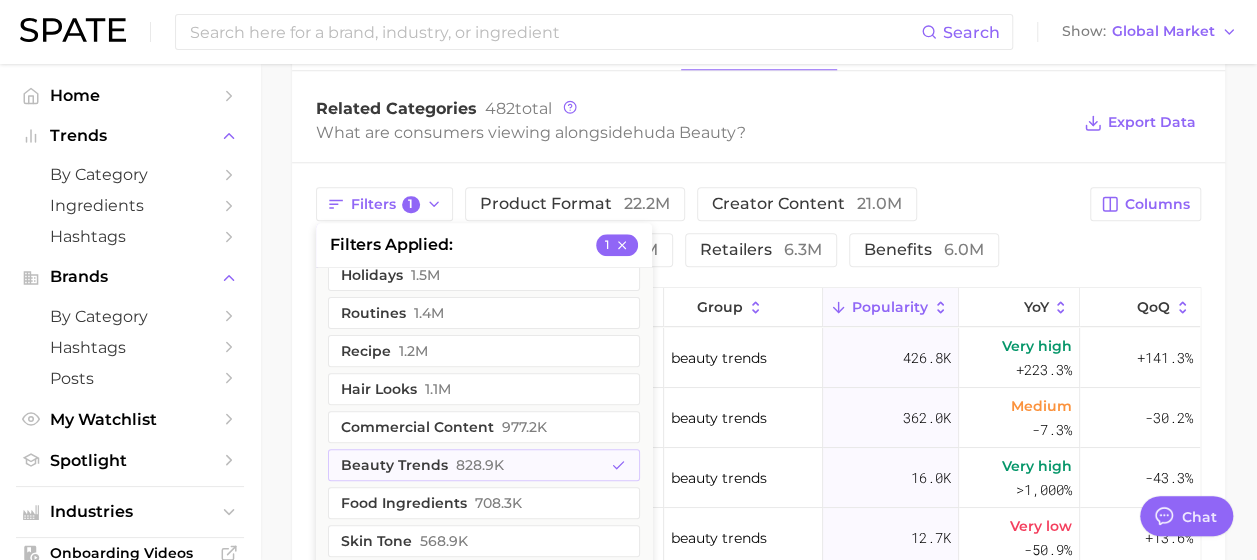 click on "Filters 1 filters applied 1 demographics   5.2m geographic location   4.8m influencers   4.7m sentiment   4.1m colors & prints   2.5m body parts   2.5m theme   2.4m concerns   1.9m social media   1.9m ingredients   1.8m holidays   1.5m routines   1.4m recipe   1.2m hair looks   1.1m commercial content   977.2k beauty trends   828.9k food ingredients   708.3k skin tone   568.9k company   507.0k dupes   429.3k location types   347.9k clean beauty   331.5k diy   172.6k packaging   121.3k hair type   47.8k scents   39.5k eye shape & color   23.6k economy   23.2k experts & advisers   22.0k skin type   10.2k taste & composition   2.2k payment modes   10.6 product format   22.2m creator content   21.0m purchases   20.0m questions   15.2m retailers   6.3m benefits   6.0m" at bounding box center (697, 227) 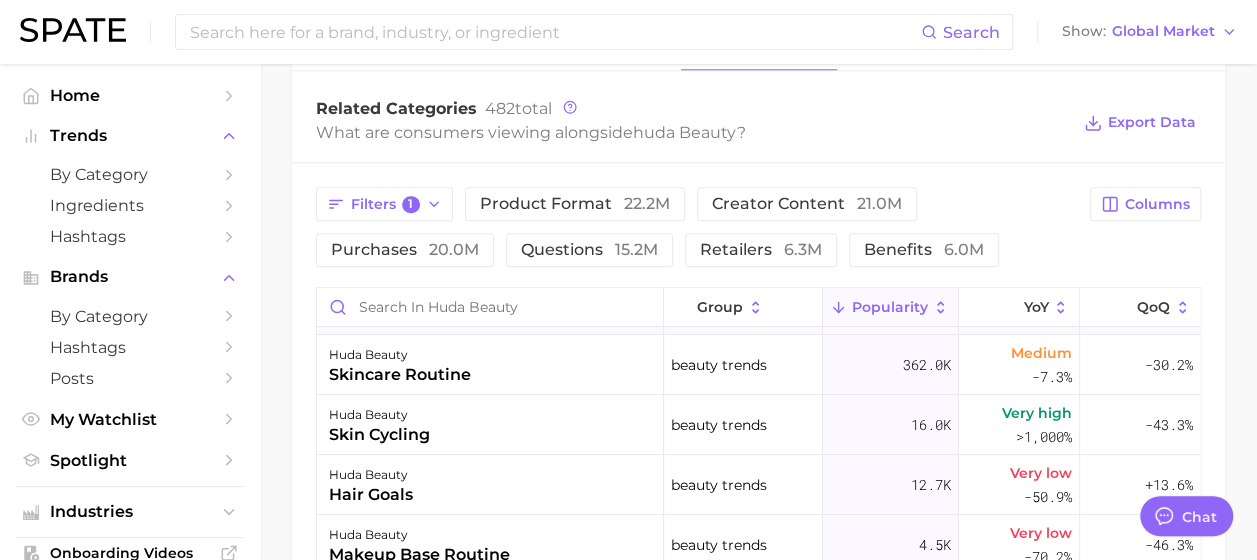 scroll, scrollTop: 0, scrollLeft: 0, axis: both 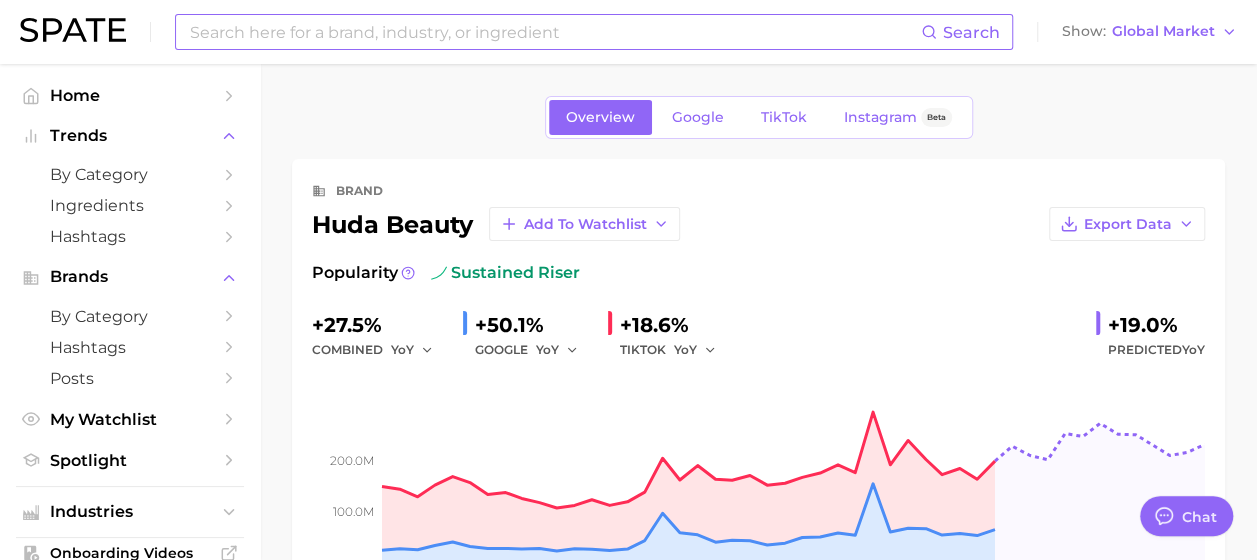 click at bounding box center [554, 32] 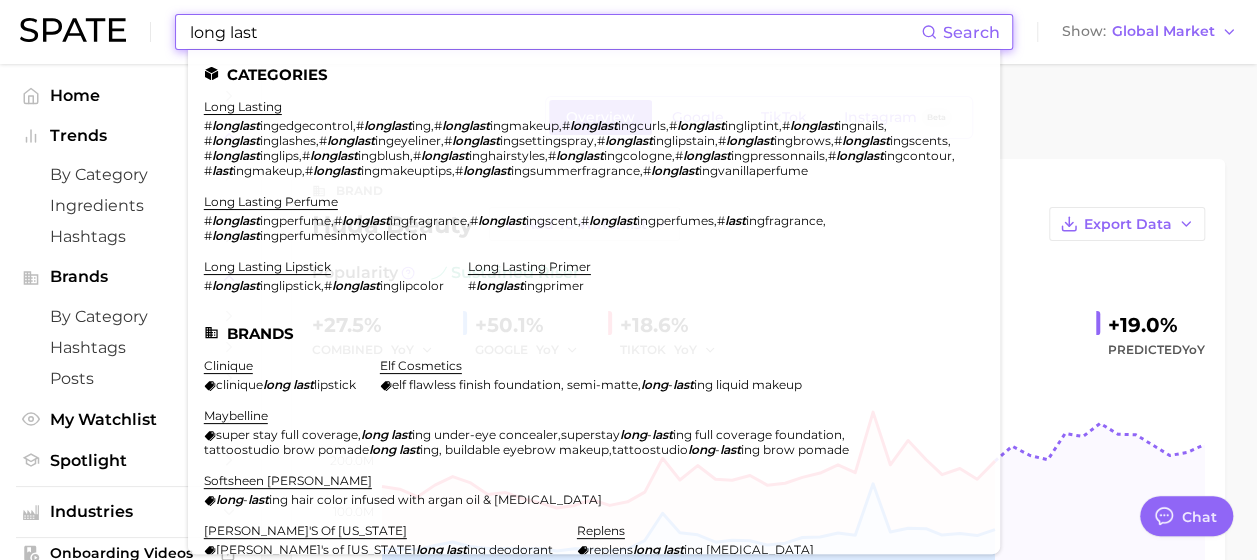 type on "long last" 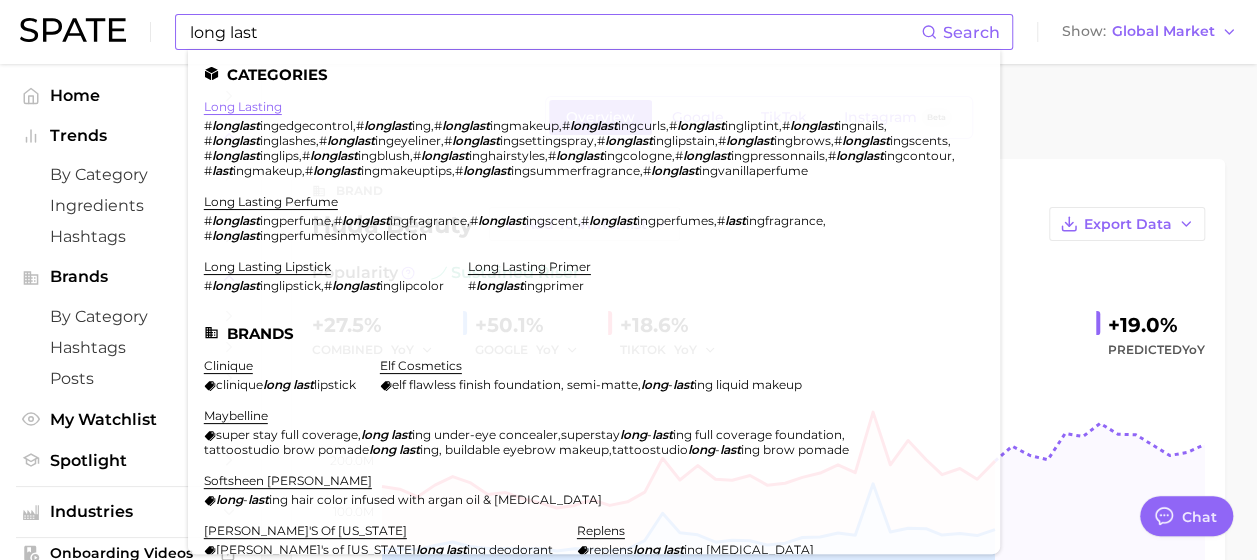 click on "long lasting" at bounding box center [243, 106] 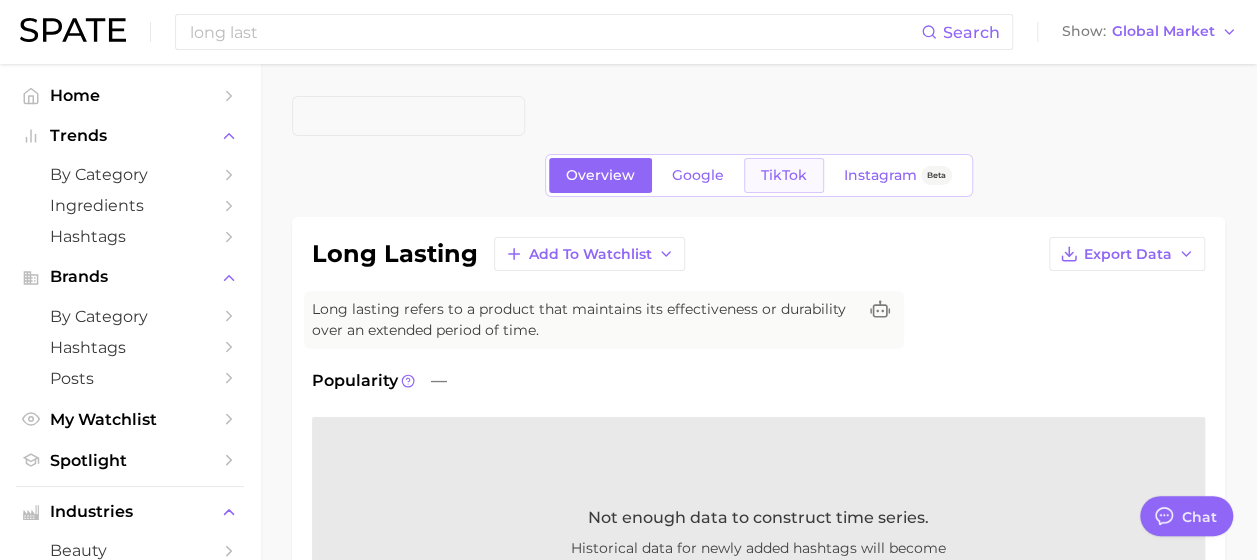 click on "TikTok" at bounding box center (784, 175) 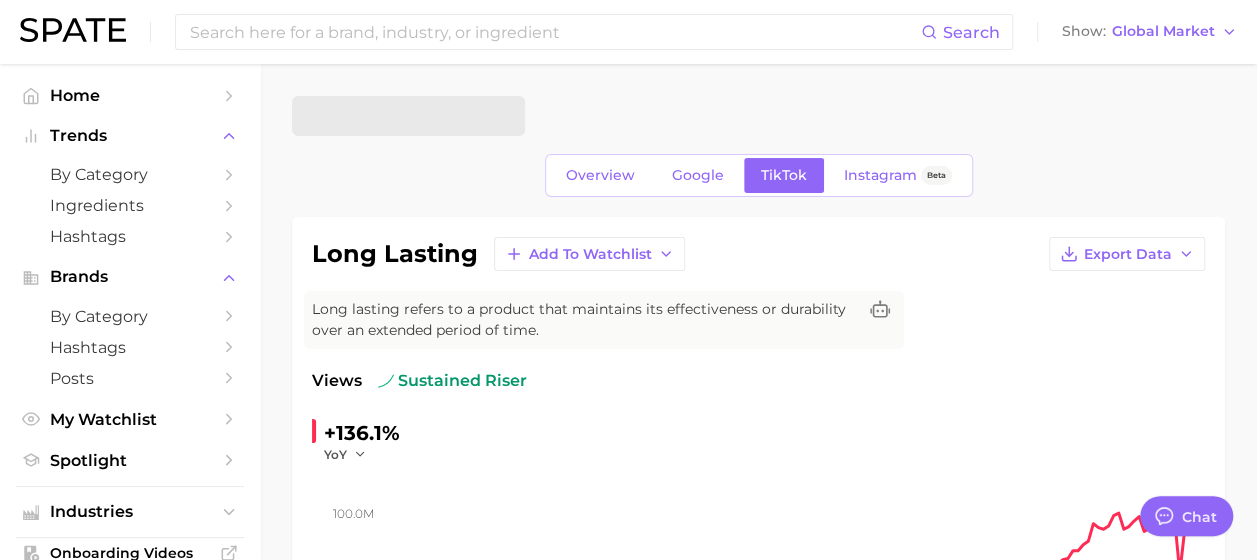 scroll, scrollTop: 0, scrollLeft: 0, axis: both 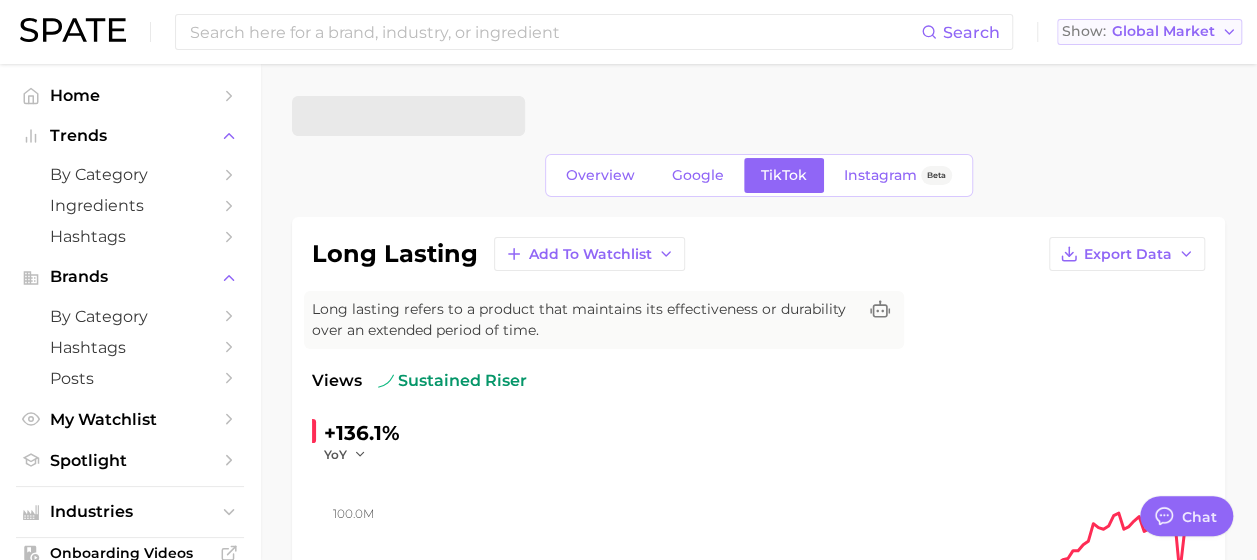 click on "Global Market" at bounding box center [1163, 31] 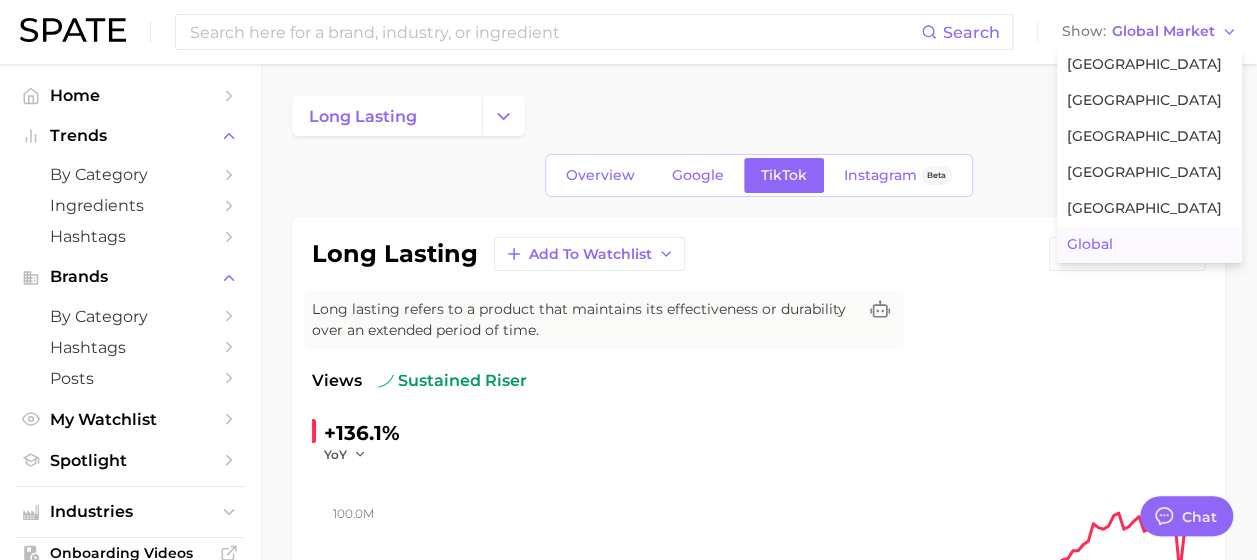 click on "Global" at bounding box center [1149, 245] 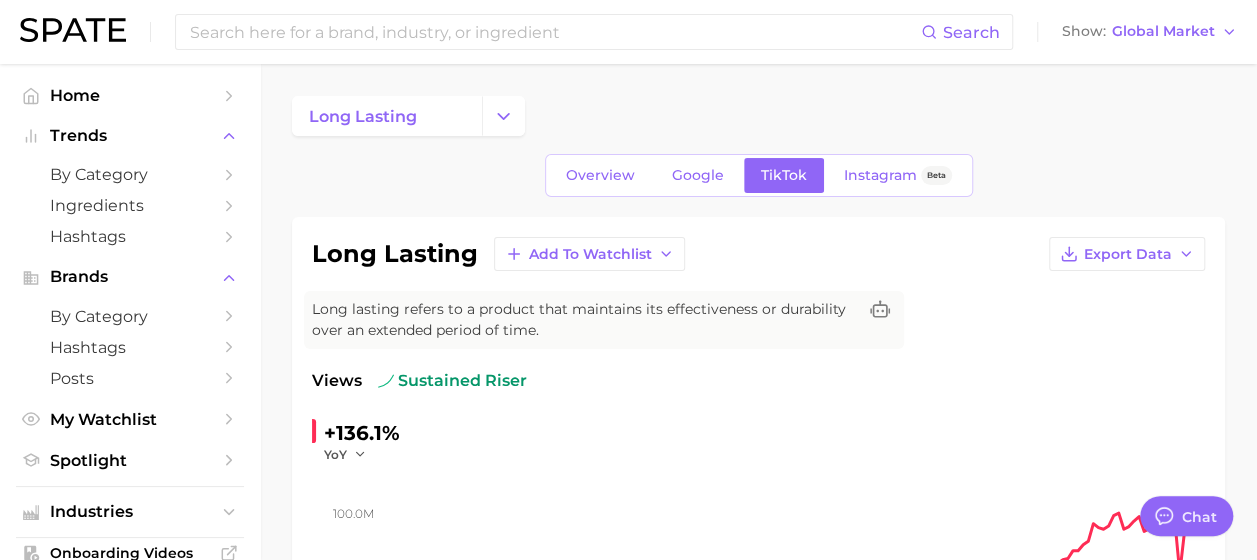 click on "Overview Google TikTok Instagram Beta" at bounding box center (758, 175) 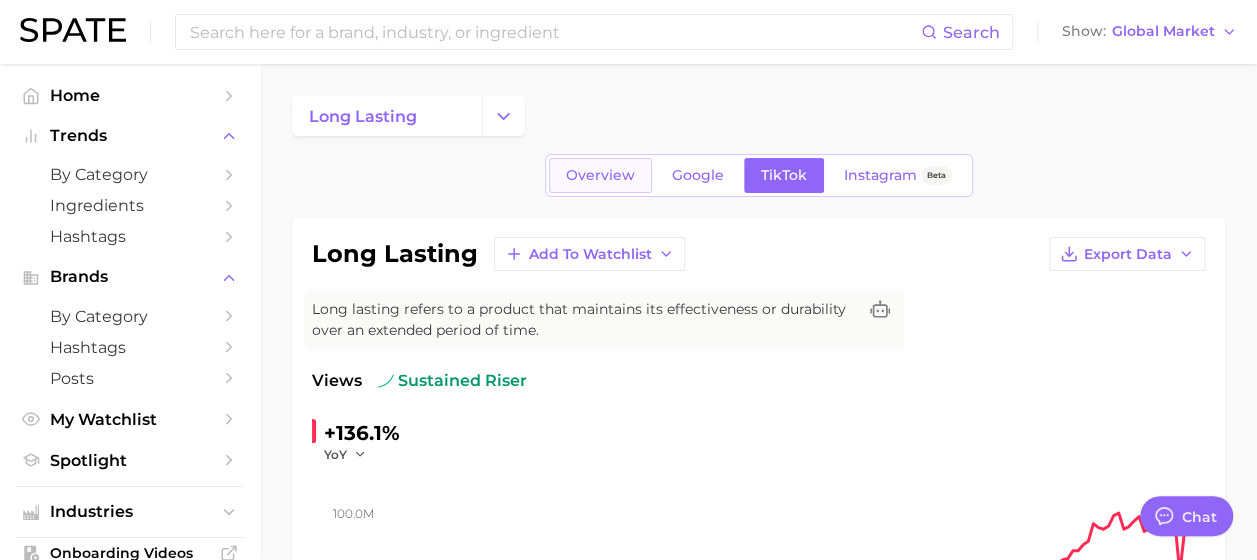 click on "Overview" at bounding box center (600, 175) 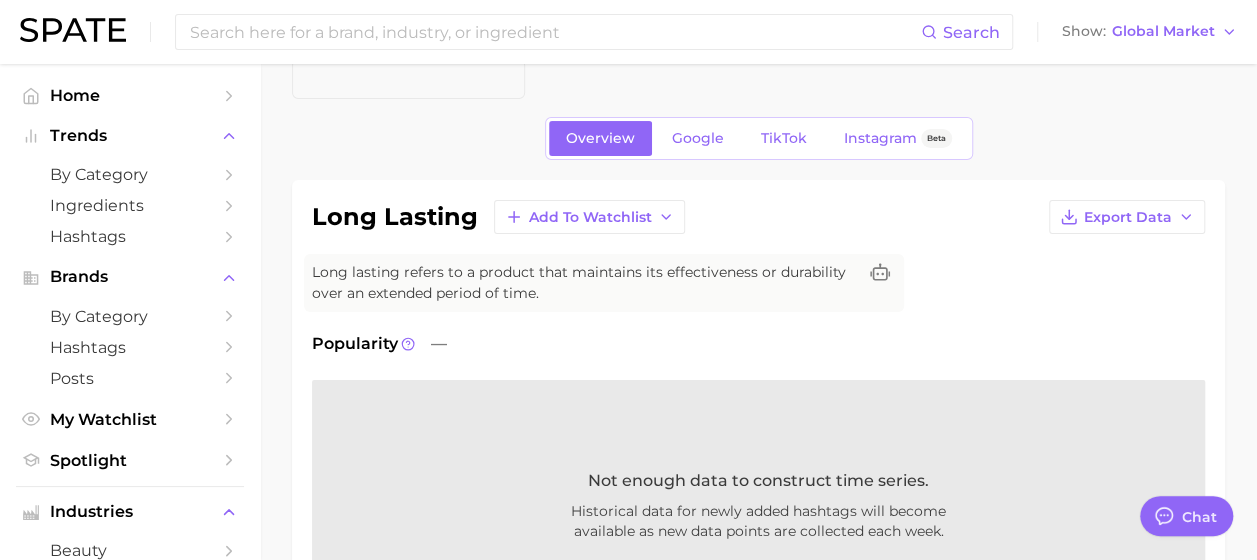 scroll, scrollTop: 32, scrollLeft: 0, axis: vertical 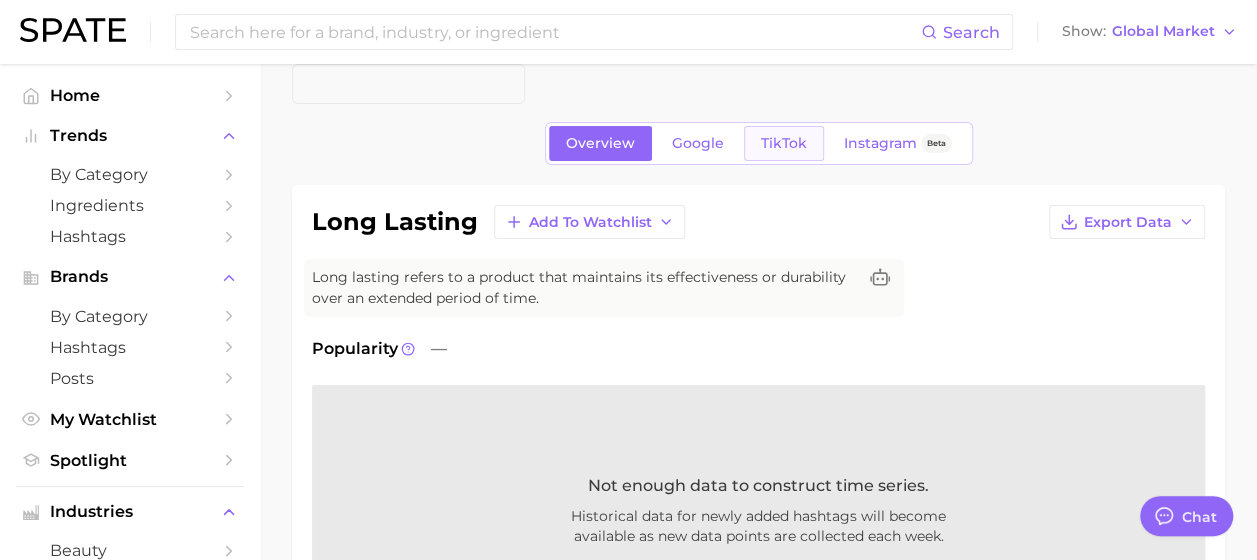 click on "TikTok" at bounding box center (784, 143) 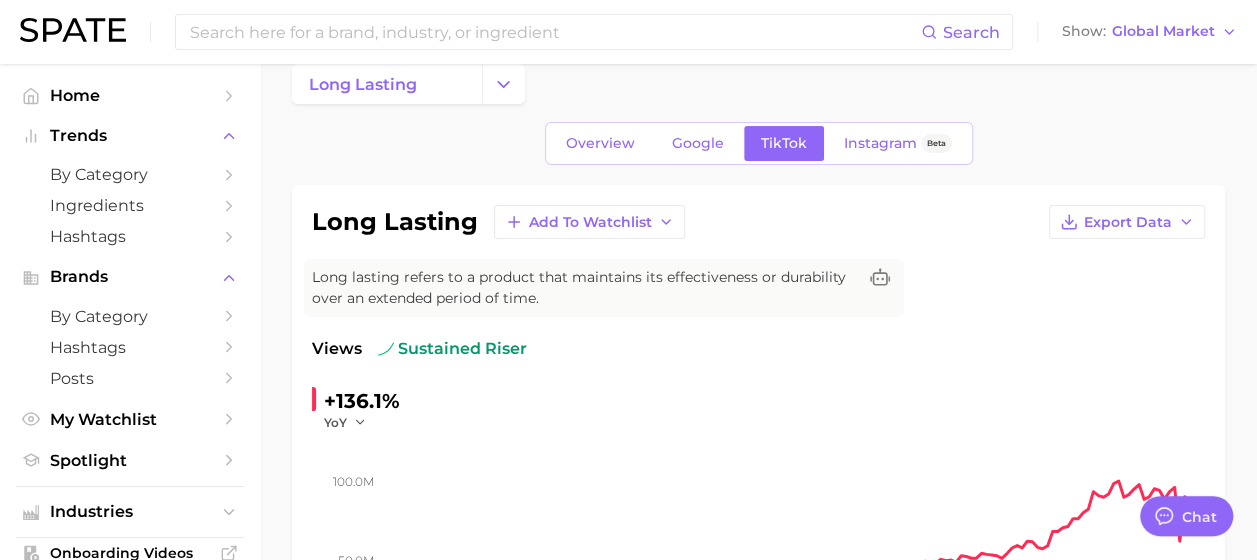 scroll, scrollTop: 0, scrollLeft: 0, axis: both 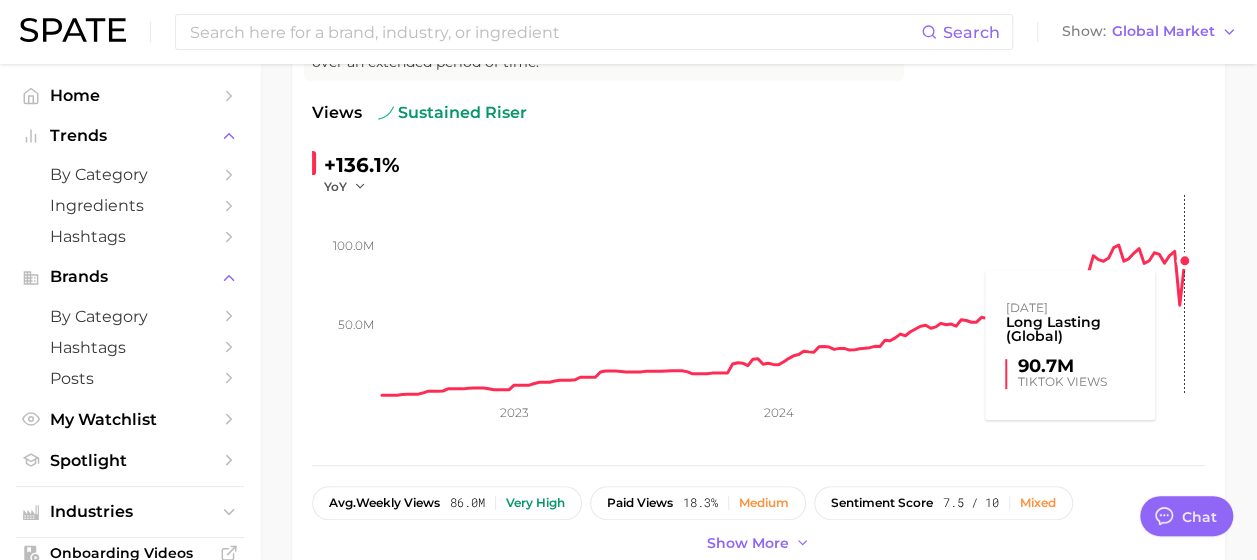type 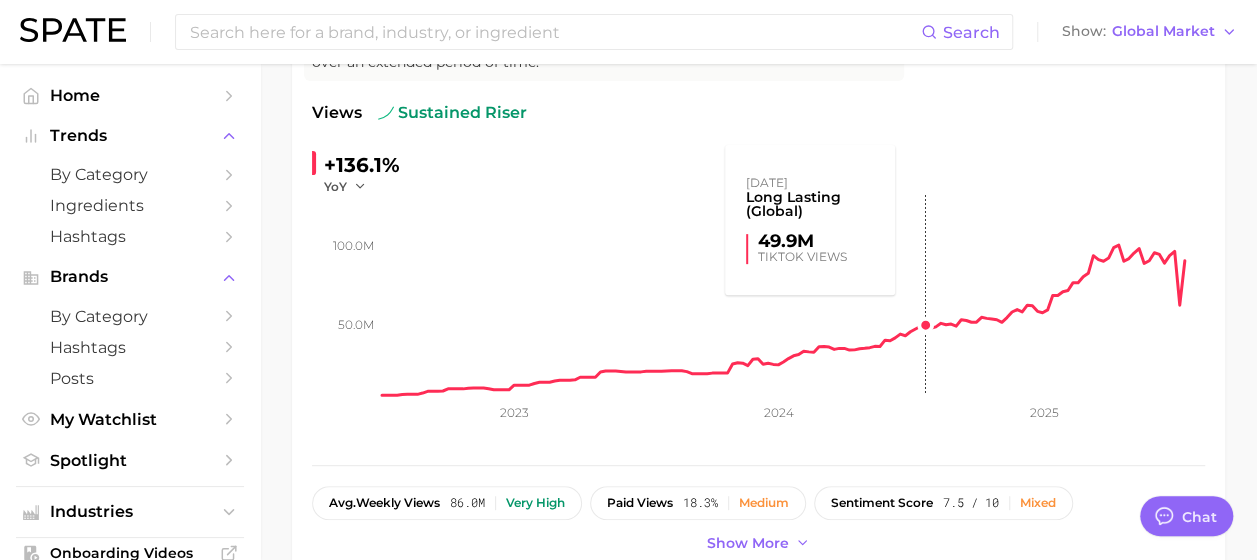 scroll, scrollTop: 272, scrollLeft: 0, axis: vertical 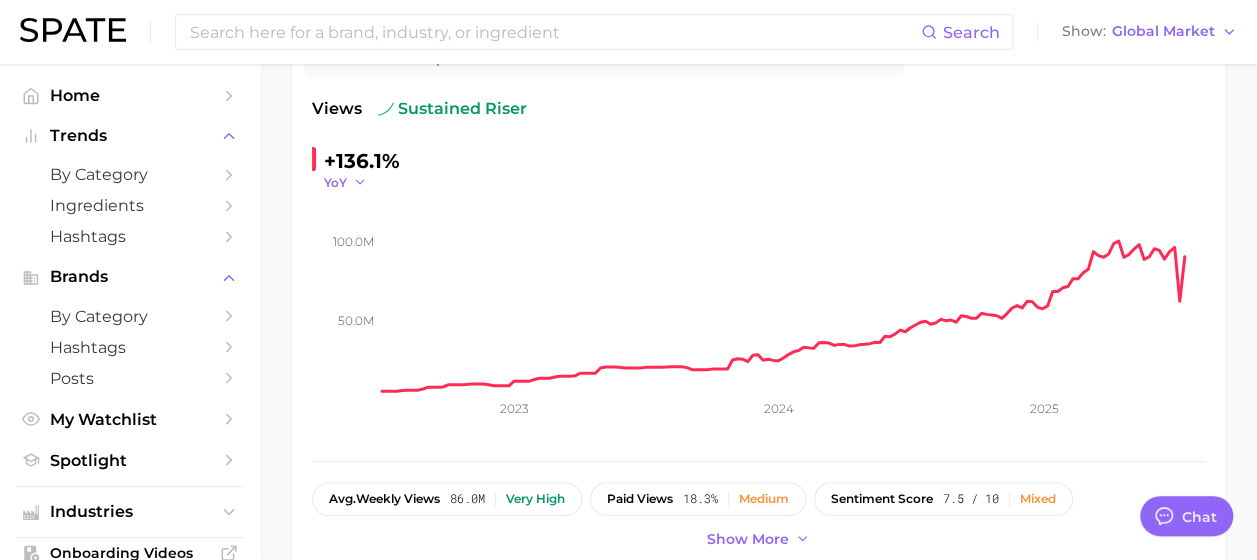 click on "YoY" at bounding box center [345, 182] 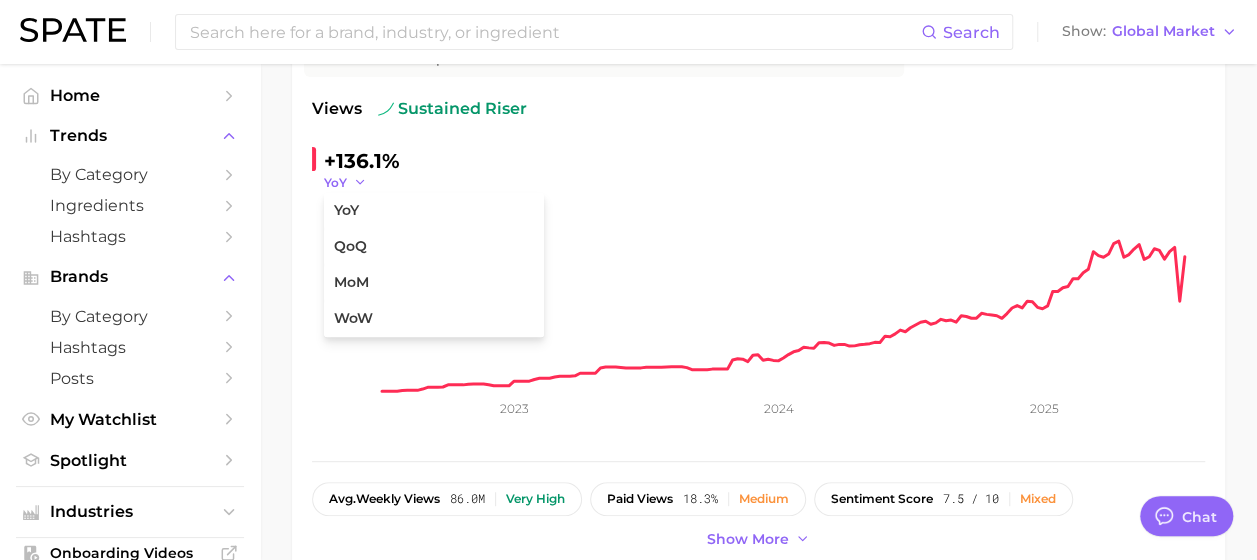 click on "YoY" at bounding box center (345, 182) 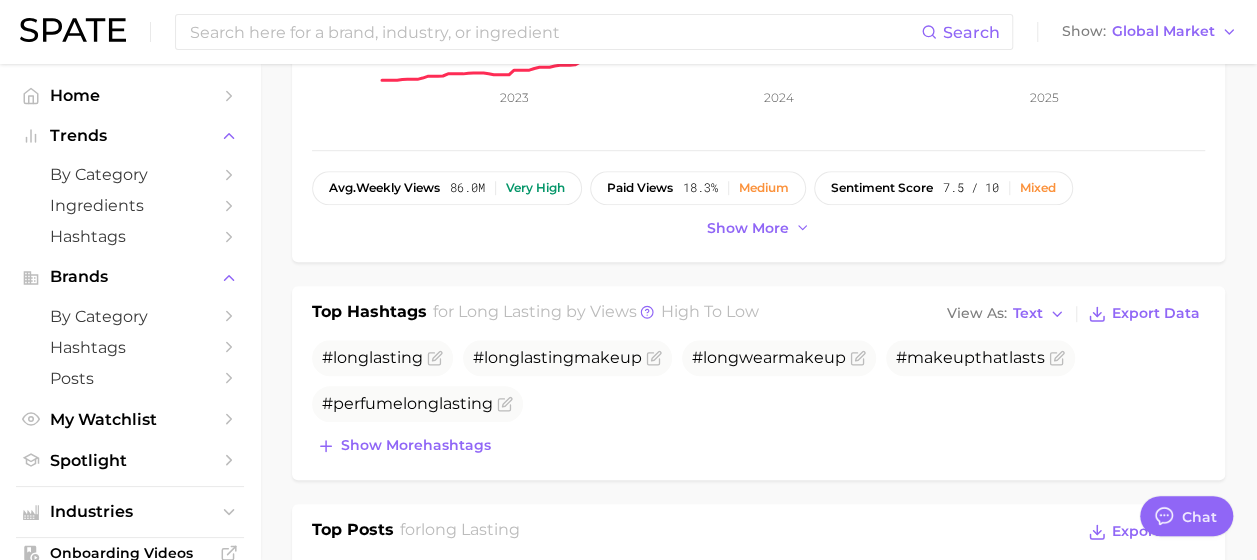 scroll, scrollTop: 584, scrollLeft: 0, axis: vertical 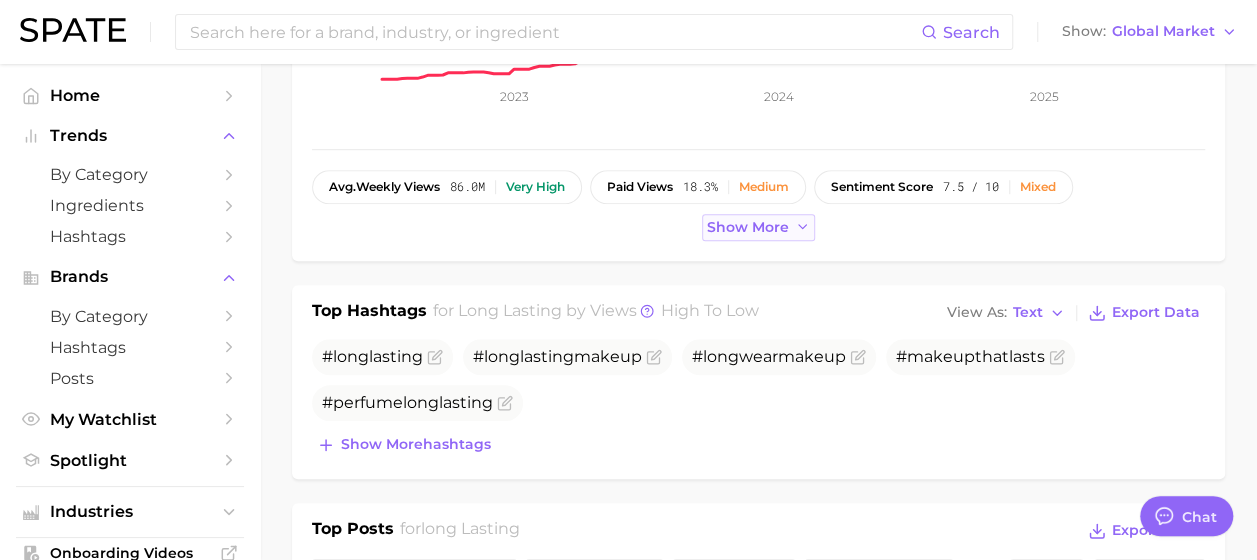 click on "Show more" at bounding box center [748, 227] 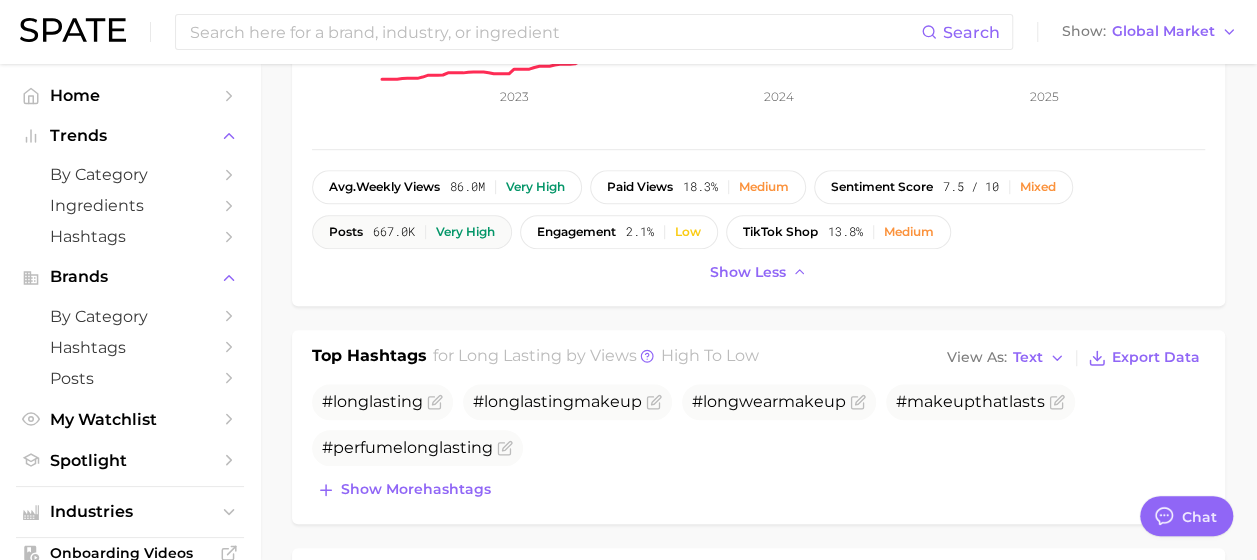 type 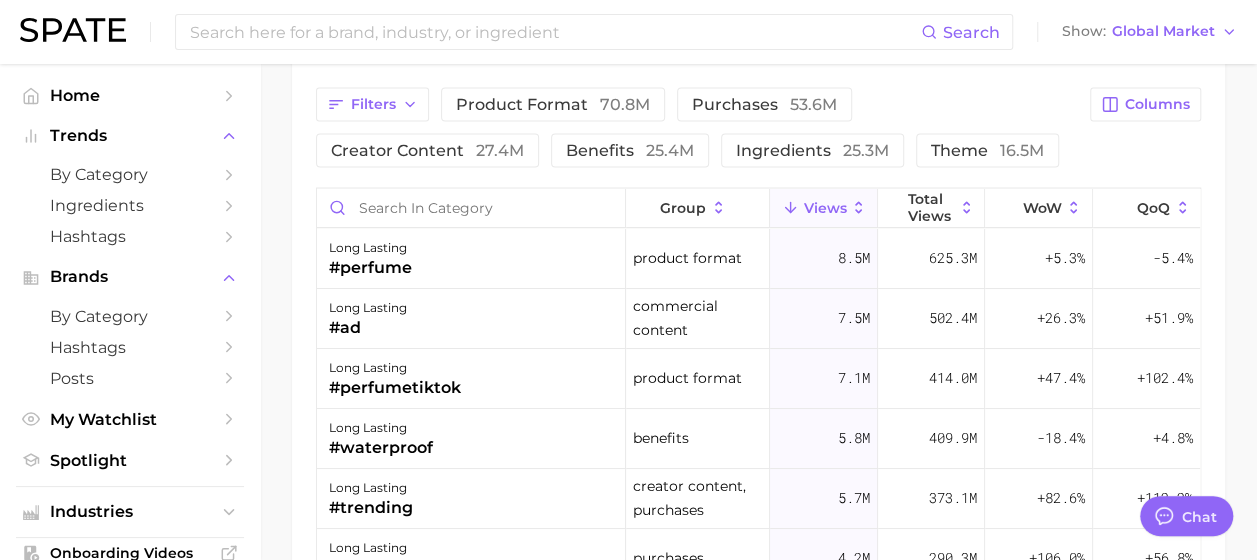 scroll, scrollTop: 1779, scrollLeft: 0, axis: vertical 